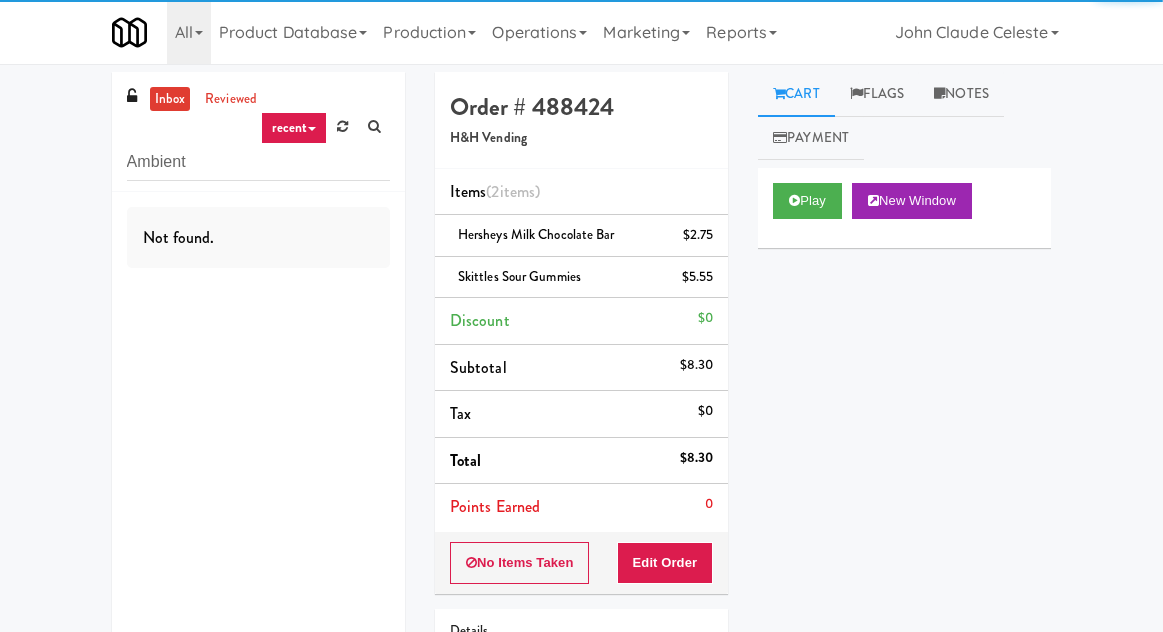 scroll, scrollTop: 145, scrollLeft: 0, axis: vertical 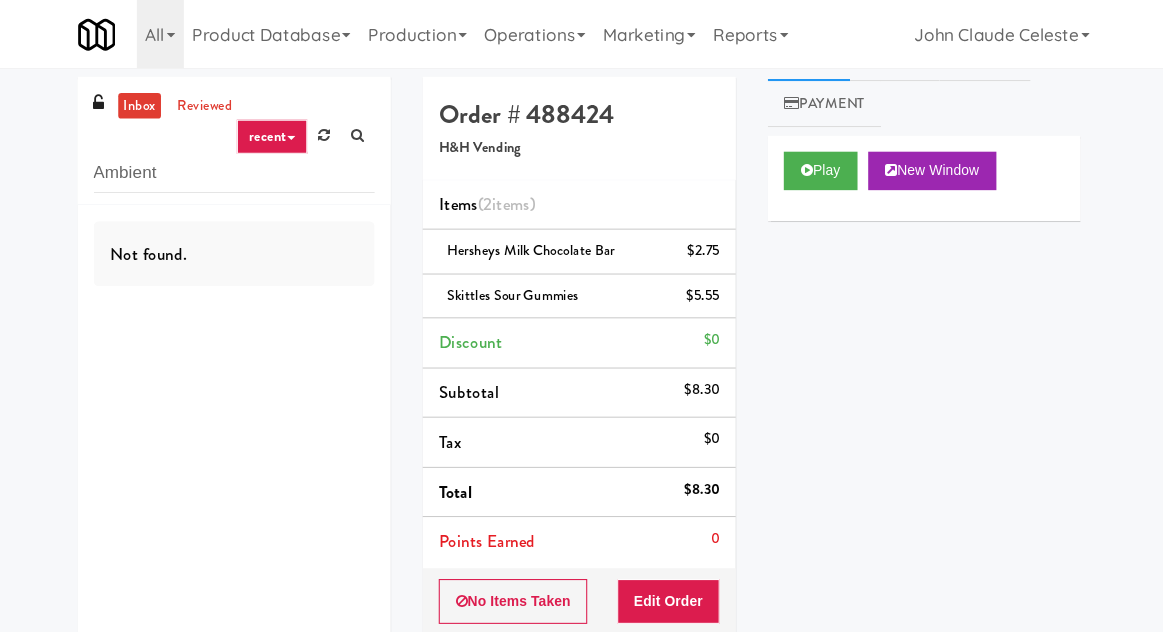 click on "inbox" at bounding box center (170, 99) 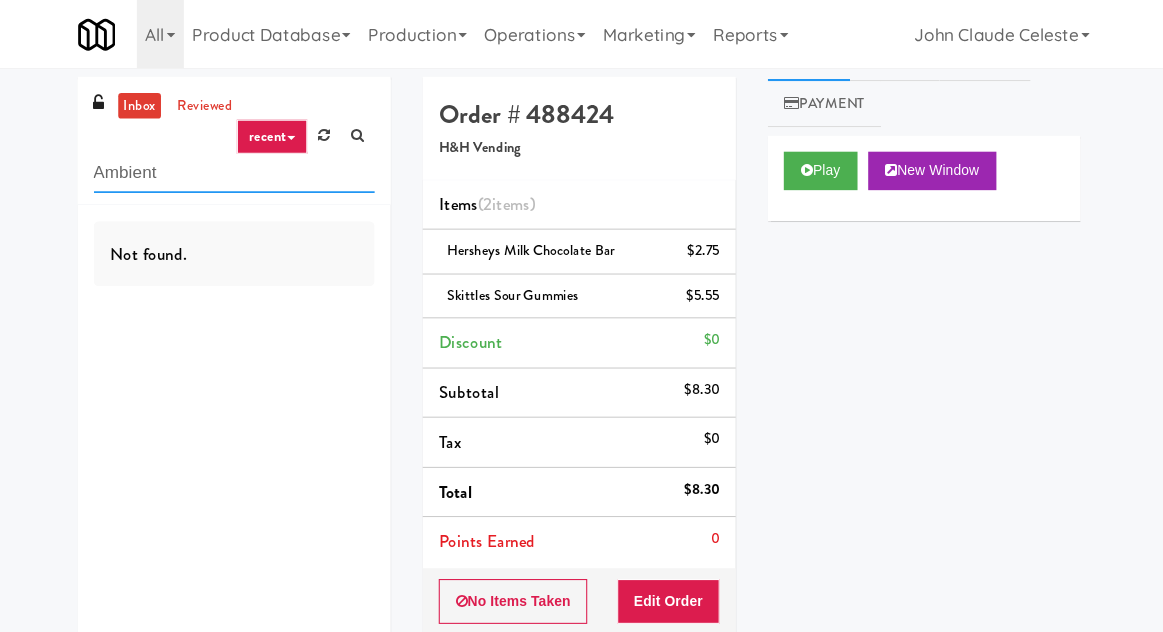 click on "Ambient" at bounding box center [258, 162] 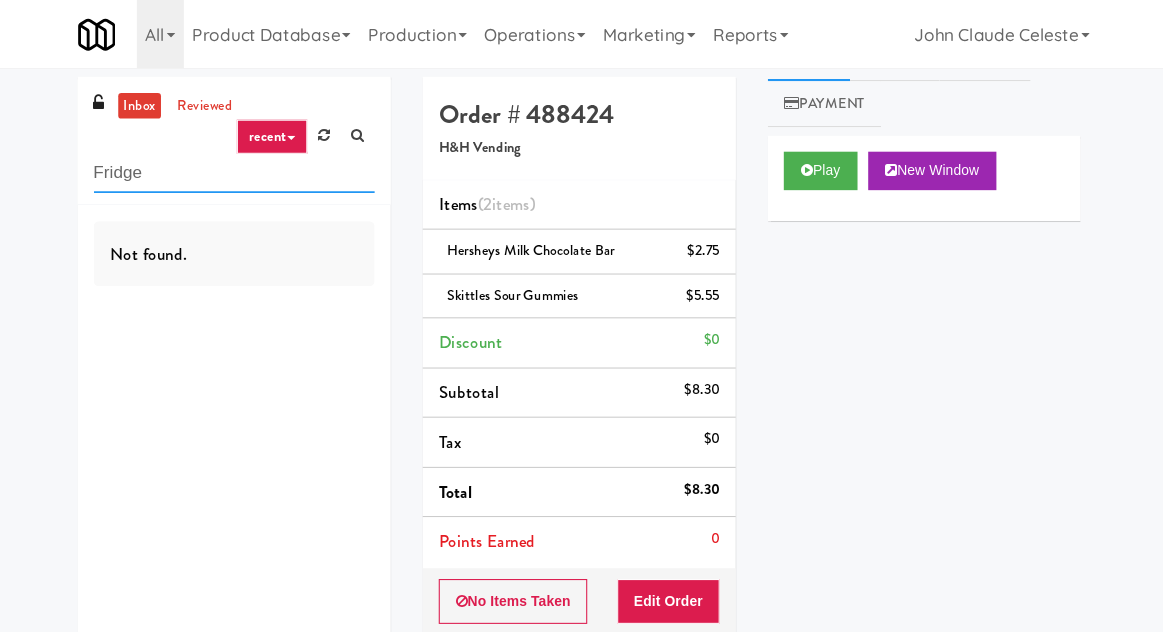 type on "Fridge" 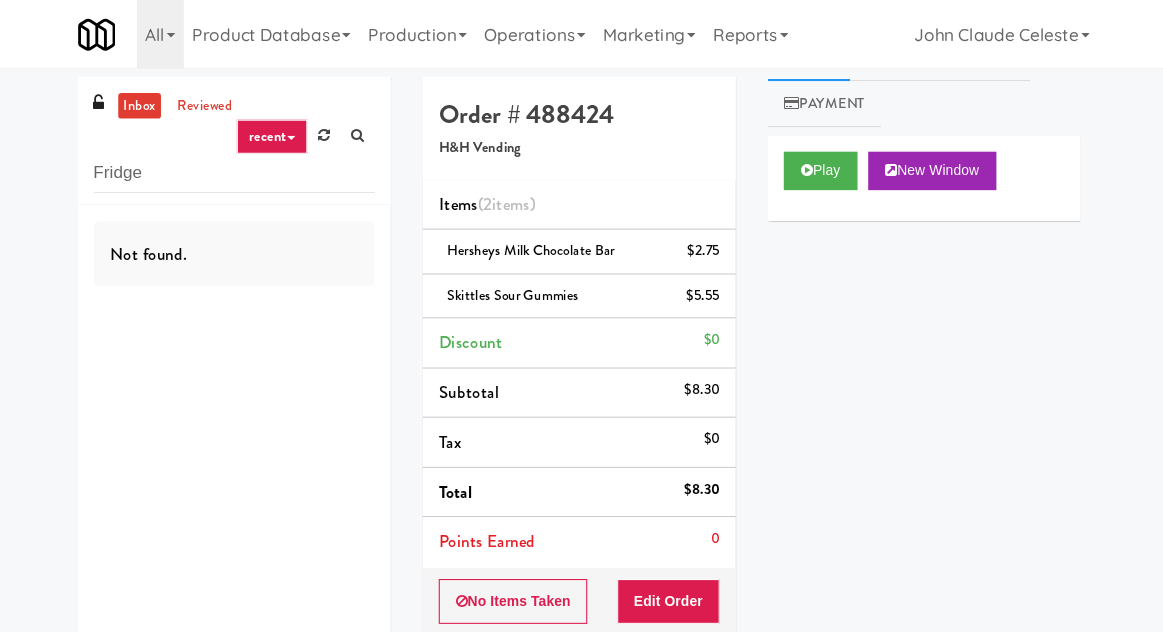 click on "Order # [ORDER_NUMBER] [COMPANY] Items  ([ITEM_COUNT]  items ) [PRODUCT_NAME]  [PRICE] [PRODUCT_NAME]  [PRICE] Discount  [PRICE] Subtotal [PRICE] Tax [PRICE] Total [PRICE] Points Earned  [POINTS]  No Items Taken Edit Order Details [DAY_OF_WEEK], [MONTH] [DAY_ORDINAL] [YEAR] [HOUR]:[MINUTE]:[SECOND] [AMPM] Fridge Unlocked At [MONTH] [DAY], [YEAR] [HOUR]:[MINUTE]:[SECOND] [AMPM] Reviewed At not yet Receipt Sent not yet Order Paid  Cart  Flags  Notes  Payment  Play  New Window  Primary Flag  Clear     Flag if unable to determine what was taken or order not processable due to inventory issues Unclear Take - No Video Unclear Take - Short or Cut Off Unclear Take - Obstructed Inventory Issue - Product Not in Inventory Inventory Issue - Product prices as [PRICE]  Additional Concerns  Clear Flag as Suspicious Returned Product Place a foreign product in  Internal Notes" at bounding box center (581, 447) 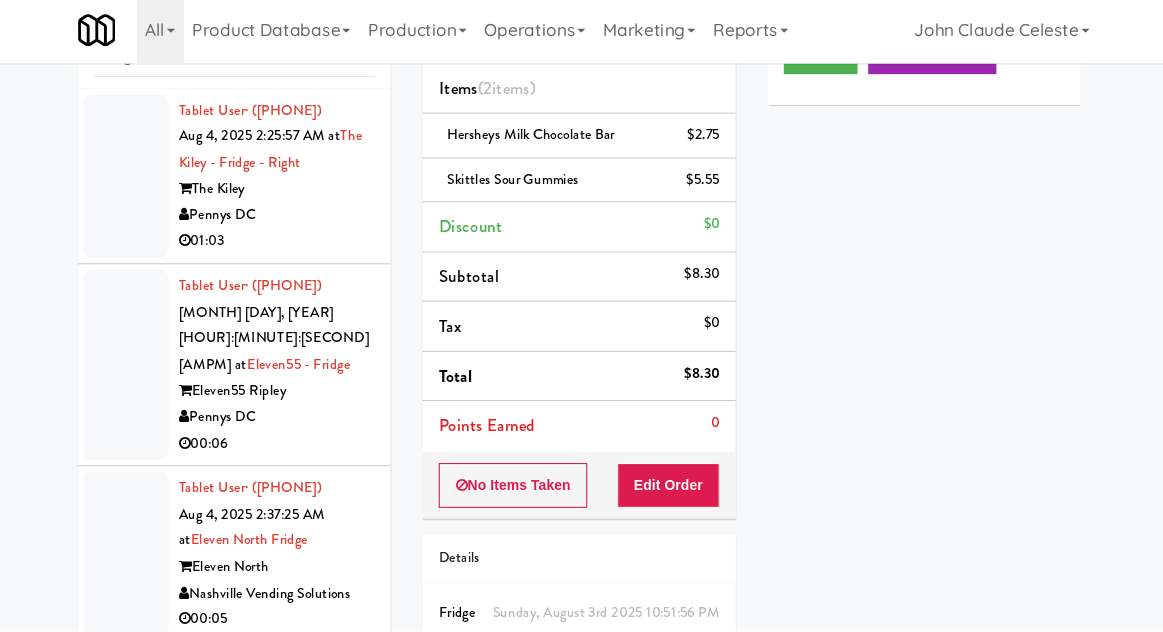 click at bounding box center [157, 170] 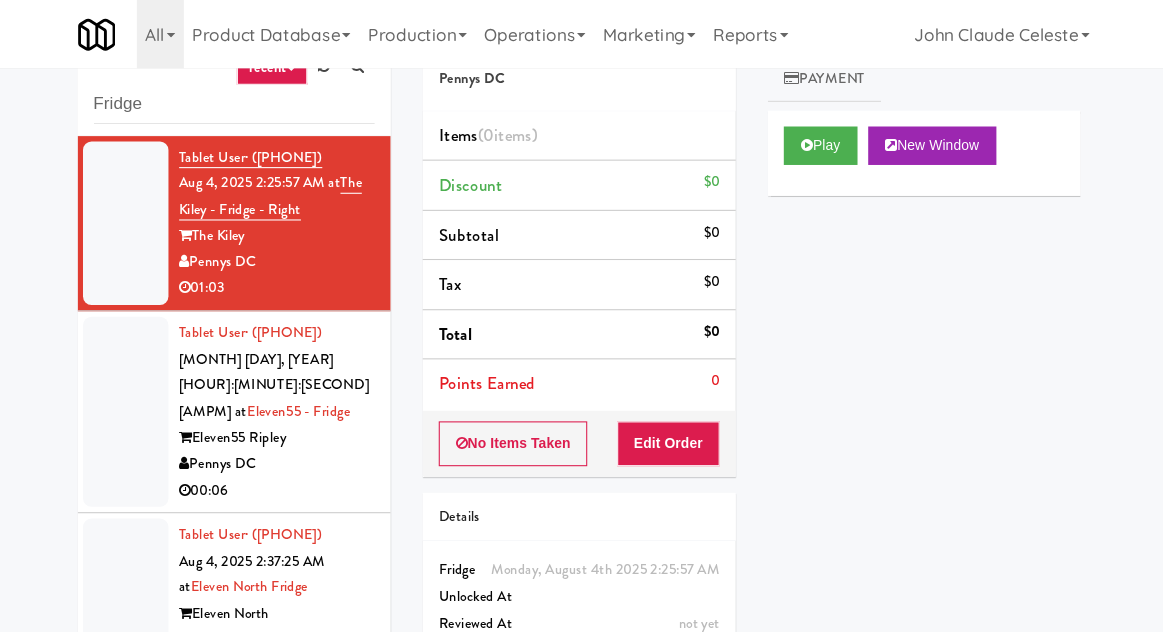 scroll, scrollTop: 0, scrollLeft: 0, axis: both 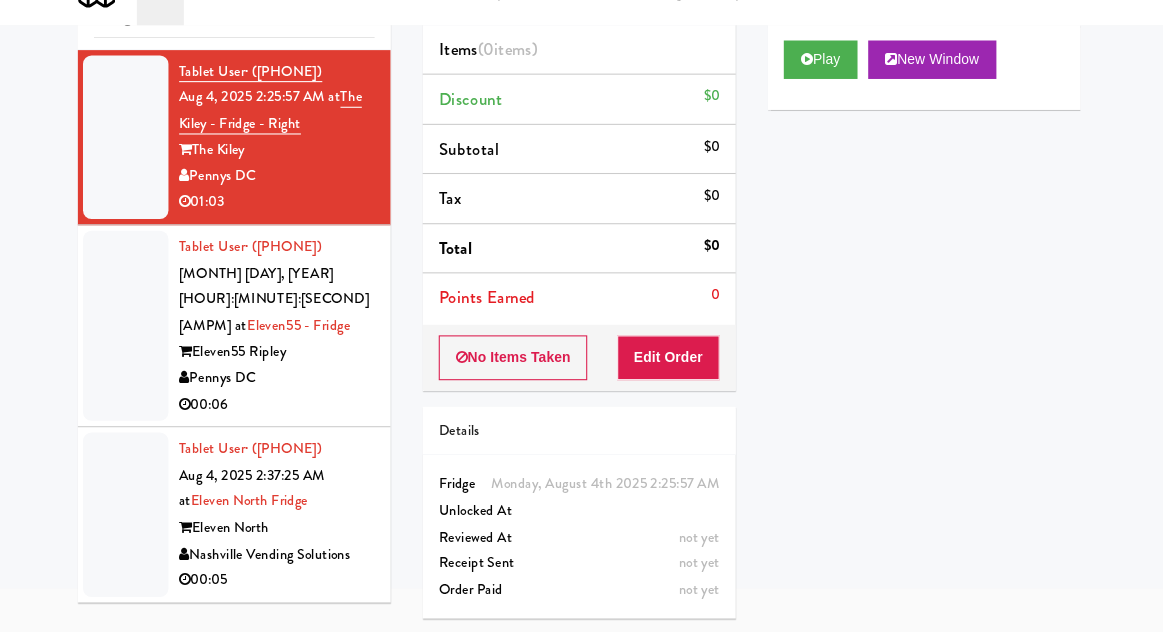 click at bounding box center [157, 345] 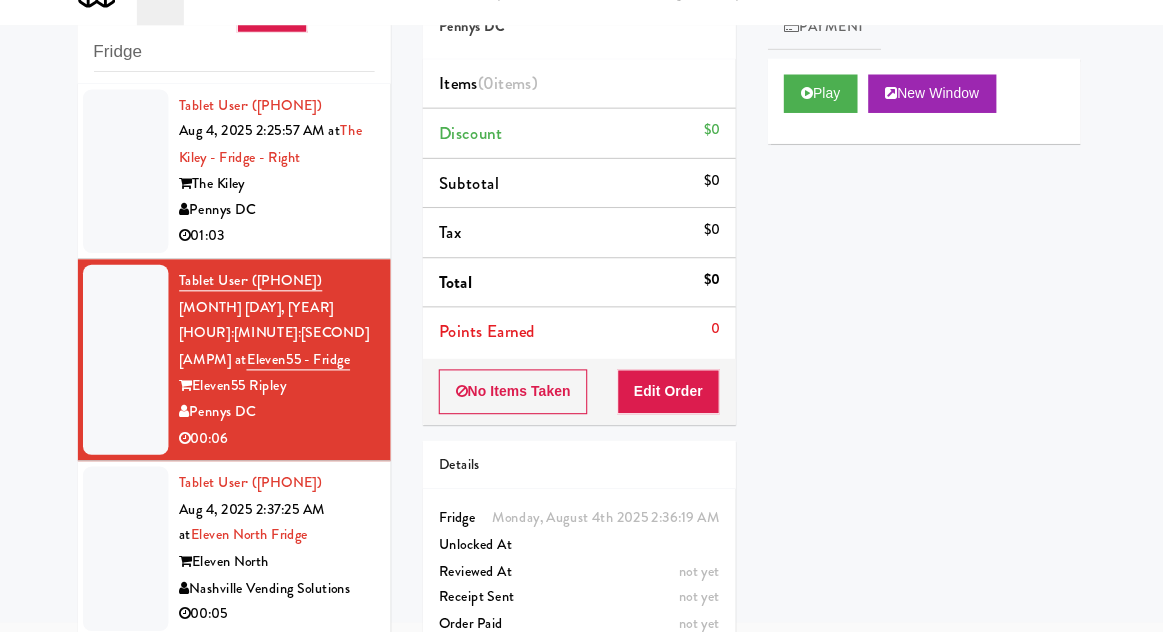 scroll, scrollTop: 105, scrollLeft: 0, axis: vertical 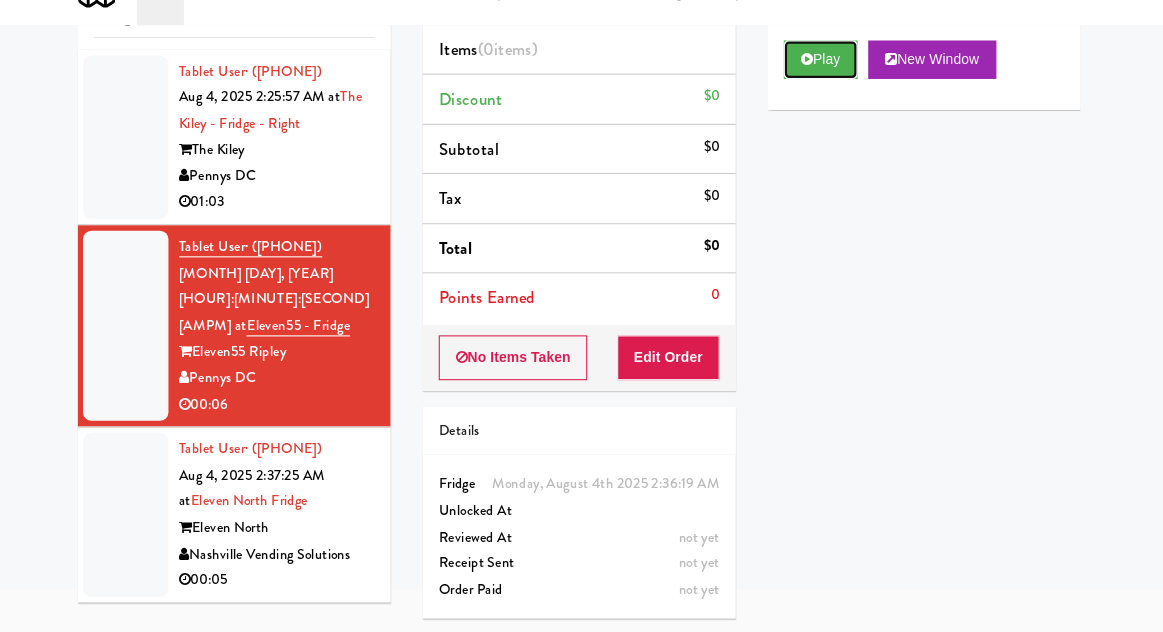 click on "Play" at bounding box center (807, 96) 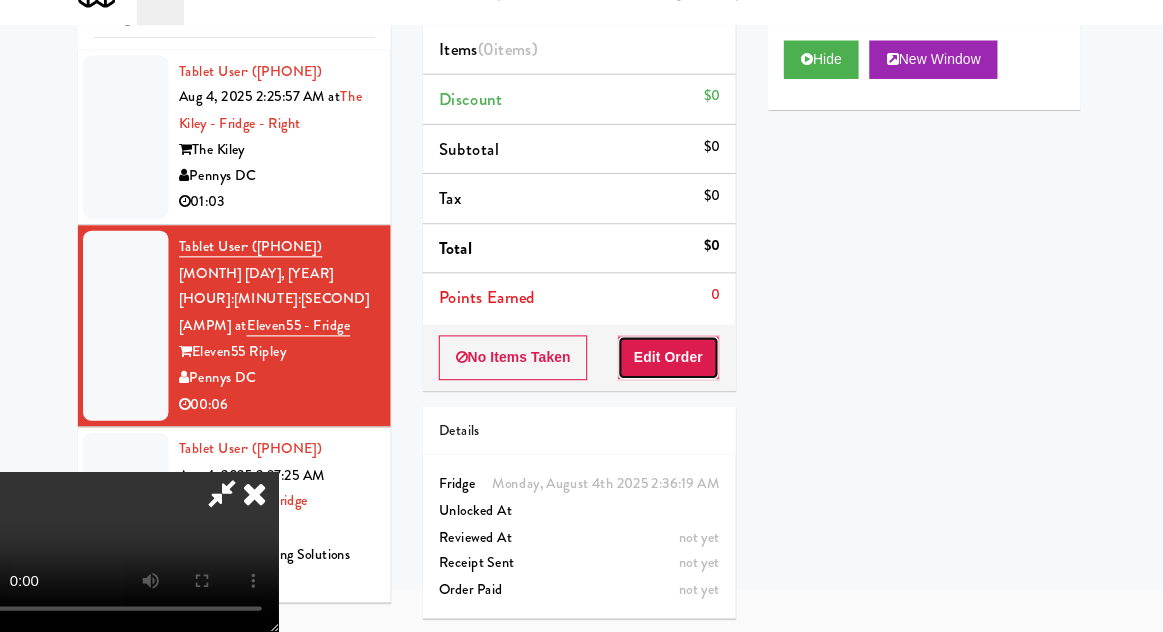click on "Edit Order" at bounding box center [665, 375] 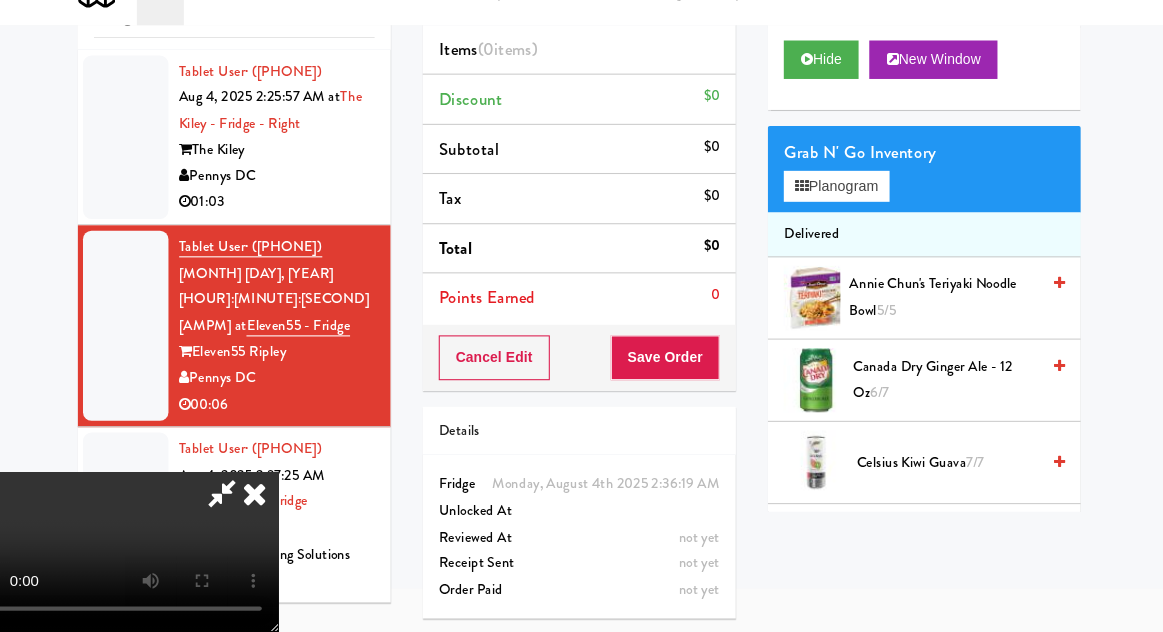 scroll, scrollTop: 73, scrollLeft: 0, axis: vertical 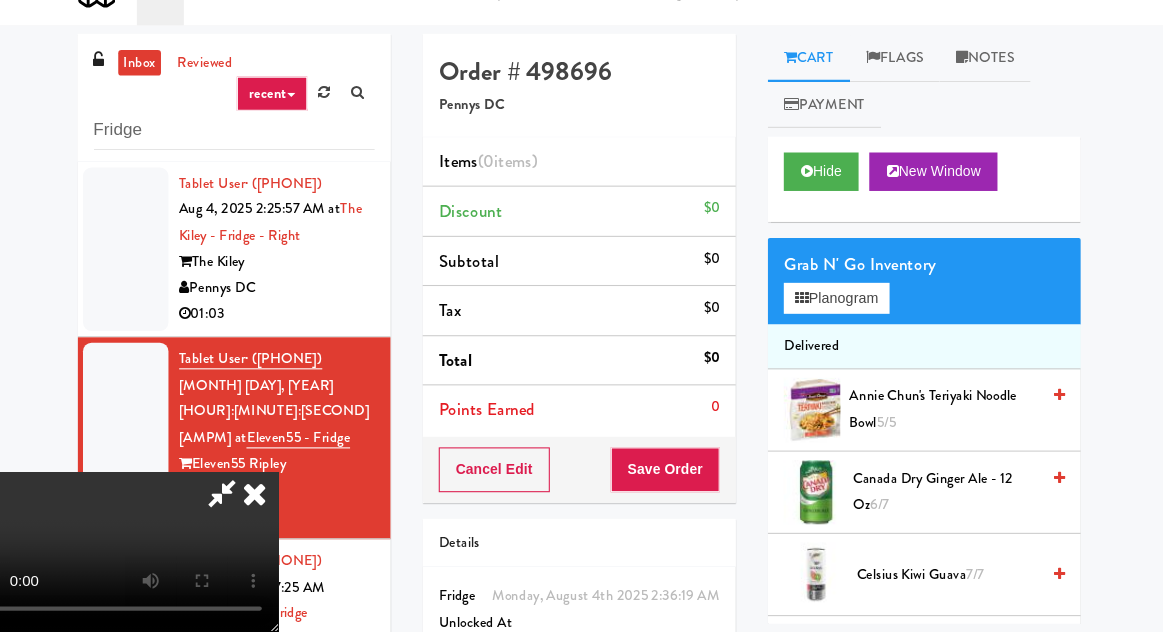 click on "Delivered" at bounding box center (904, 365) 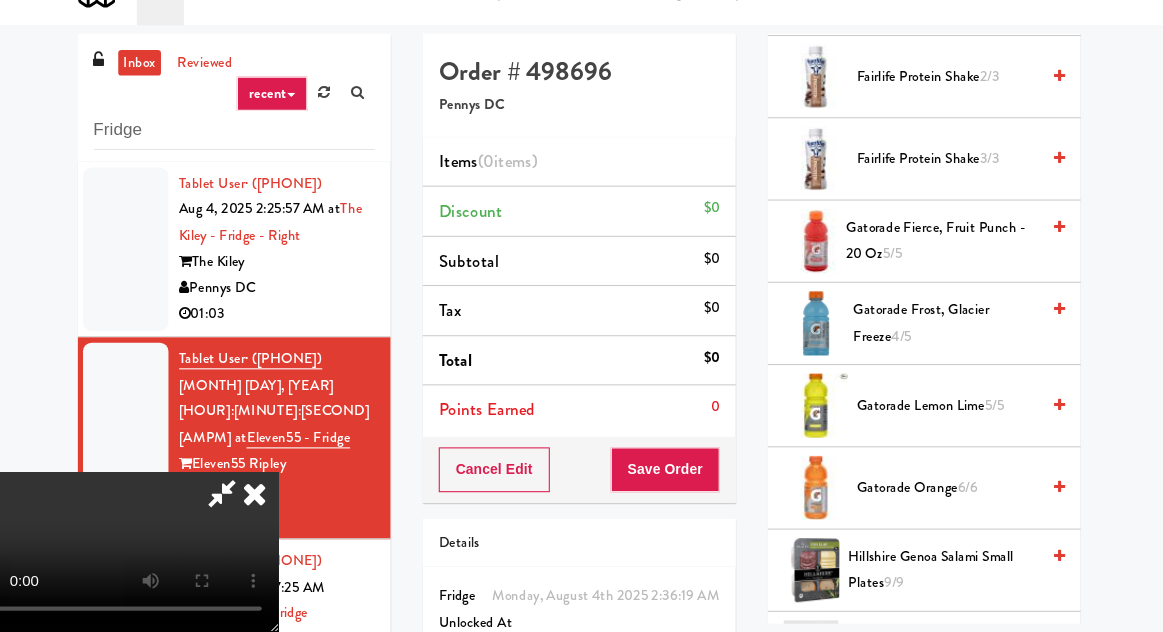click on "Gatorade Frost, Glacier Freeze  4/5" at bounding box center (924, 342) 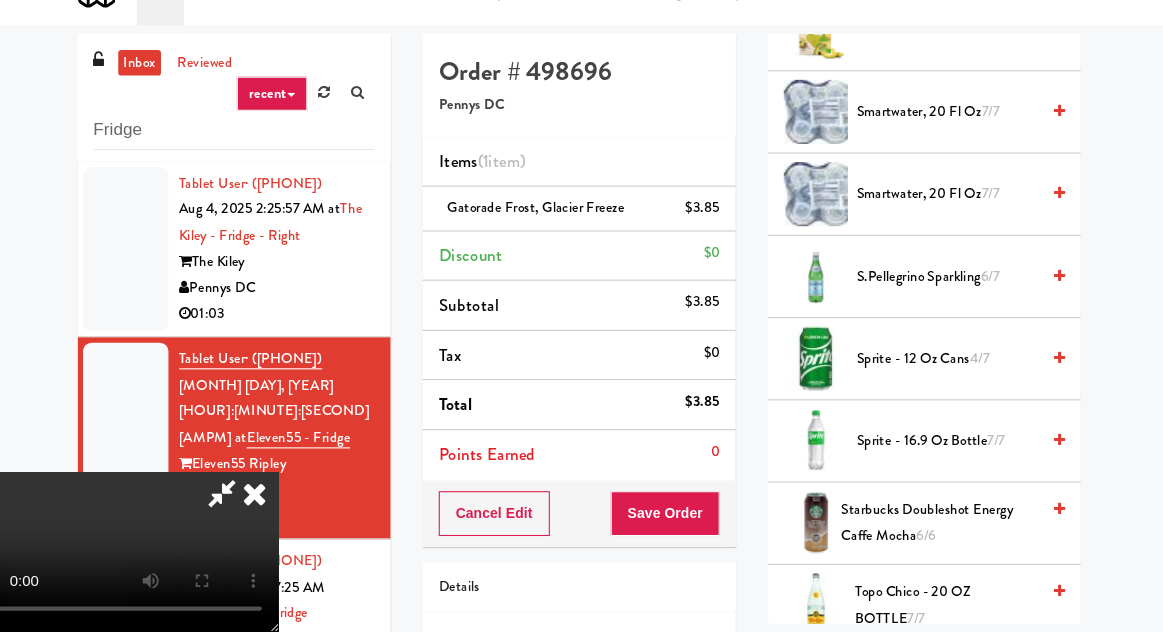 click on "Sprite - 12 oz cans  4/7" at bounding box center (926, 376) 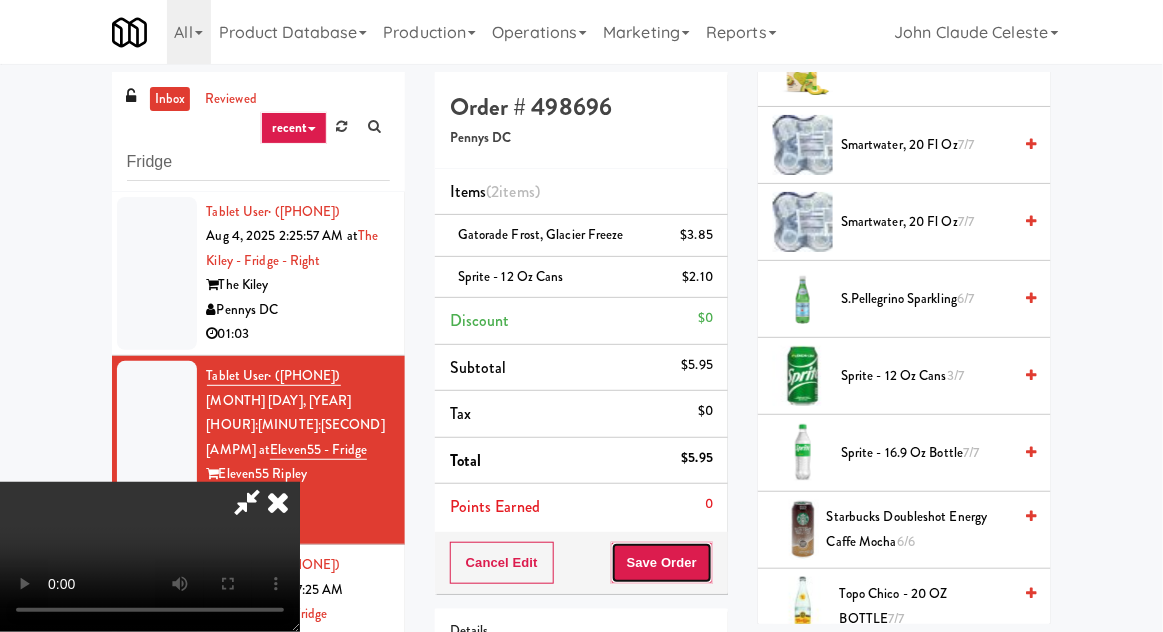click on "Save Order" at bounding box center (662, 563) 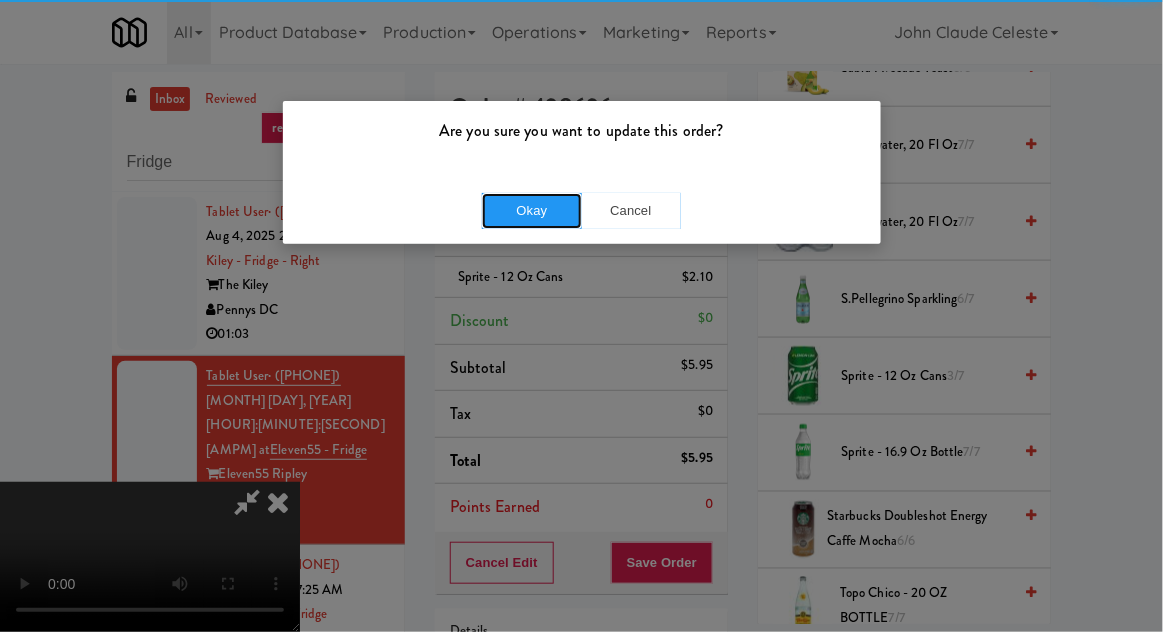 click on "Okay" at bounding box center [532, 211] 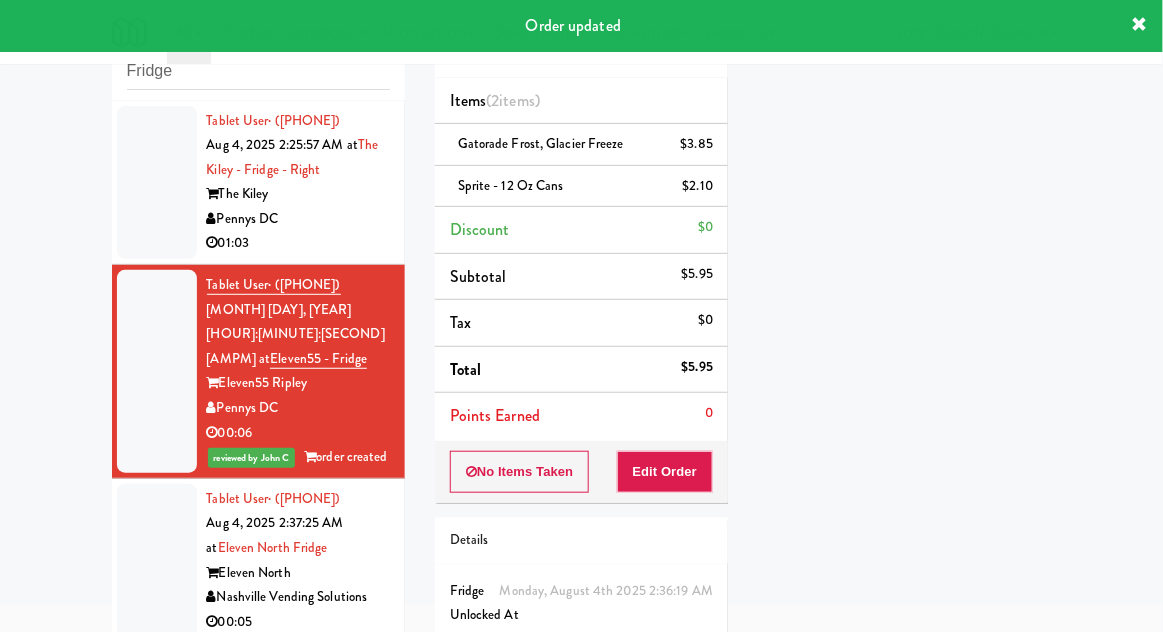 click at bounding box center (157, 561) 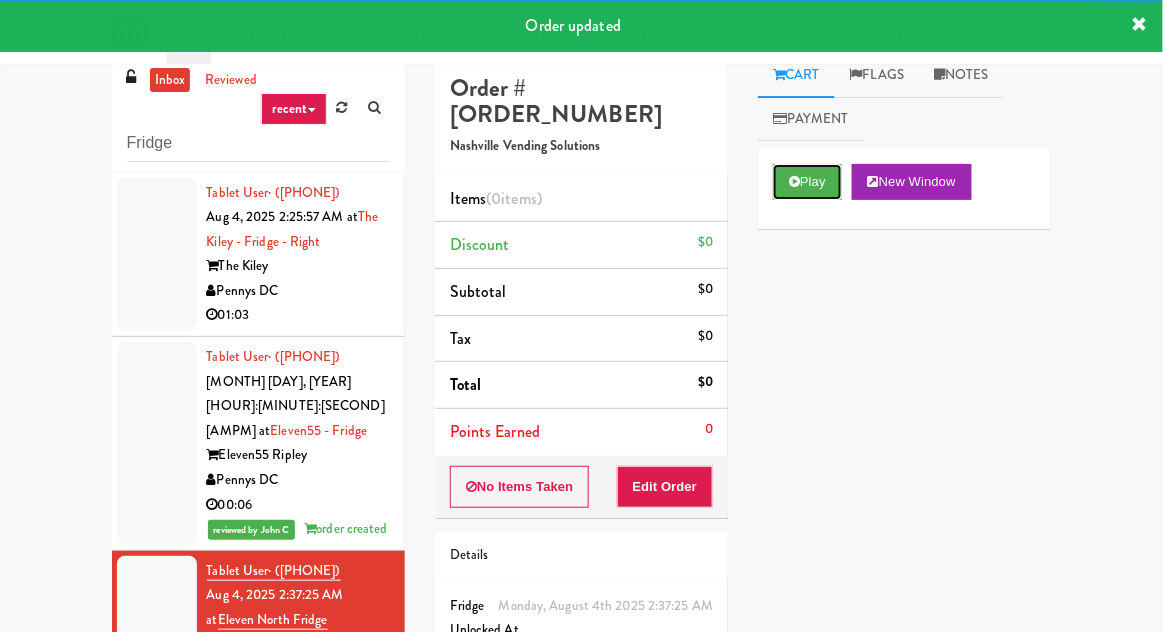 click on "Play" at bounding box center [807, 182] 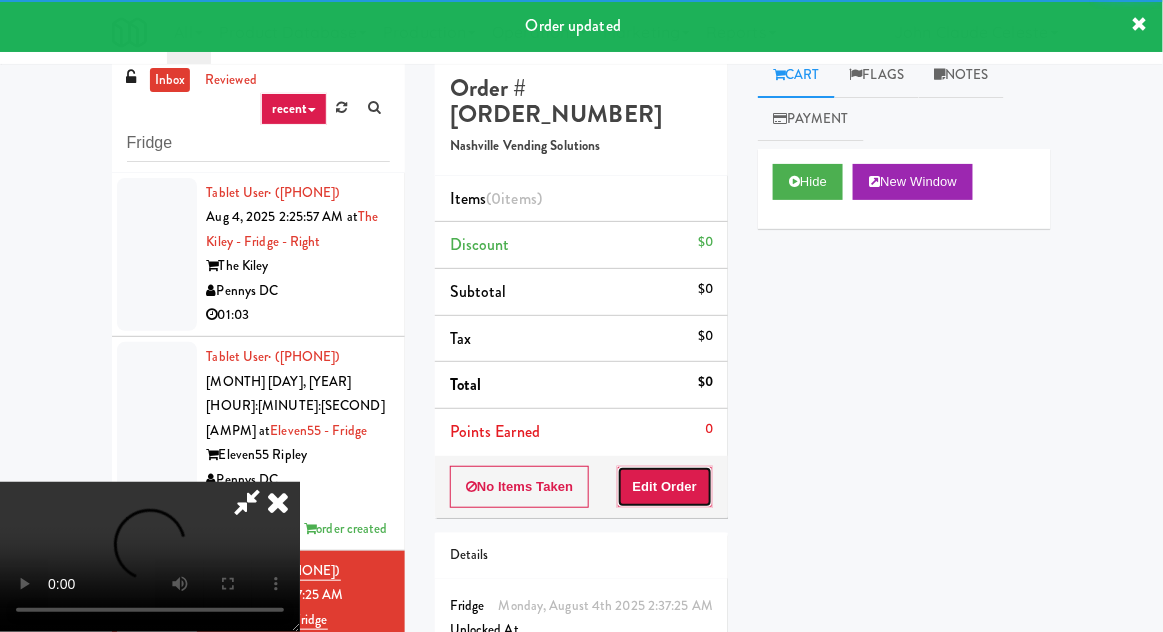 click on "Edit Order" at bounding box center (665, 487) 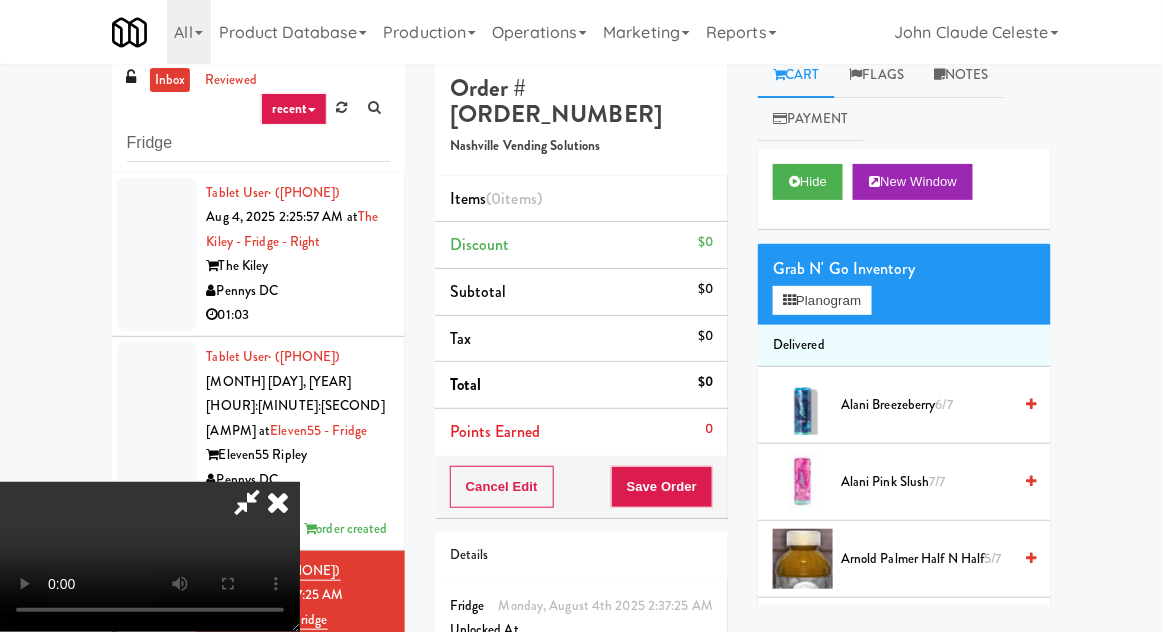 type 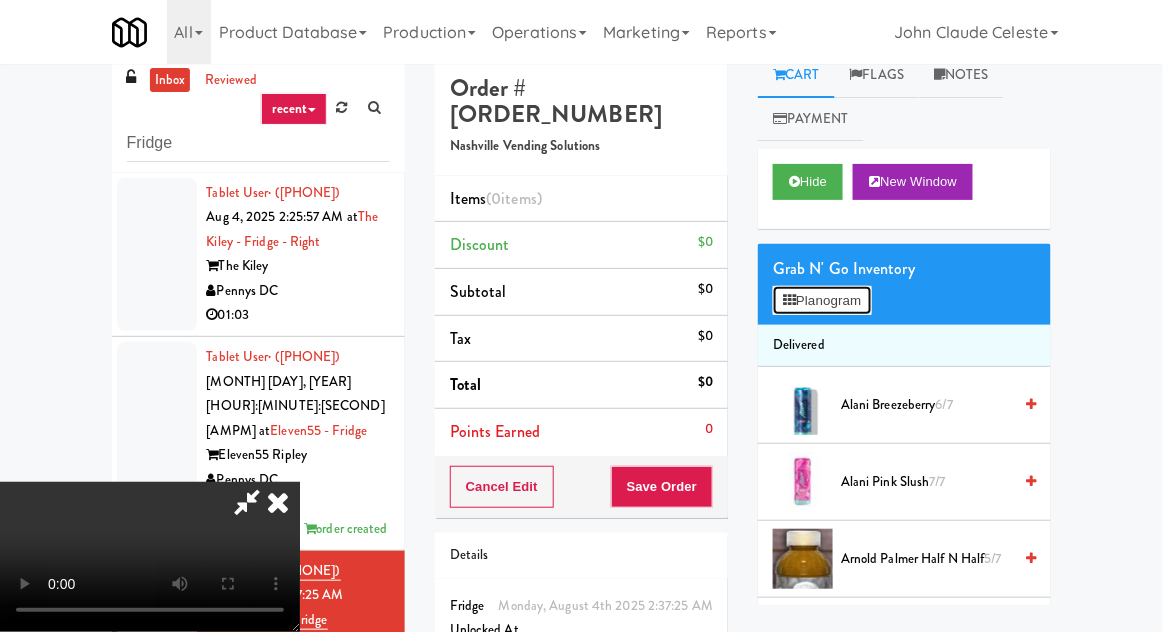 click on "Planogram" at bounding box center (822, 301) 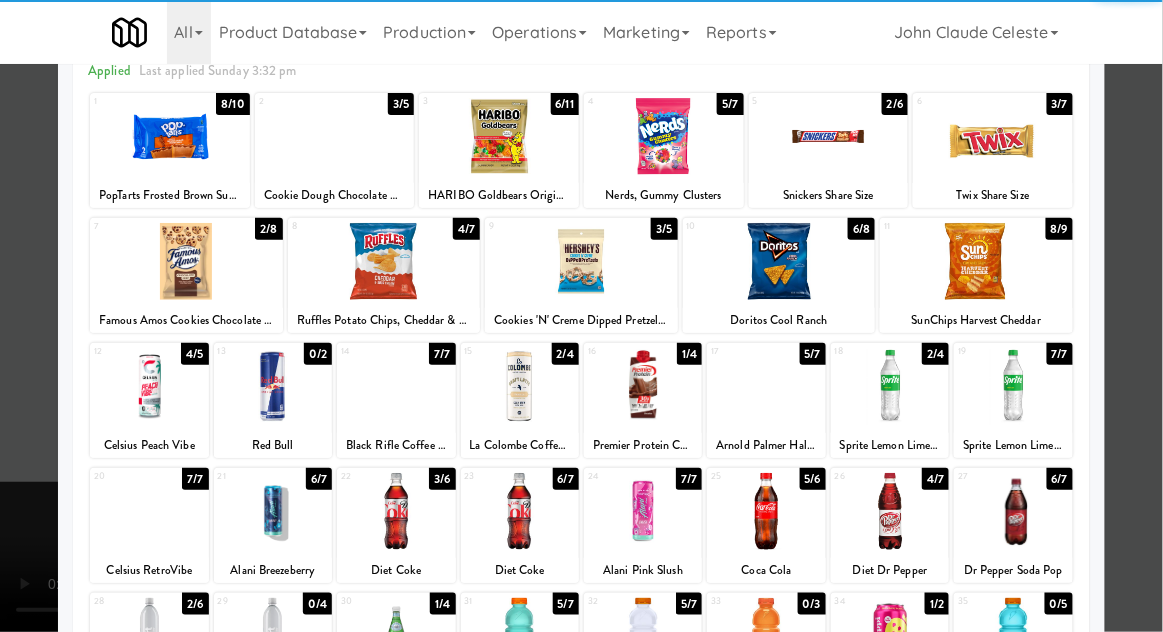 click at bounding box center [1013, 386] 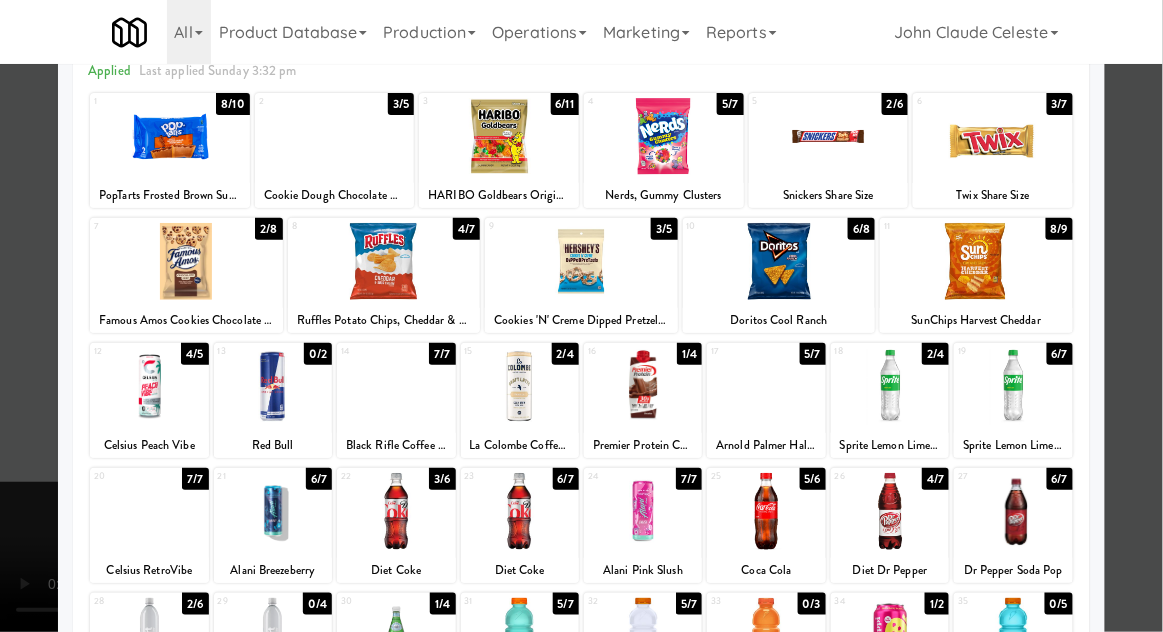 click at bounding box center [581, 316] 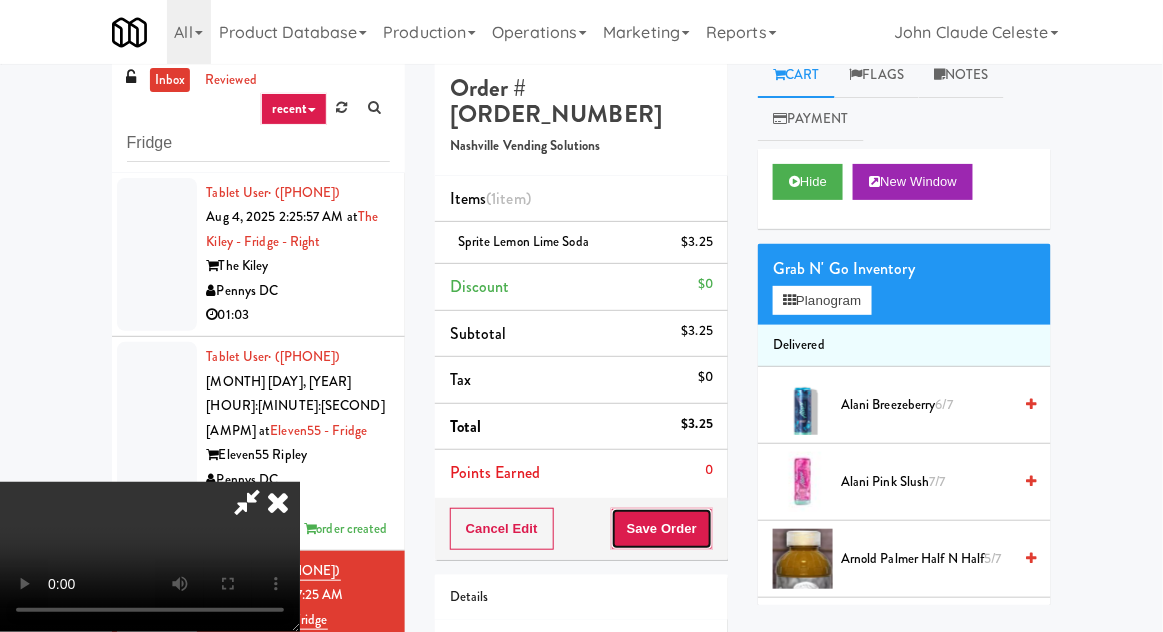 click on "Save Order" at bounding box center (662, 529) 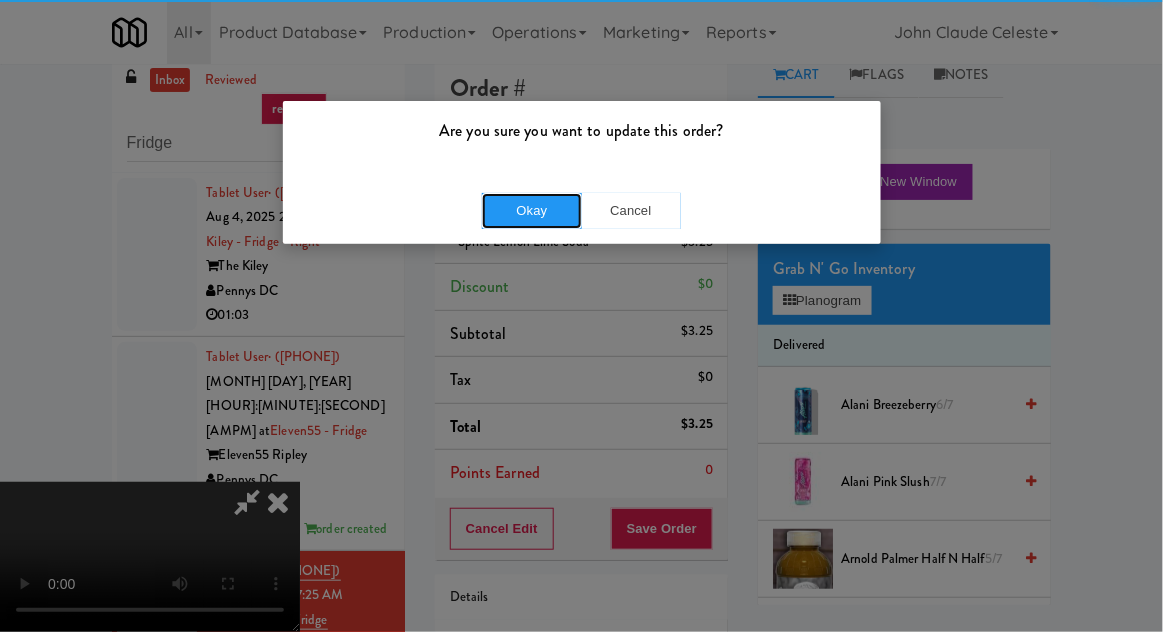 click on "Okay" at bounding box center (532, 211) 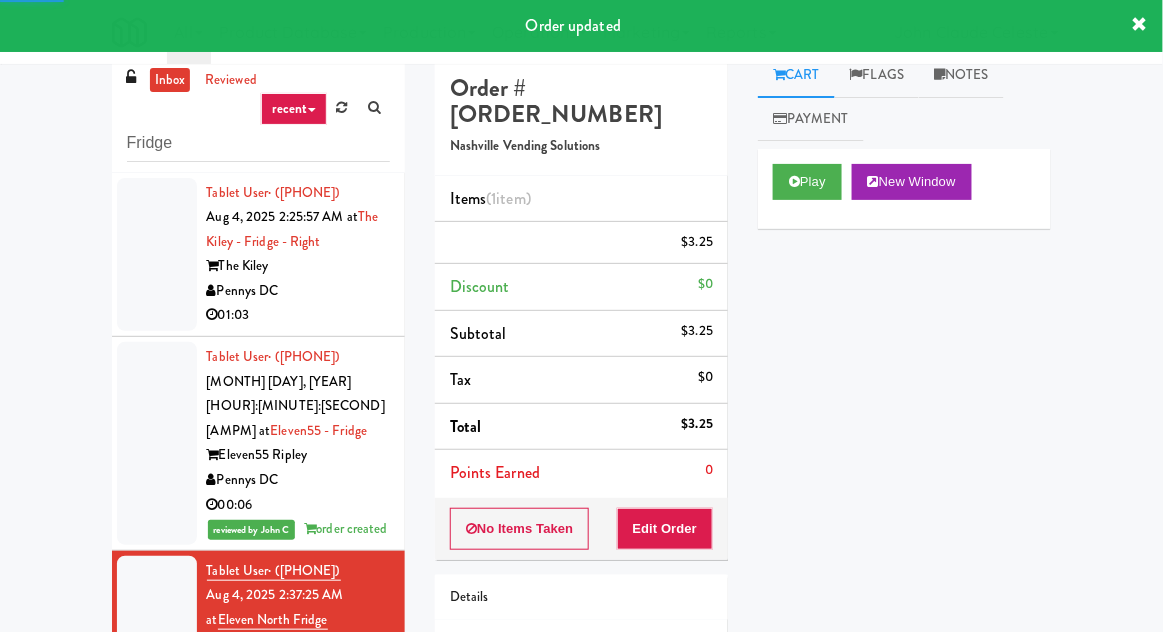 click at bounding box center [157, 255] 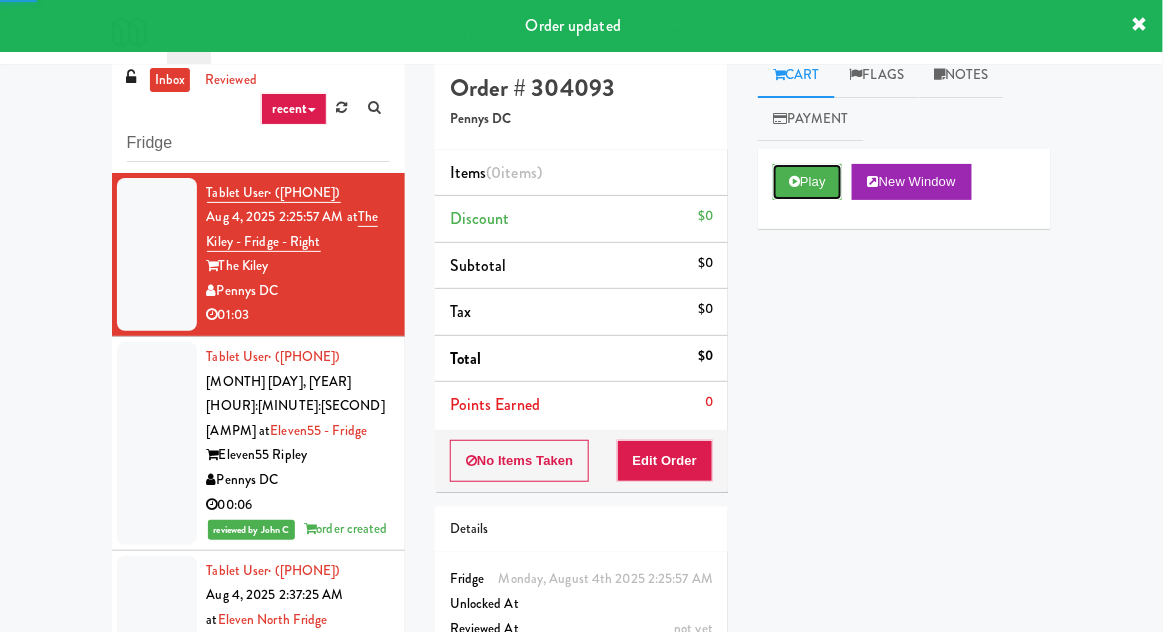 click at bounding box center [794, 181] 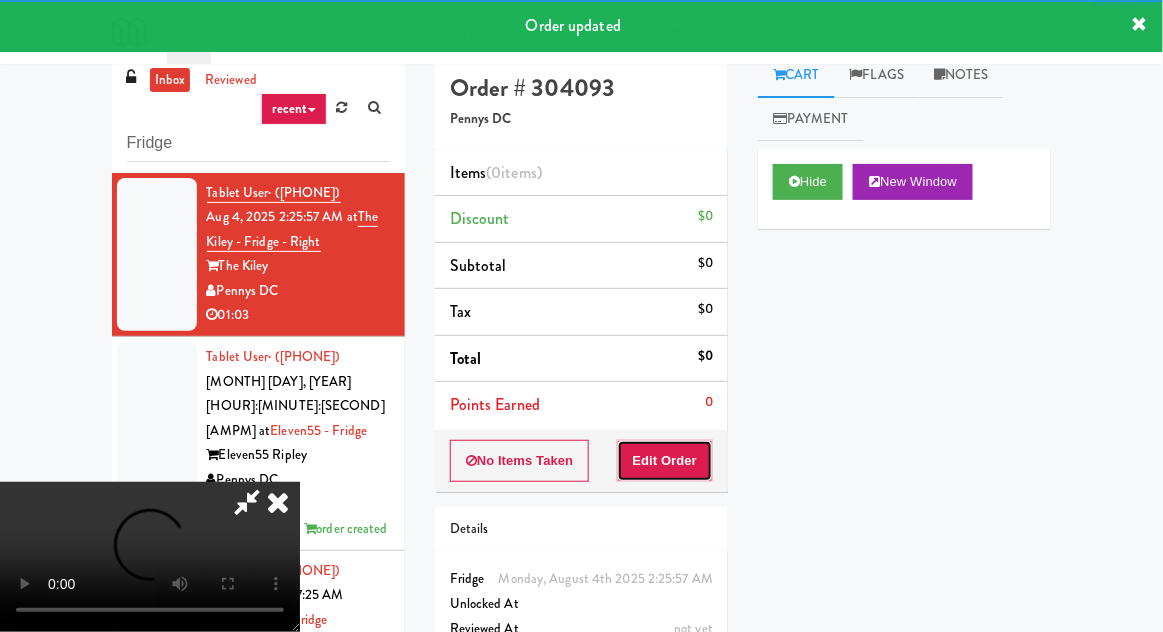 click on "Edit Order" at bounding box center [665, 461] 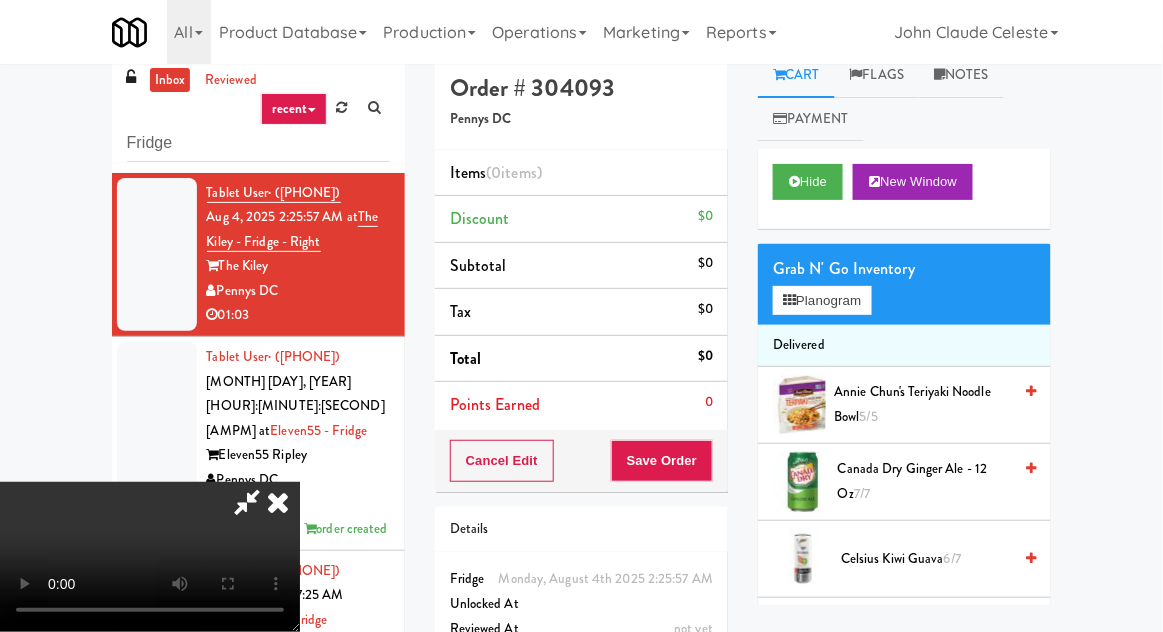 type 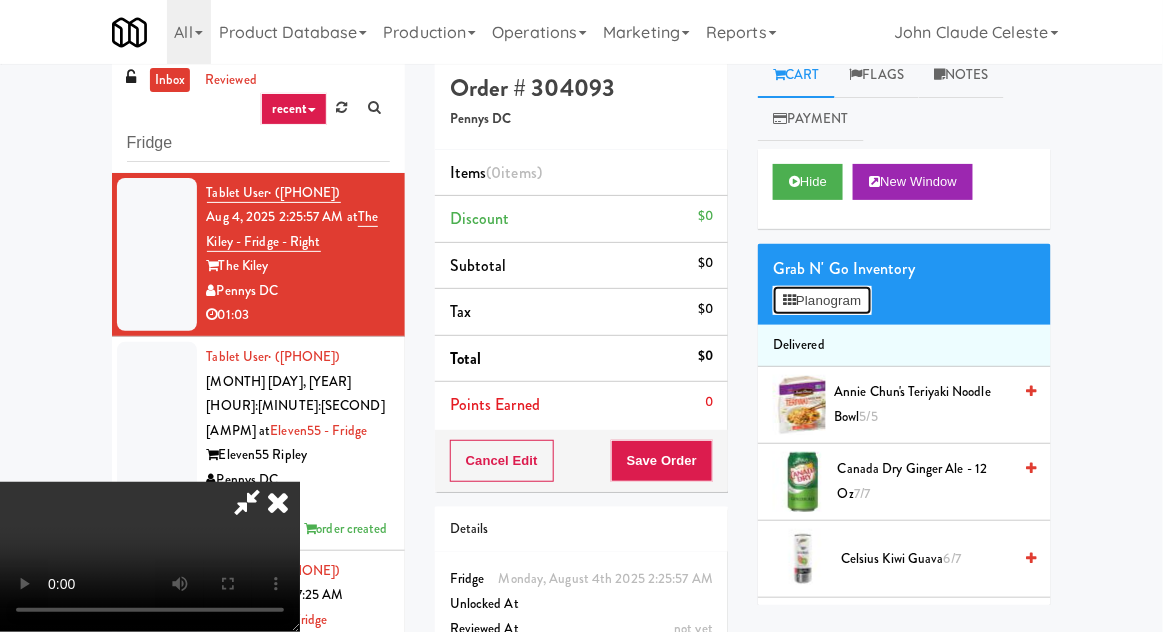 click on "Planogram" at bounding box center (822, 301) 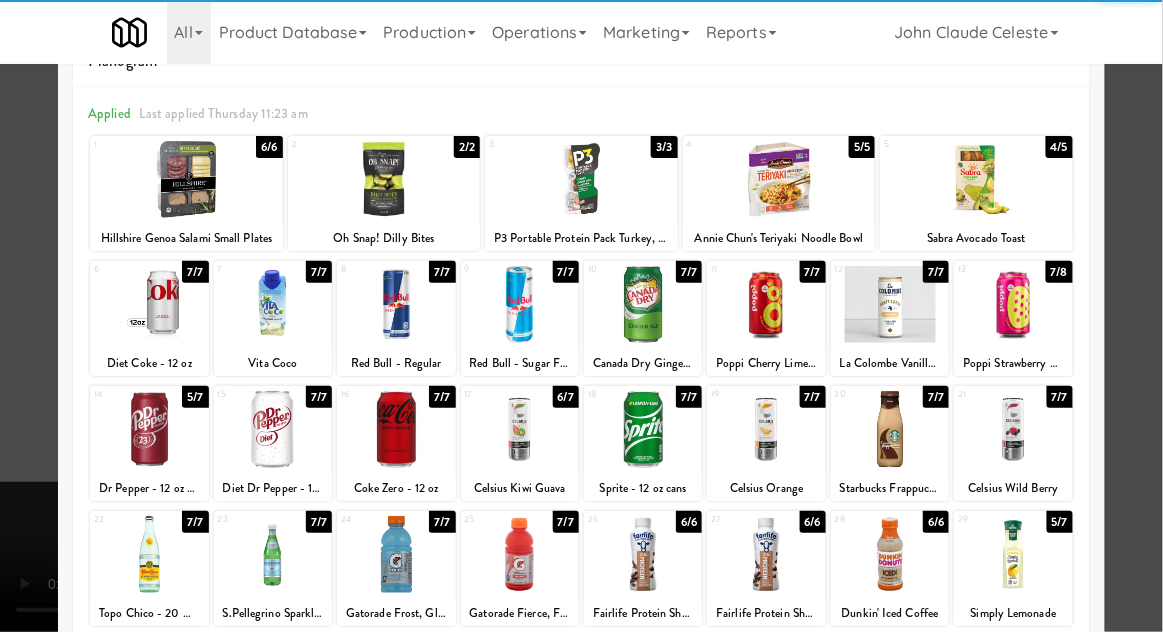 scroll, scrollTop: 74, scrollLeft: 0, axis: vertical 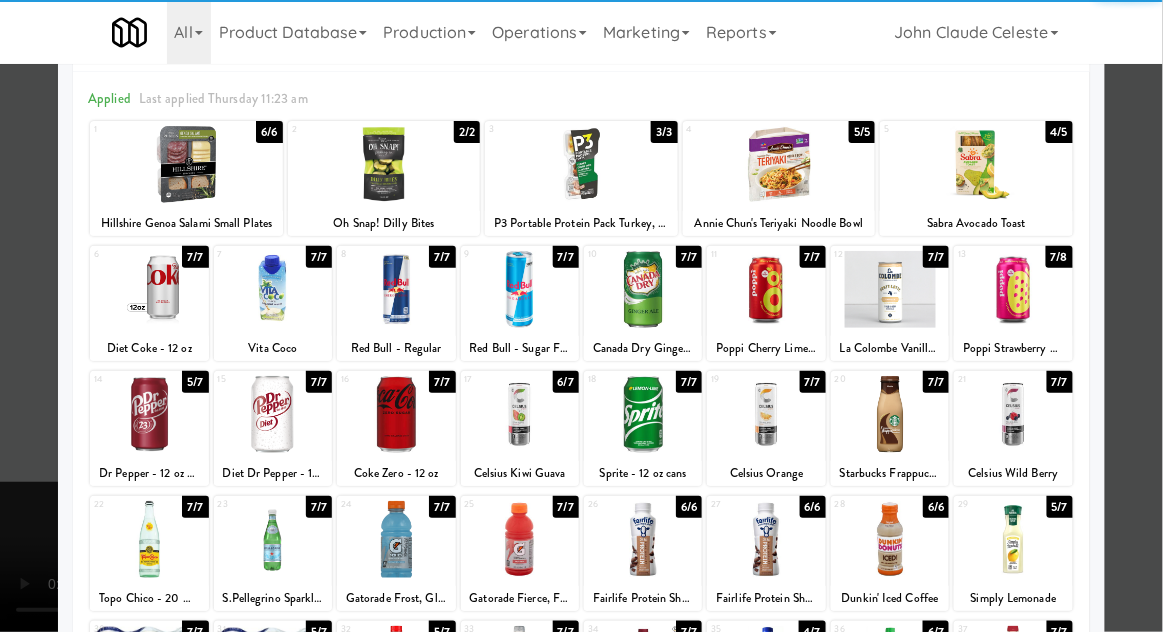 click at bounding box center (1013, 414) 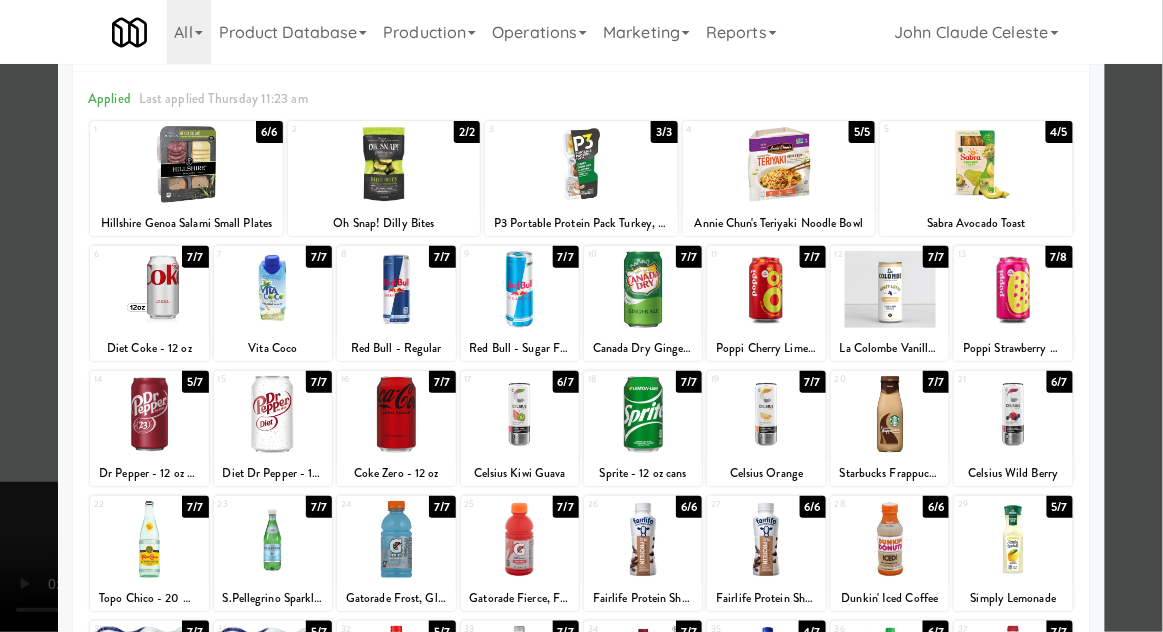 click at bounding box center [581, 316] 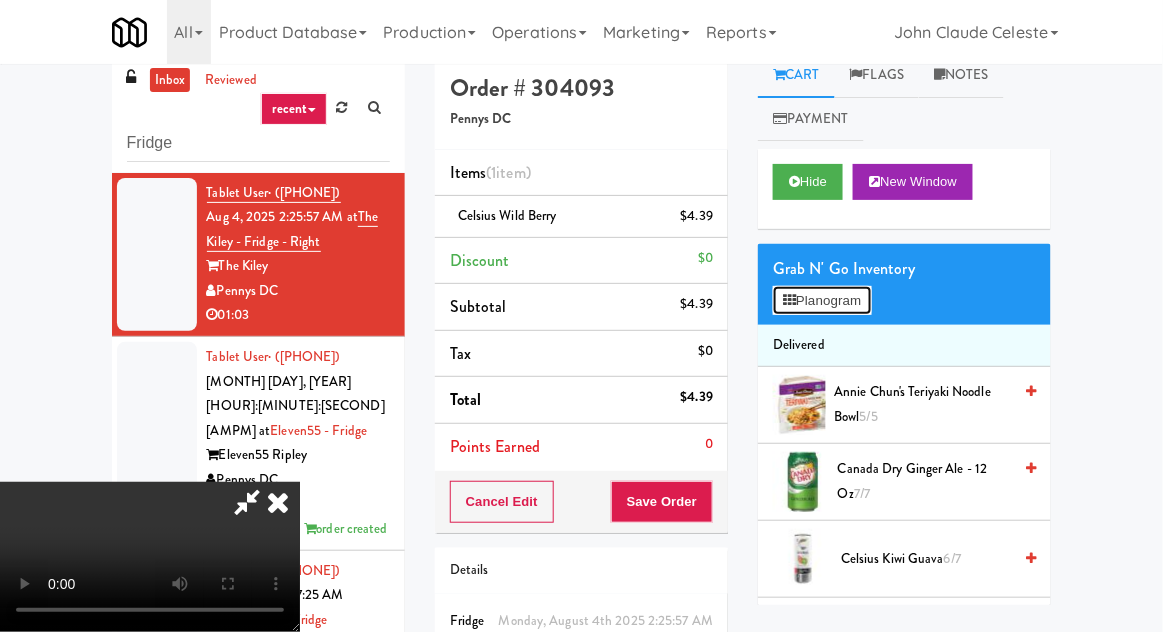 click on "Planogram" at bounding box center [822, 301] 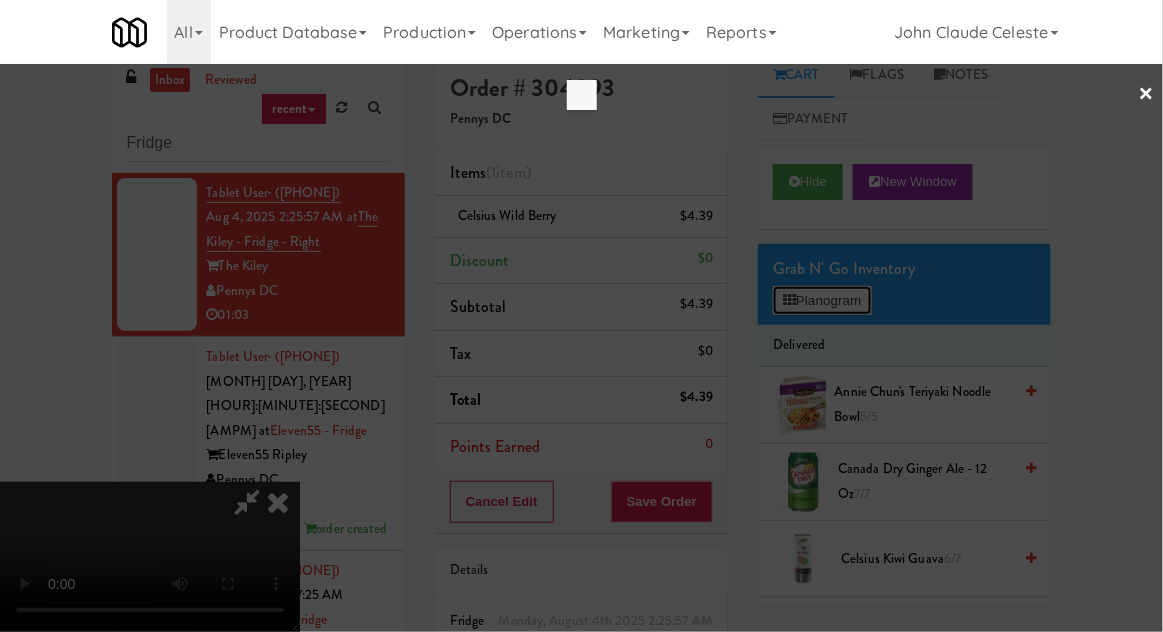 scroll, scrollTop: 0, scrollLeft: 0, axis: both 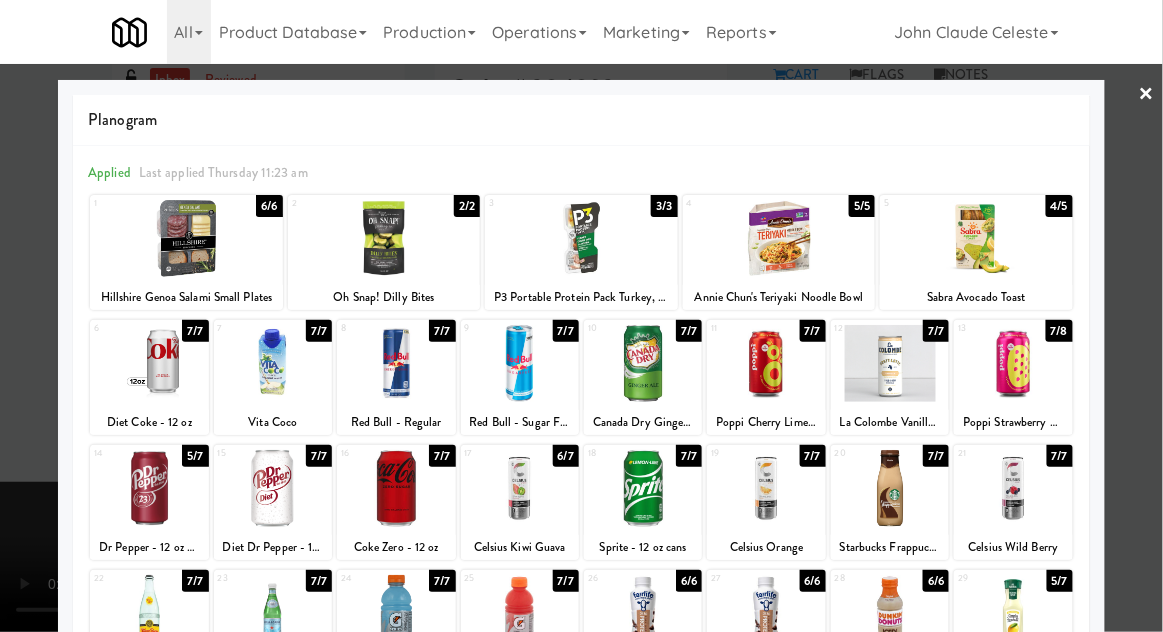click at bounding box center [581, 316] 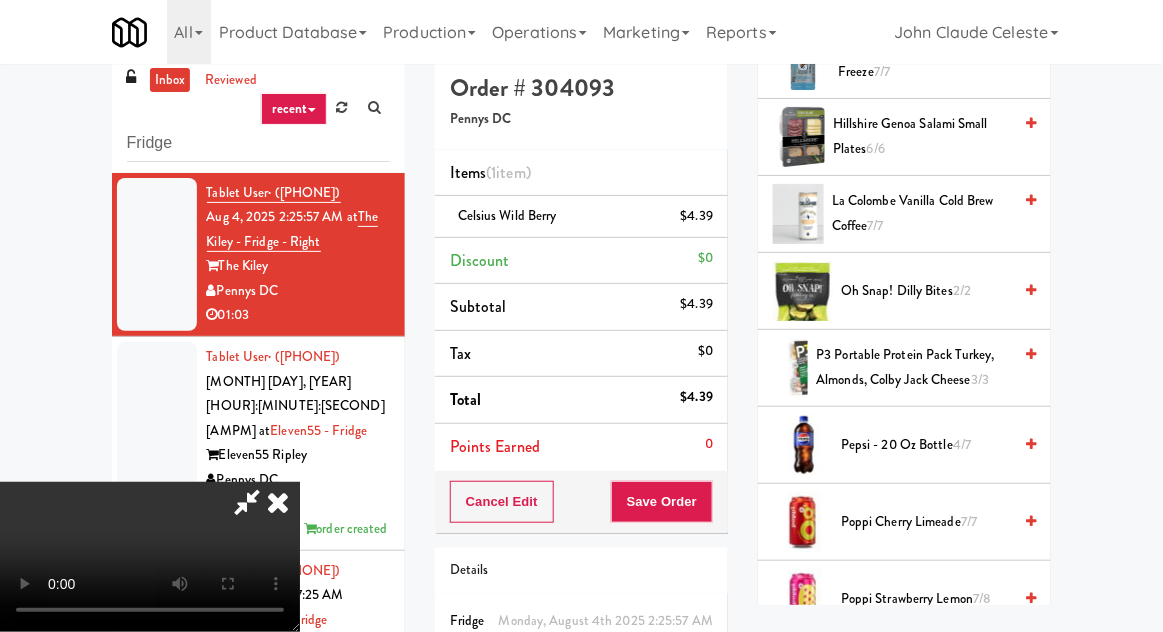 scroll, scrollTop: 1654, scrollLeft: 0, axis: vertical 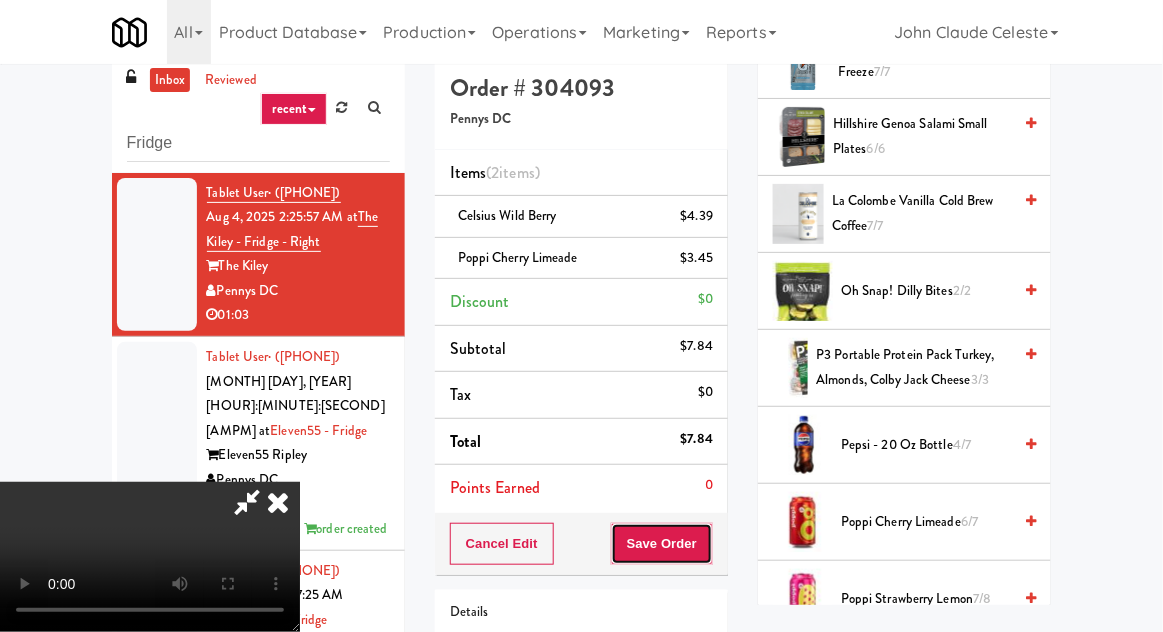click on "Save Order" at bounding box center (662, 544) 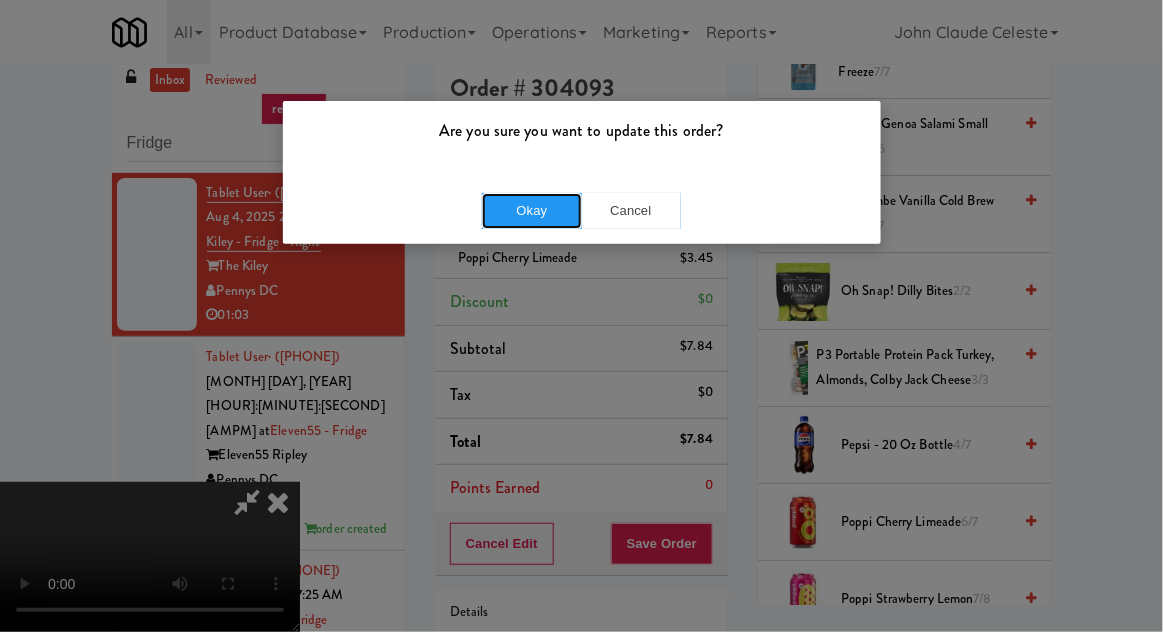 click on "Okay" at bounding box center (532, 211) 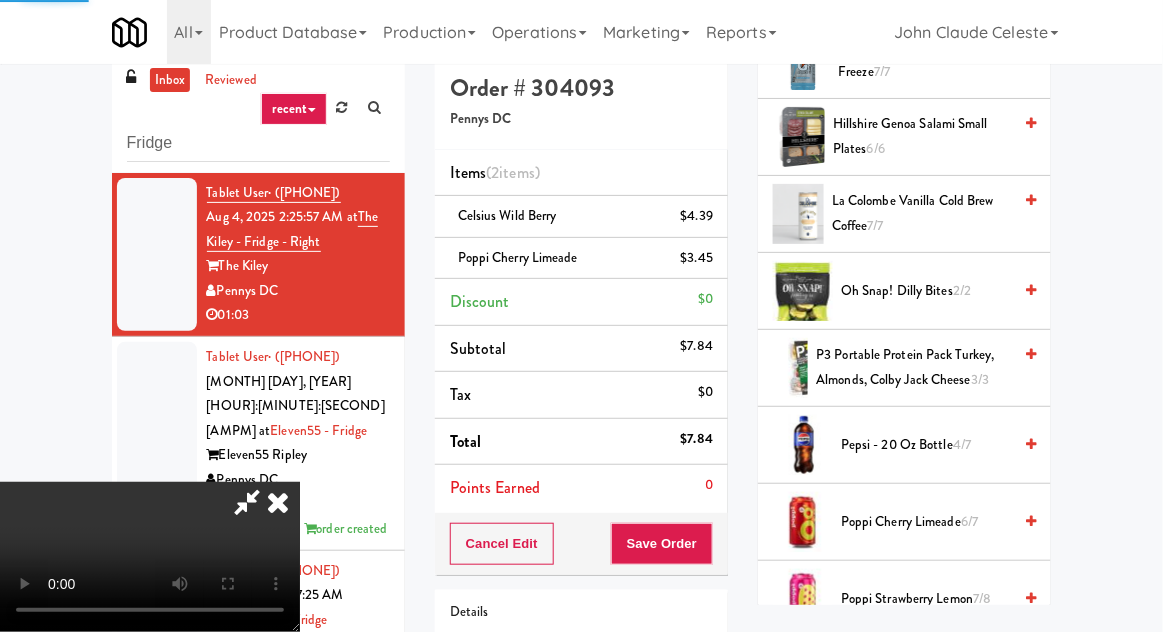 scroll, scrollTop: 197, scrollLeft: 0, axis: vertical 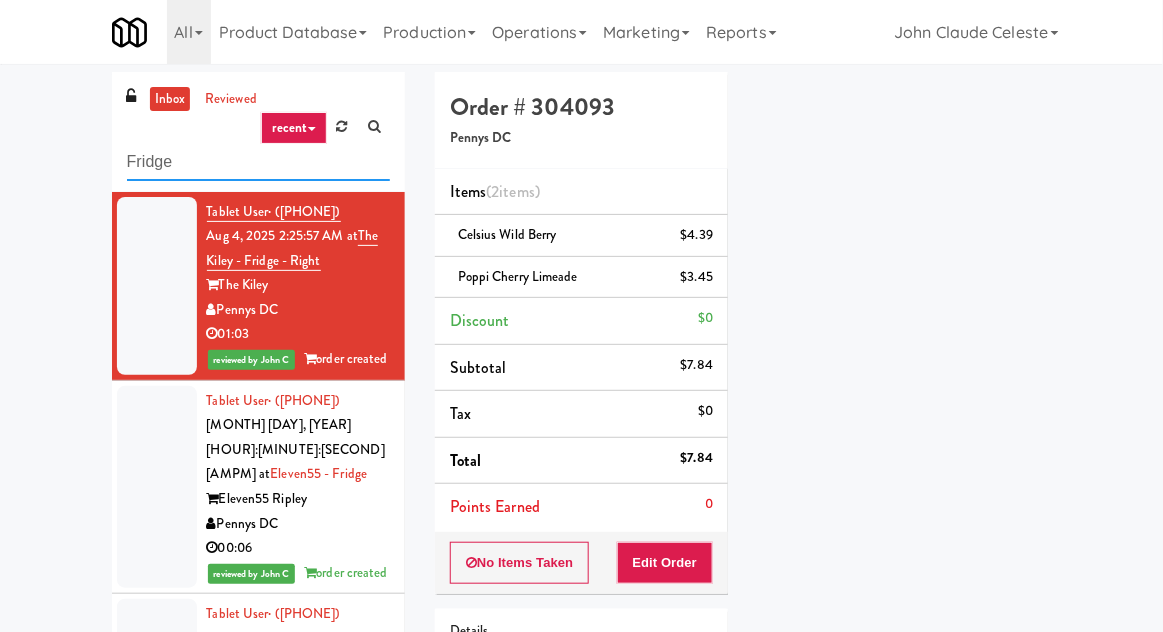 click on "Fridge" at bounding box center (258, 162) 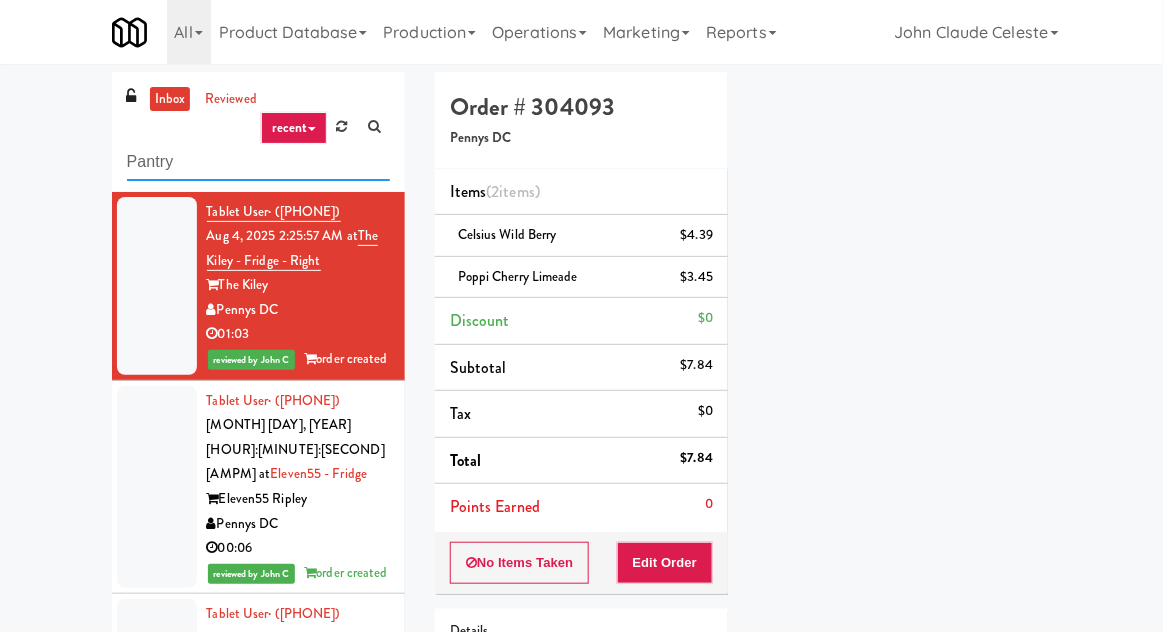type on "Pantry" 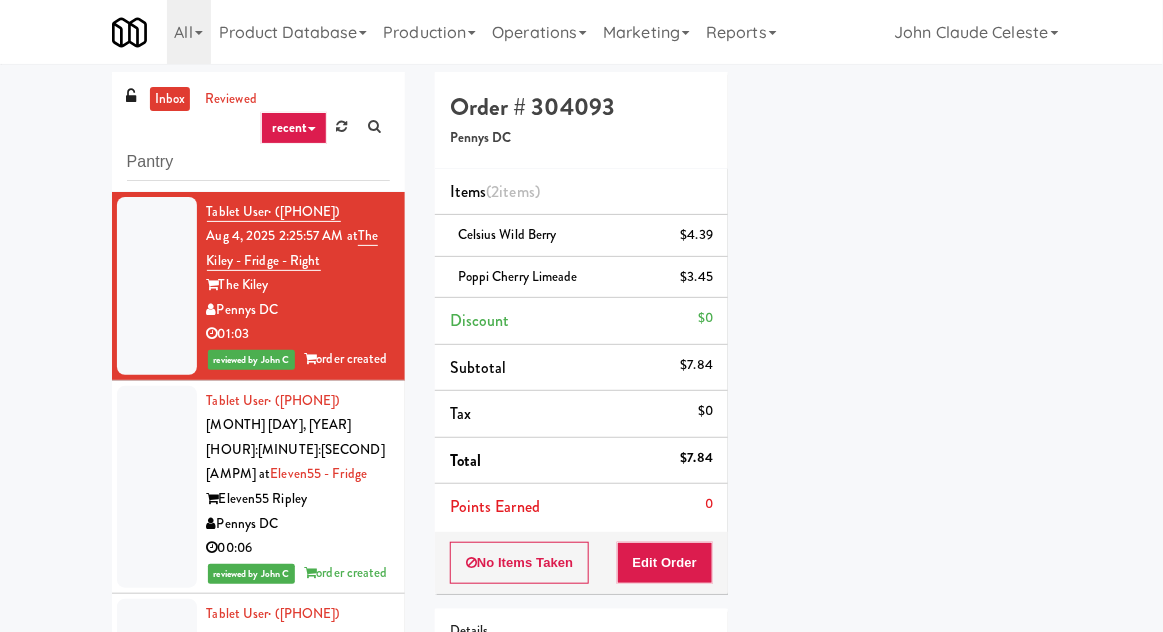 click on "inbox reviewed recent all unclear take inventory issue suspicious failed recent Pantry Tablet User · ([PHONE]) Aug 4, 2025 2:25:57 AM at The Kiley - Fridge - Right The Kiley Pennys DC 01:03 reviewed by John C order created Tablet User · ([PHONE]) Aug 4, 2025 2:36:19 AM at Eleven55 - Fridge Eleven55 Ripley Pennys DC 00:06 reviewed by John C order created Tablet User · ([PHONE]) Aug 4, 2025 2:37:25 AM at Eleven North Fridge Eleven North Nashville Vending Solutions 00:05 reviewed by John C order created Order # 304093 Pennys DC Items (2 items ) Celsius Wild Berry $4.39 Poppi Cherry Limeade $3.45 Discount $0 Subtotal $7.84 Tax $0 Total $7.84 Points Earned 0 No Items Taken Edit Order Details Monday, August 4th 2025 2:25:57 AM Fridge Unlocked At Aug 4, 2025 2:41:08 AM Reviewed At not yet Receipt Sent not yet Order Paid Cart Flags Notes Payment Play New Window Primary Flag Clear Unclear Take - No Video Clear" at bounding box center [581, 472] 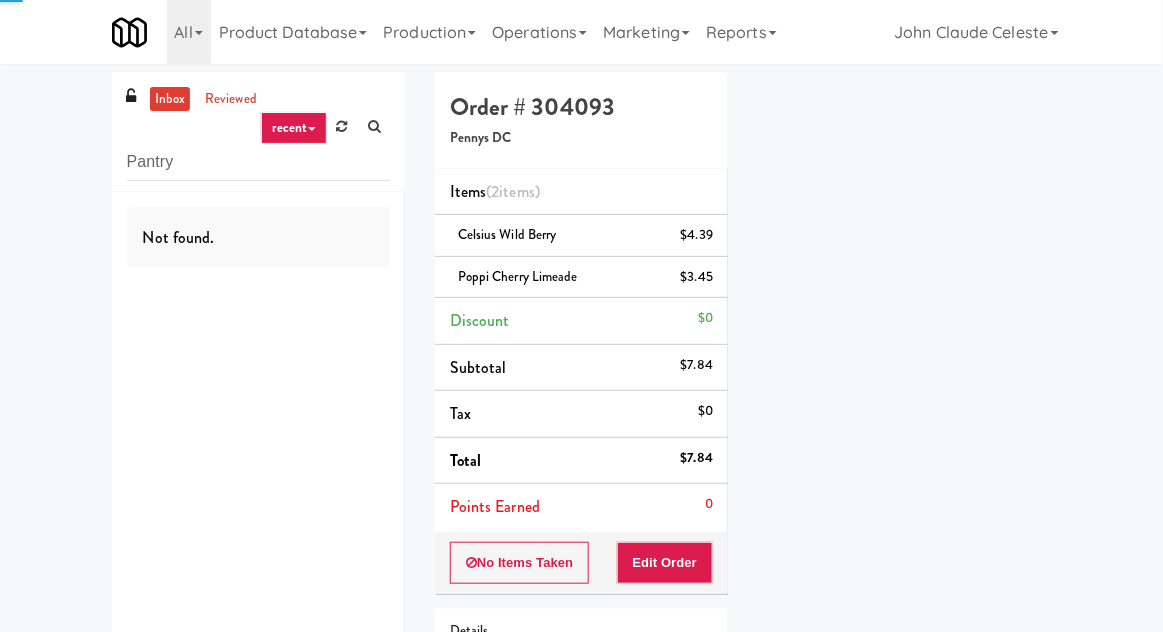 click on "inbox reviewed recent    all     unclear take     inventory issue     suspicious     failed     recent   [LOCATION]   Not found. Order # [ORDER_NUMBER] [COMPANY] Items  ([ITEM_COUNT]  items ) [PRODUCT_NAME]  [PRICE] [PRODUCT_NAME]  [PRICE] Discount  [PRICE] Subtotal [PRICE] Tax [PRICE] Total [PRICE] Points Earned  [POINTS]  No Items Taken Edit Order Details [DAY_OF_WEEK], [MONTH] [DAY_ORDINAL] [YEAR] [HOUR]:[MINUTE]:[SECOND] [AMPM] Fridge Unlocked At [MONTH] [DAY], [YEAR] [HOUR]:[MINUTE]:[SECOND] [AMPM] Reviewed At not yet Receipt Sent not yet Order Paid  Cart  Flags  Notes  Payment  Play  New Window  Primary Flag  Clear     Flag if unable to determine what was taken or order not processable due to inventory issues Unclear Take - No Video Unclear Take - Short or Cut Off Unclear Take - Obstructed Inventory Issue - Product Not in Inventory Inventory Issue - Product prices as [PRICE]  Additional Concerns  Clear Flag as Suspicious Returned Product Place a foreign product in  Internal Notes" at bounding box center [581, 472] 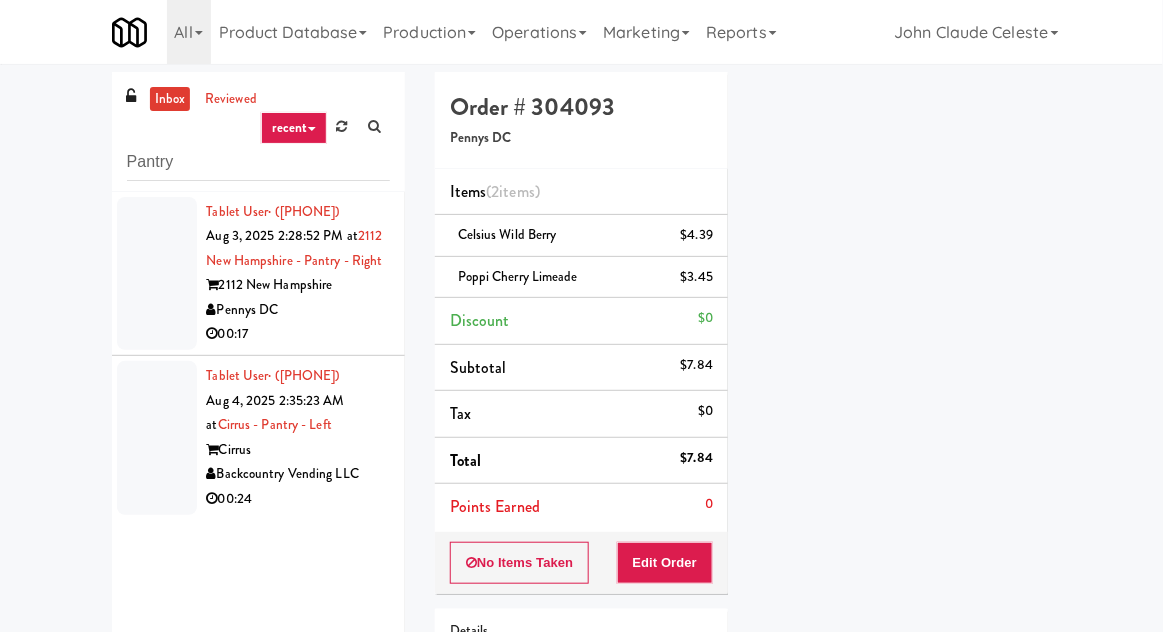 click at bounding box center [157, 274] 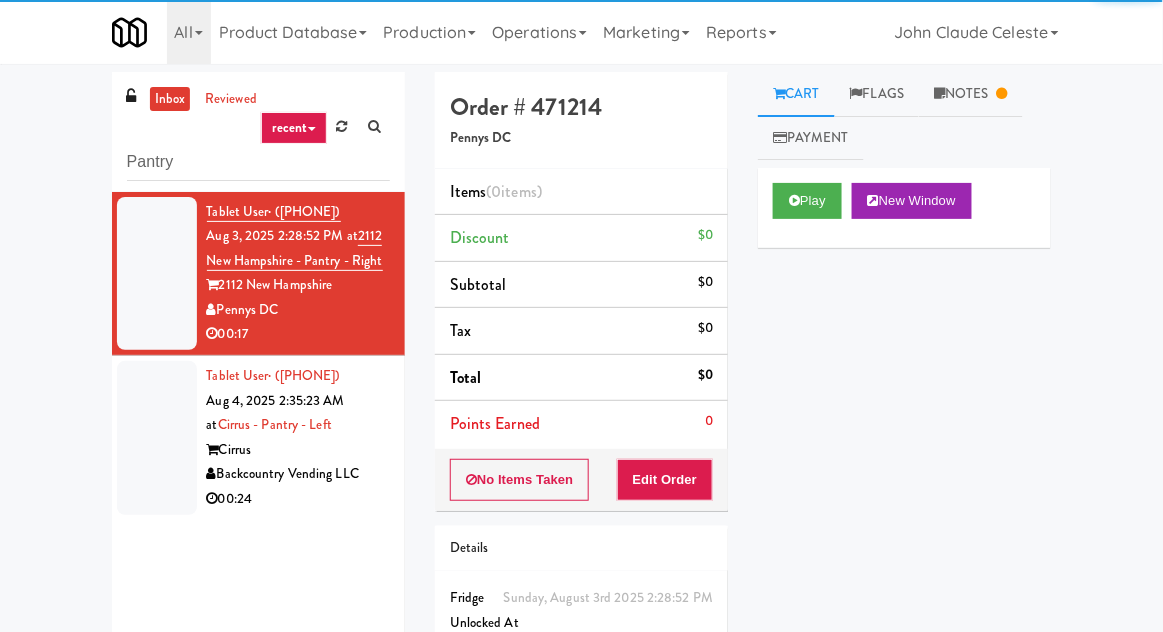 click on "Notes" at bounding box center [971, 94] 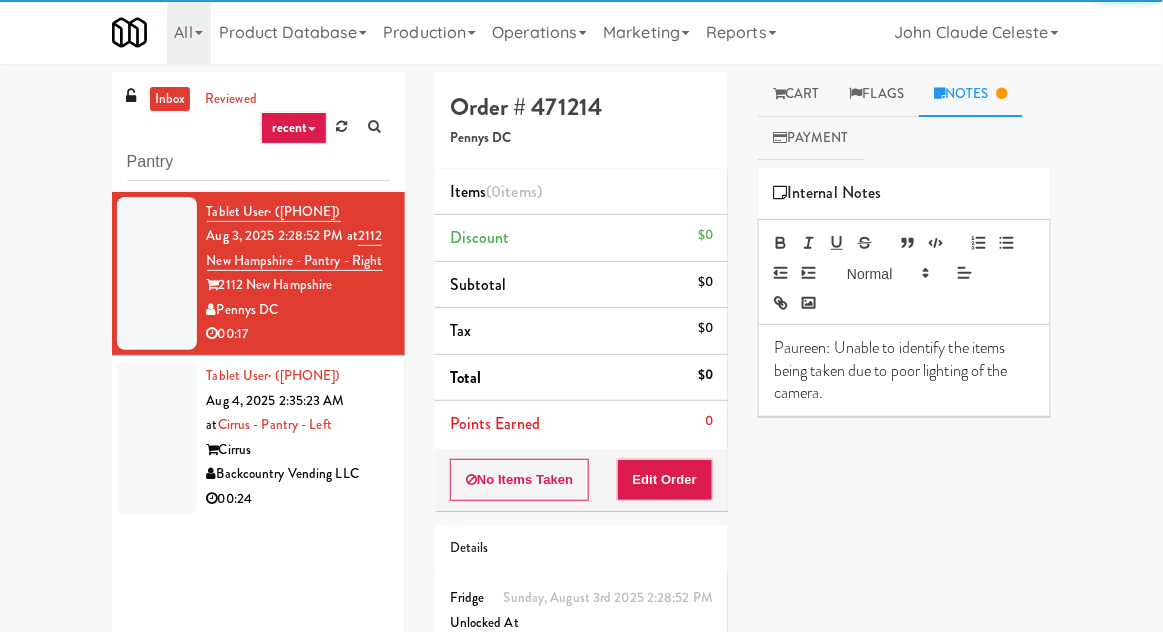 click at bounding box center [157, 438] 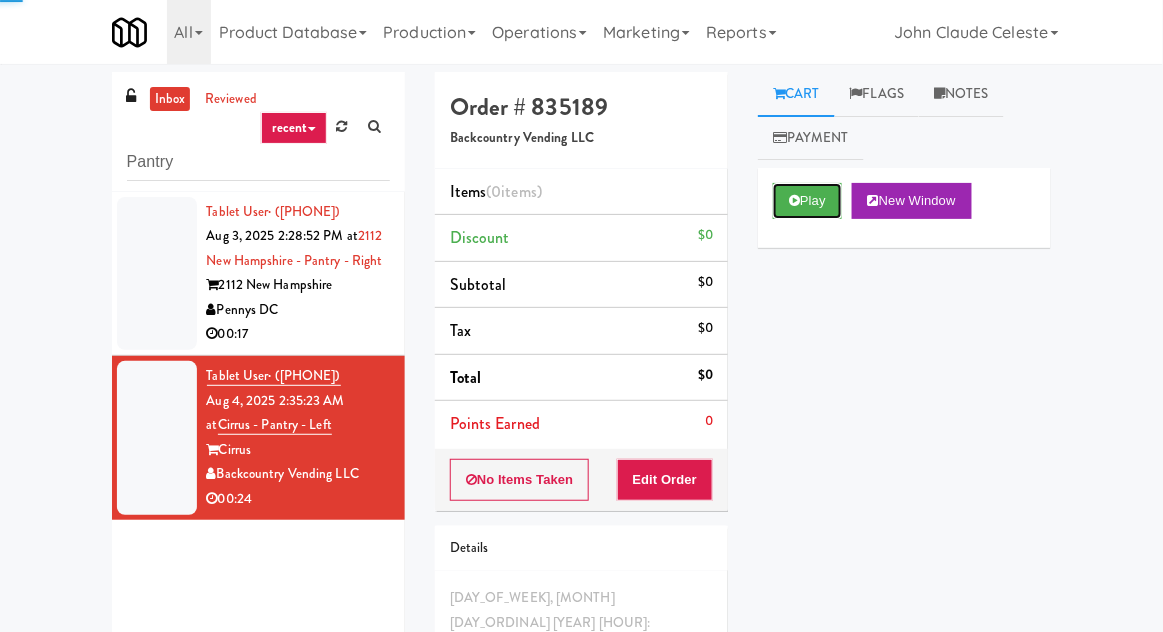 click on "Play" at bounding box center [807, 201] 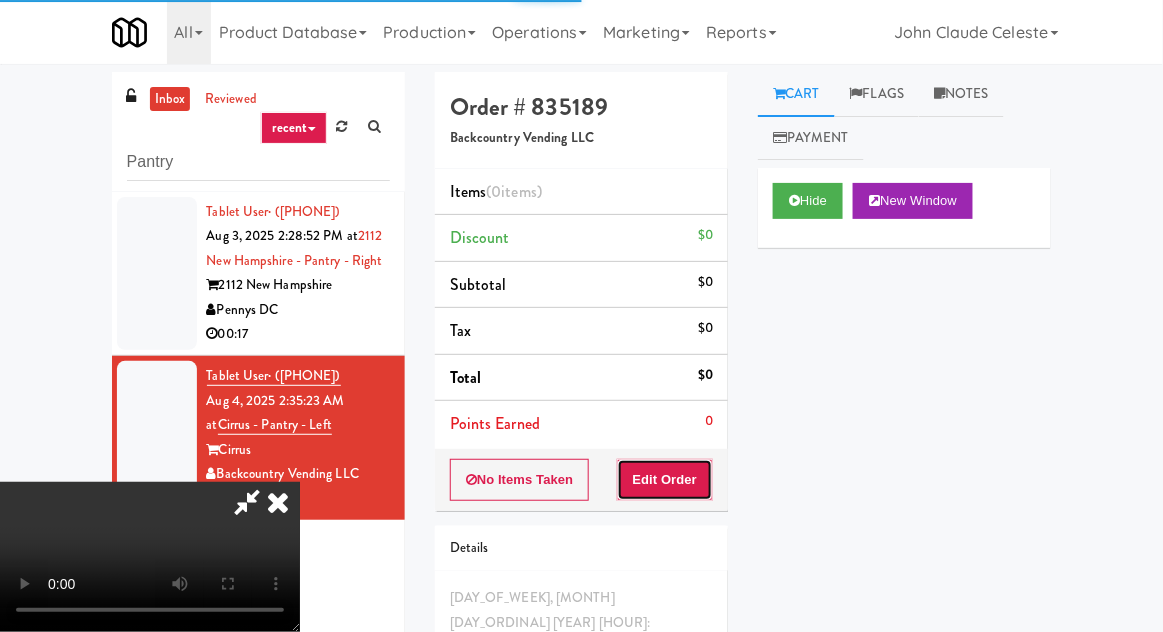 click on "Edit Order" at bounding box center [665, 480] 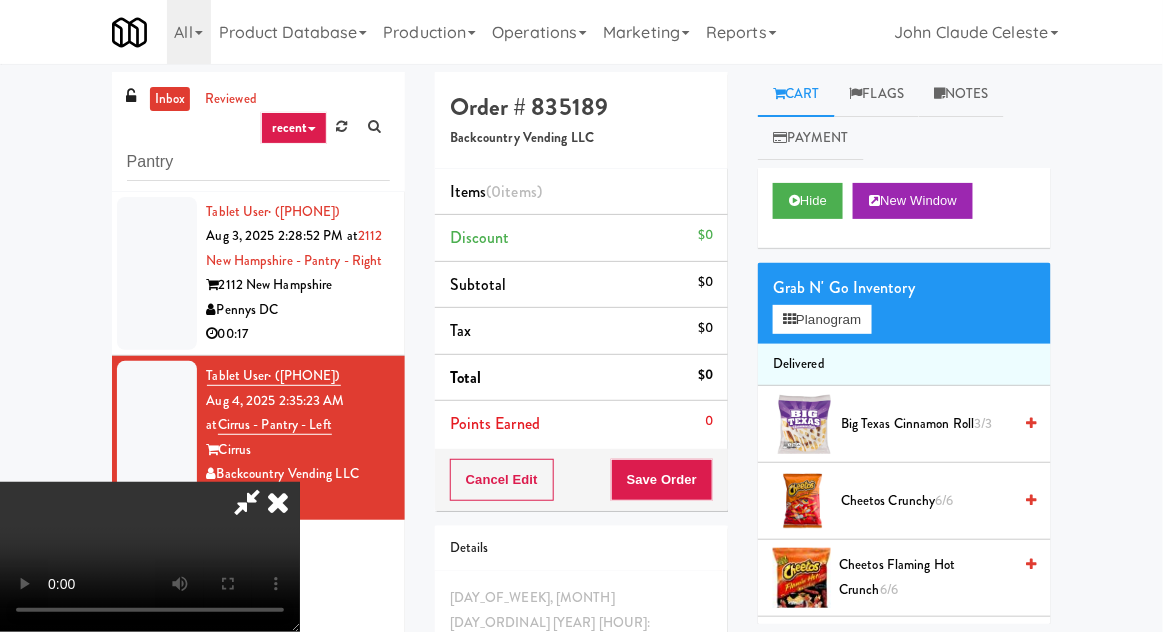 type 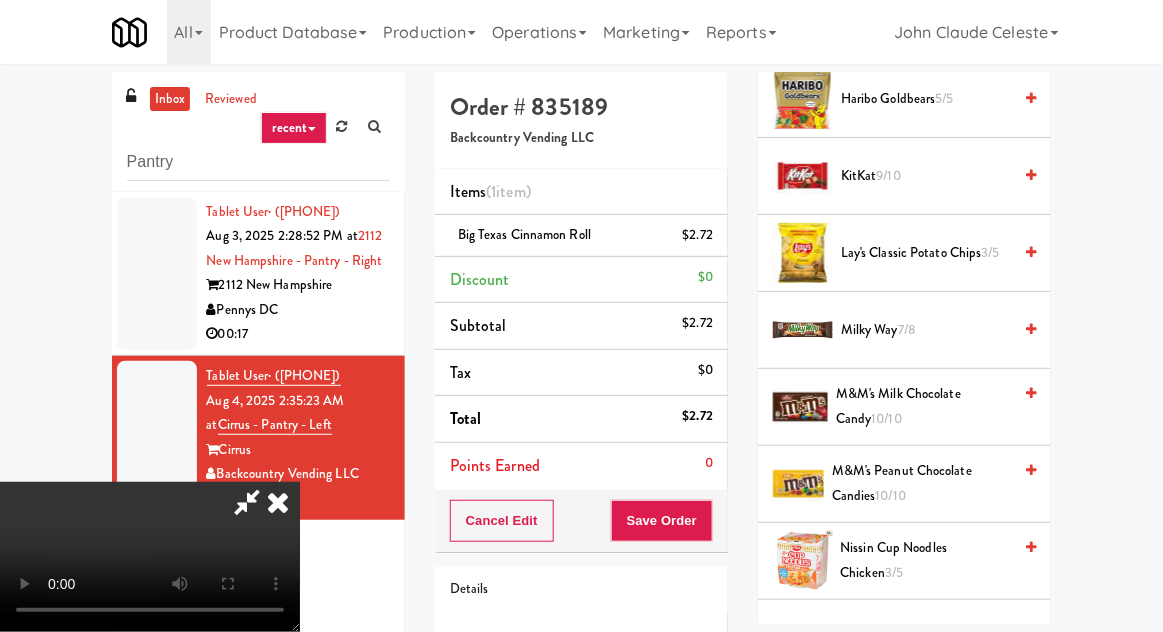 scroll, scrollTop: 1097, scrollLeft: 0, axis: vertical 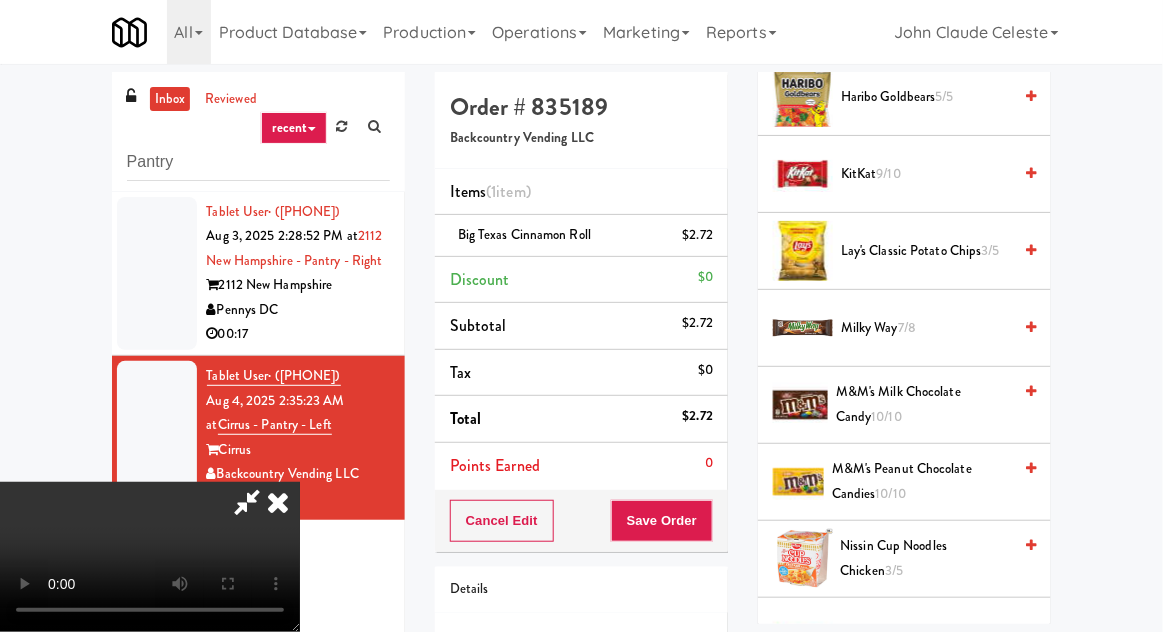 click on "M&M's Peanut Chocolate Candies 10/10" at bounding box center (921, 481) 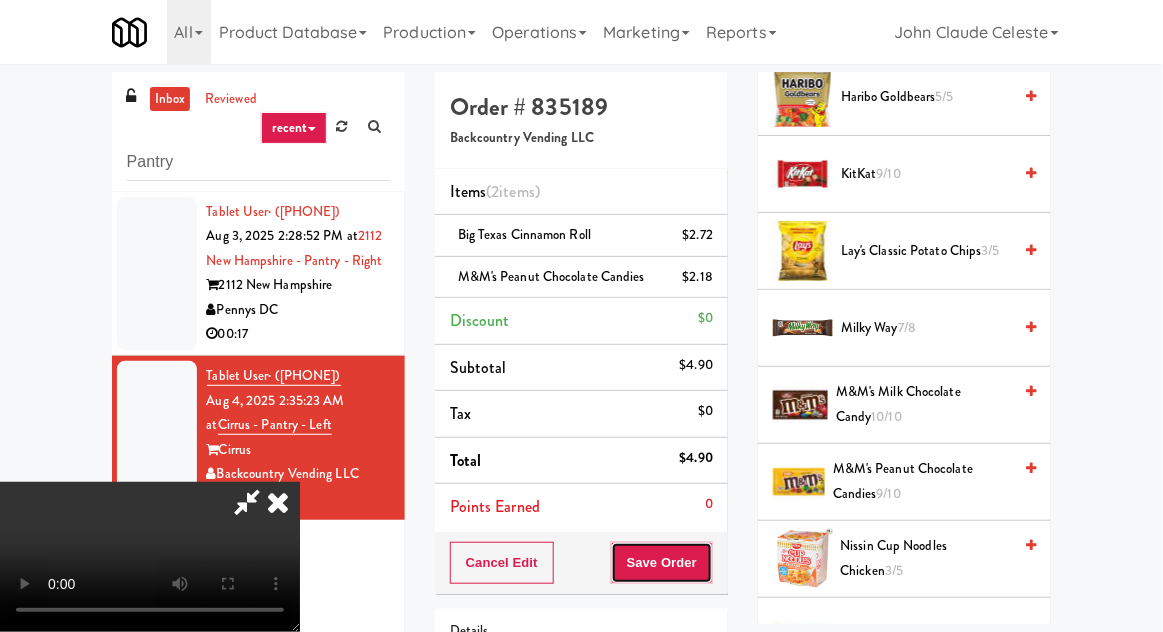 click on "Save Order" at bounding box center [662, 563] 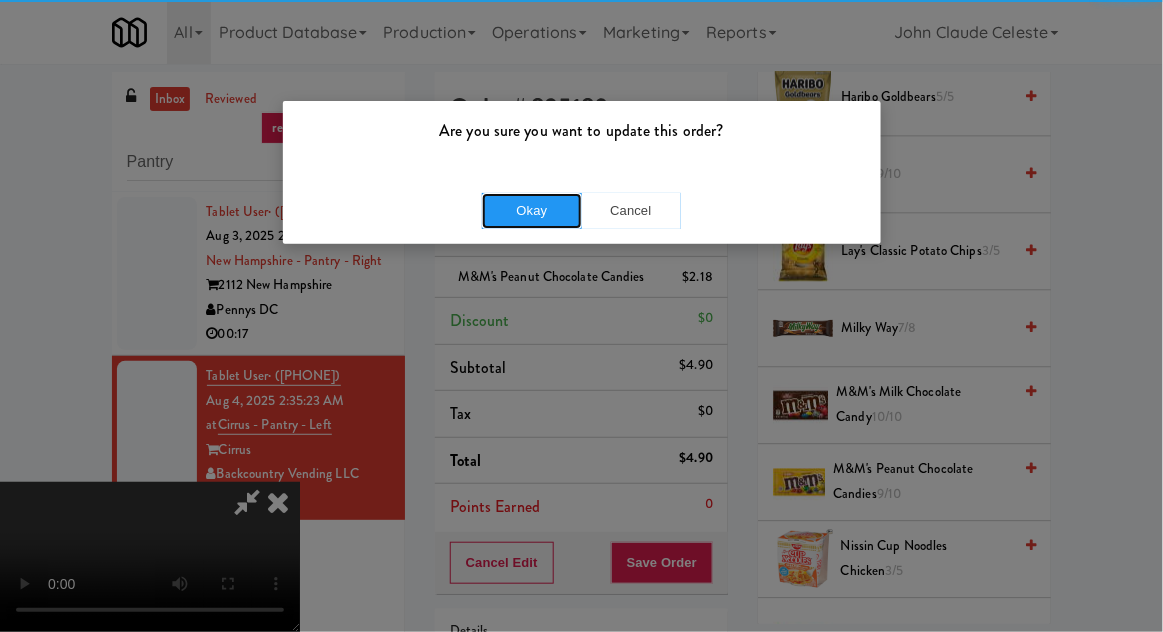 click on "Okay" at bounding box center [532, 211] 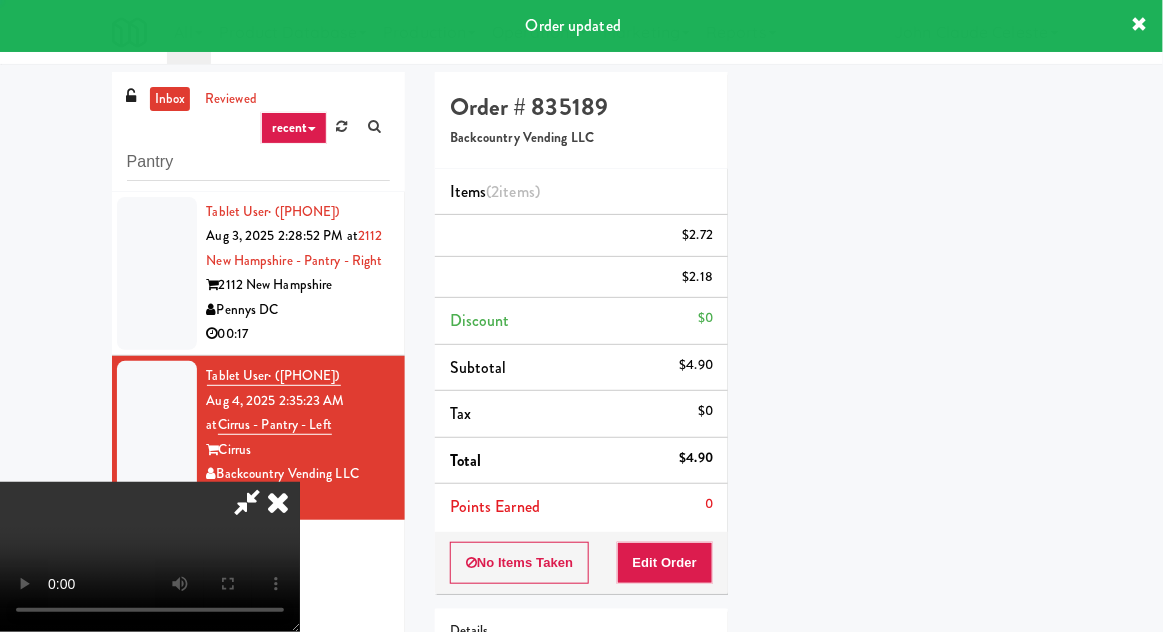 scroll, scrollTop: 197, scrollLeft: 0, axis: vertical 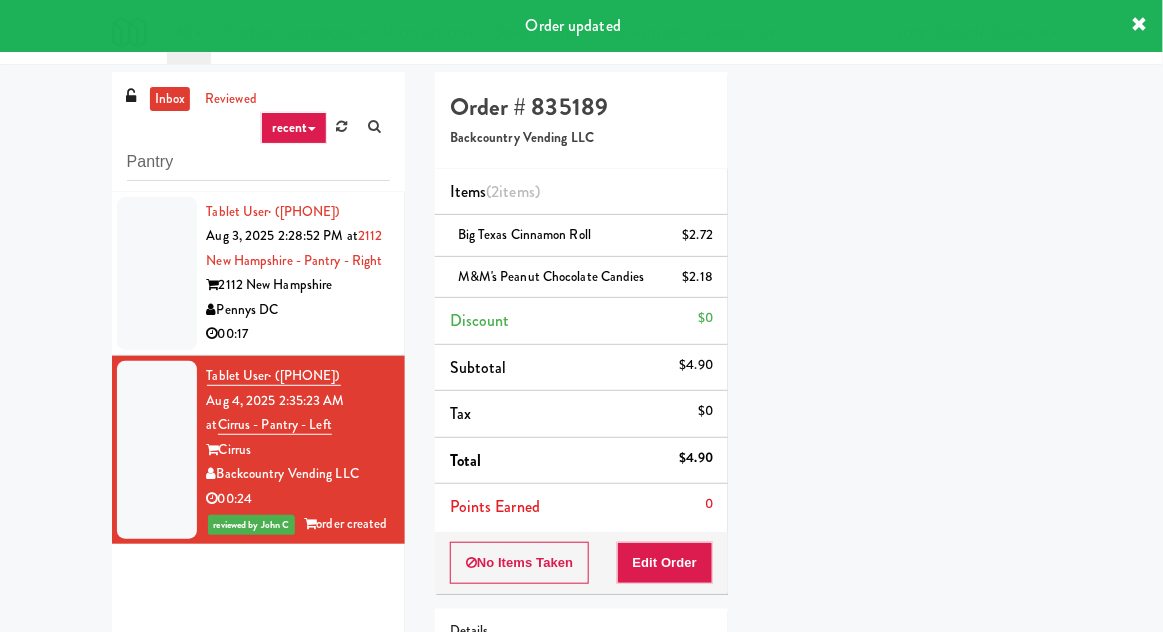 click at bounding box center [157, 274] 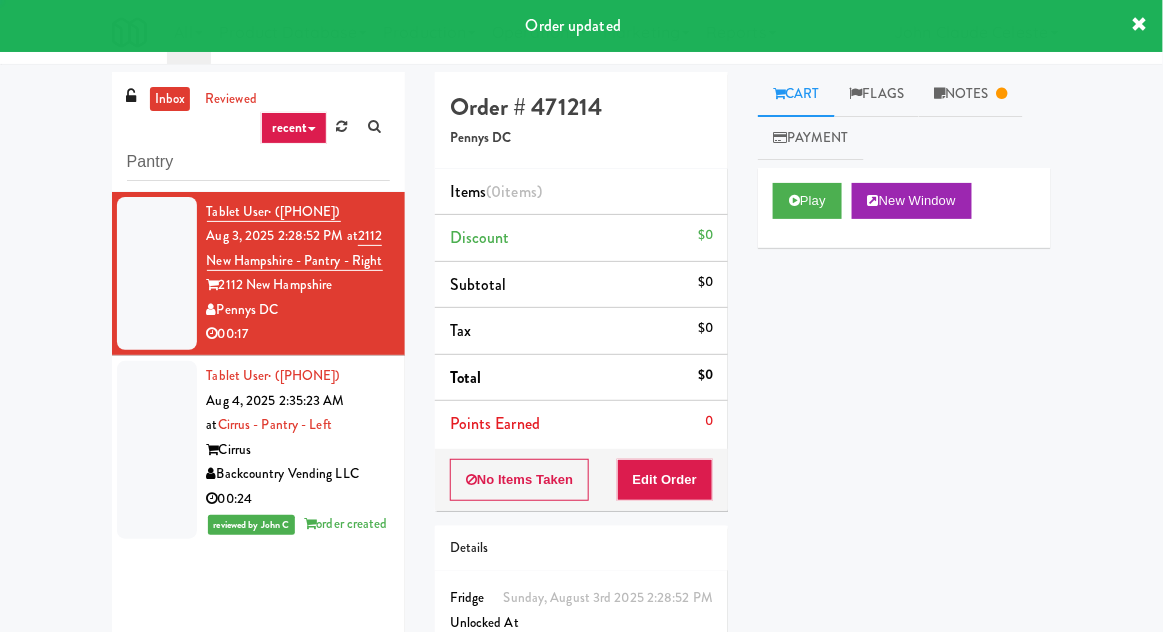 scroll, scrollTop: 105, scrollLeft: 0, axis: vertical 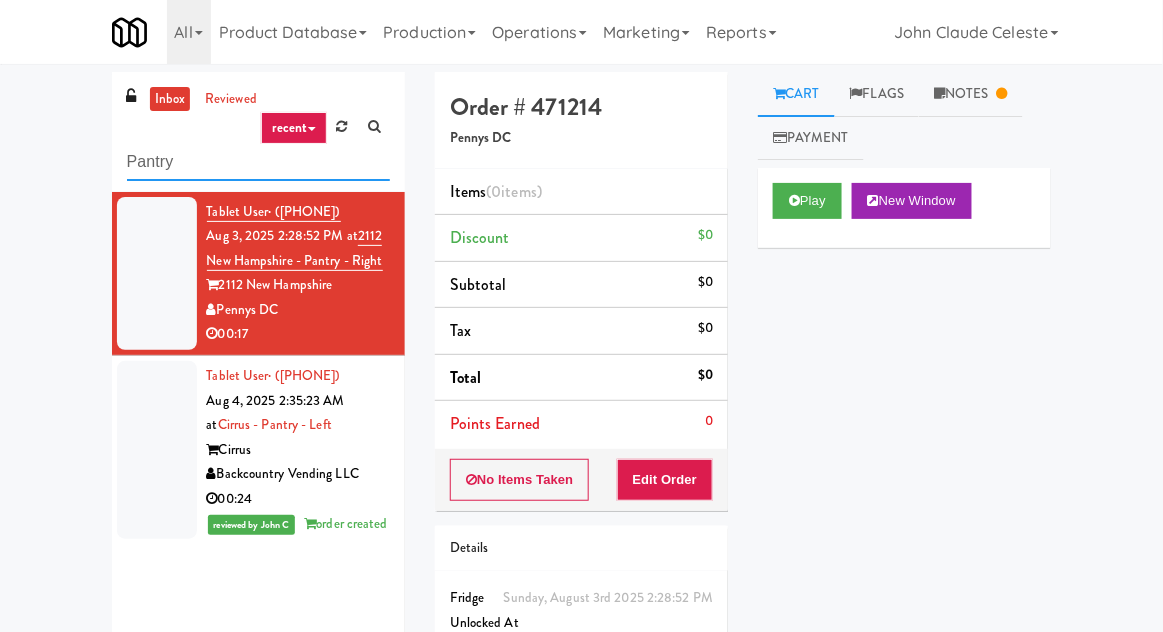 click on "Pantry" at bounding box center [258, 162] 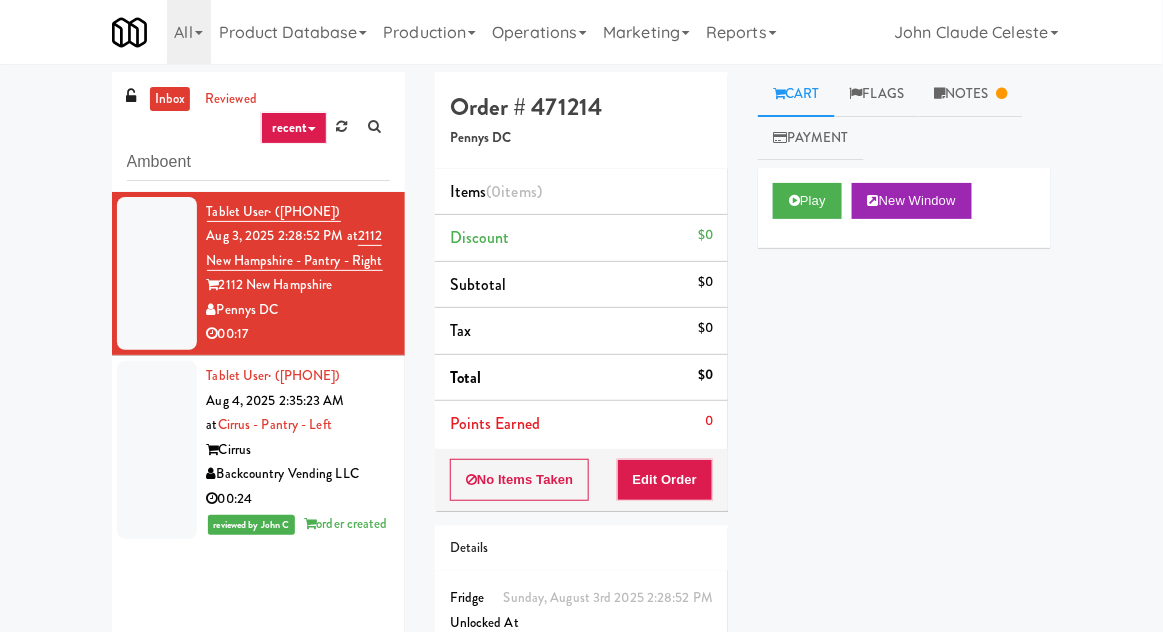 click on "inbox reviewed recent    all     unclear take     inventory issue     suspicious     failed     recent   [LOCATION] [USER]  · ([PHONE]) [MONTH] [DAY], [YEAR] [HOUR]:[MINUTE]:[SECOND] [AMPM] at  [LOCATION] - [LOCATION_DETAIL]  [COMPANY]  [TIME]     [USER]  · ([PHONE]) [MONTH] [DAY], [YEAR] [HOUR]:[MINUTE]:[SECOND] [AMPM] at  [LOCATION] - [LOCATION_DETAIL]  [COMPANY]  [TIME] reviewed by [NAME]  order created     Order # [ORDER_NUMBER] [COMPANY] Items  ([ITEM_COUNT] items ) Discount  [PRICE] Subtotal [PRICE] Tax [PRICE] Total [PRICE] Points Earned  [POINTS]  No Items Taken Edit Order Details [DAY_OF_WEEK], [MONTH] [DAY_ORDINAL] [YEAR] [HOUR]:[MINUTE]:[SECOND] [AMPM] Fridge Unlocked At not yet Reviewed At not yet Receipt Sent not yet Order Paid  Cart  Flags  Notes  Payment  Play  New Window  Primary Flag  Clear     Flag if unable to determine what was taken or order not processable due to inventory issues Unclear Take - No Video Unclear Take - Short or Cut Off Unclear Take - Obstructed Inventory Issue - Product Not in Inventory Inventory Issue - Product prices as [PRICE]  Additional Concerns" at bounding box center [581, 405] 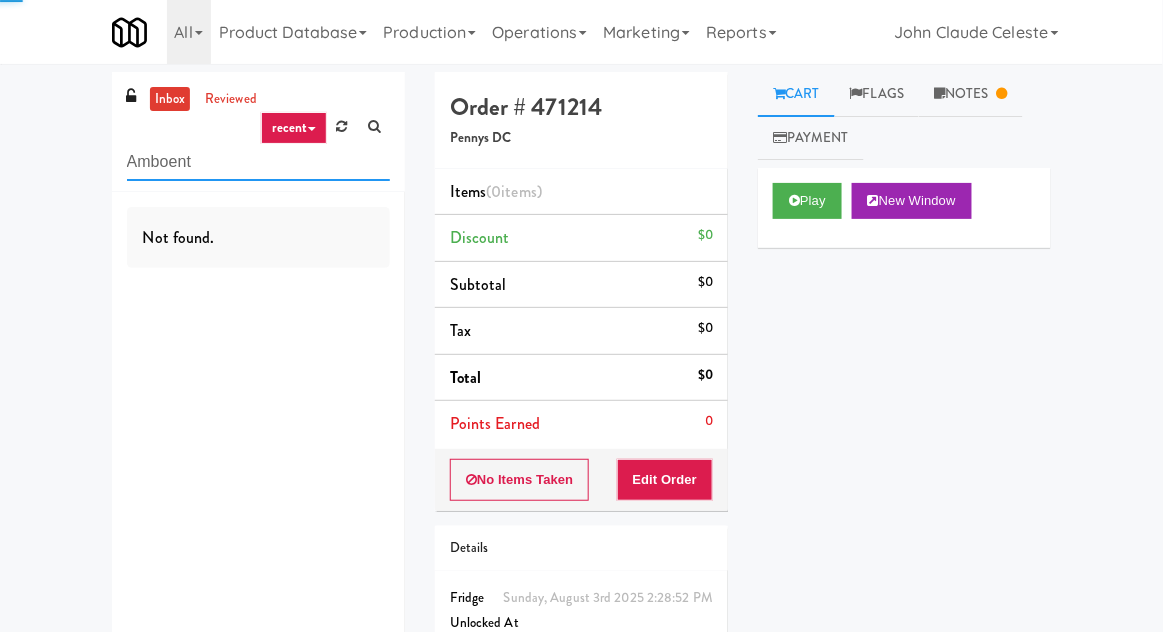 click on "Amboent" at bounding box center (258, 162) 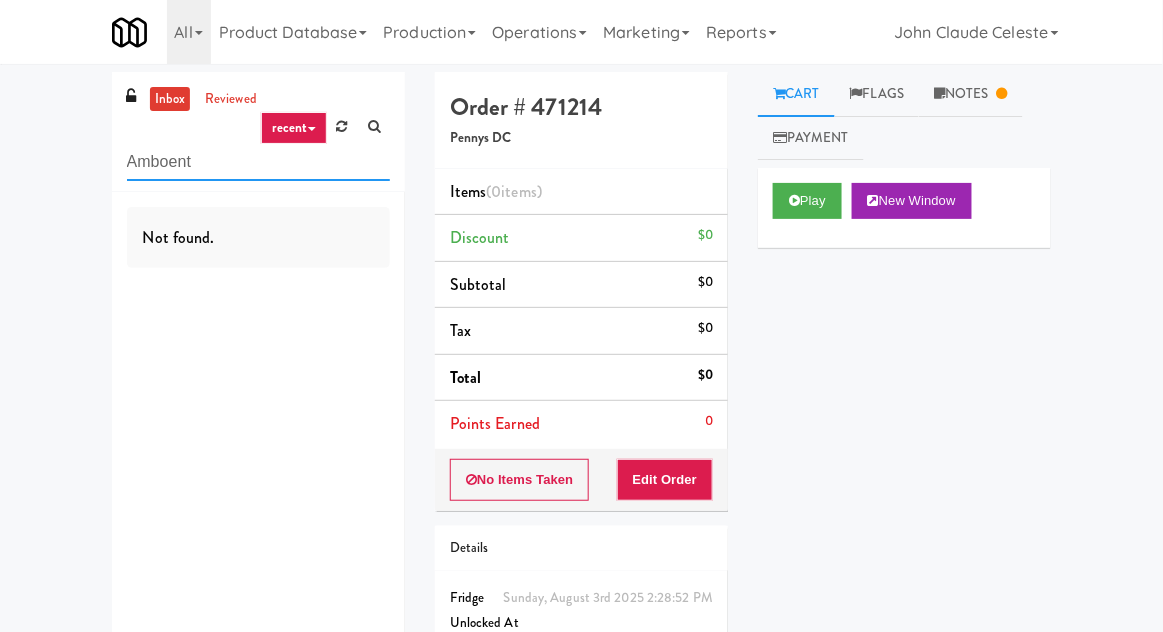 click on "Amboent" at bounding box center (258, 162) 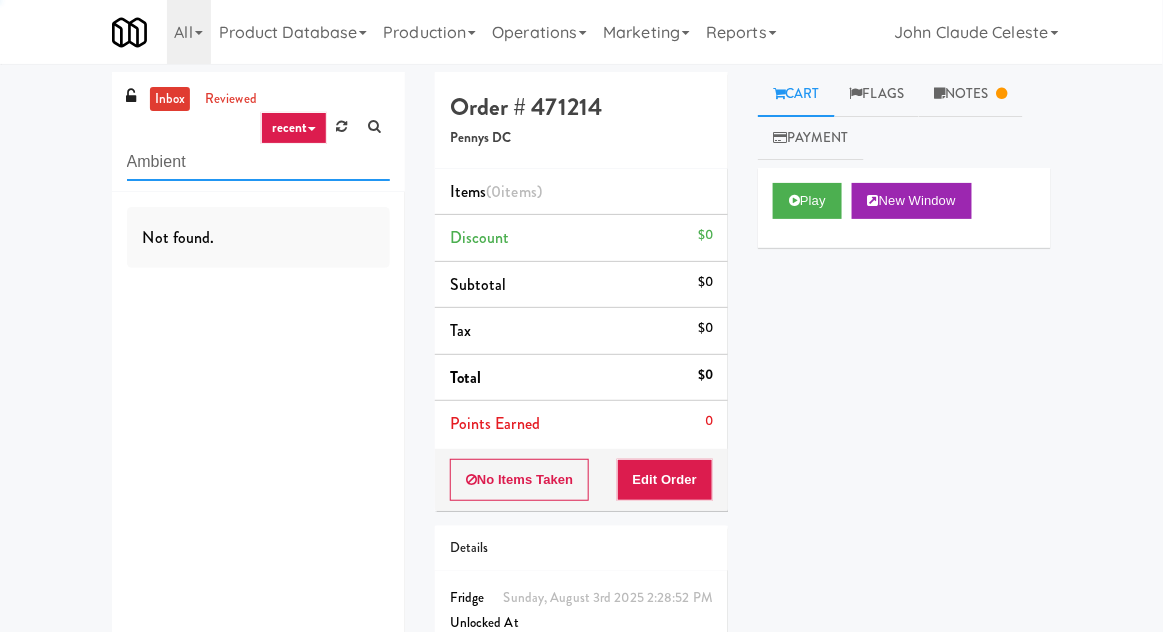 type on "Ambient" 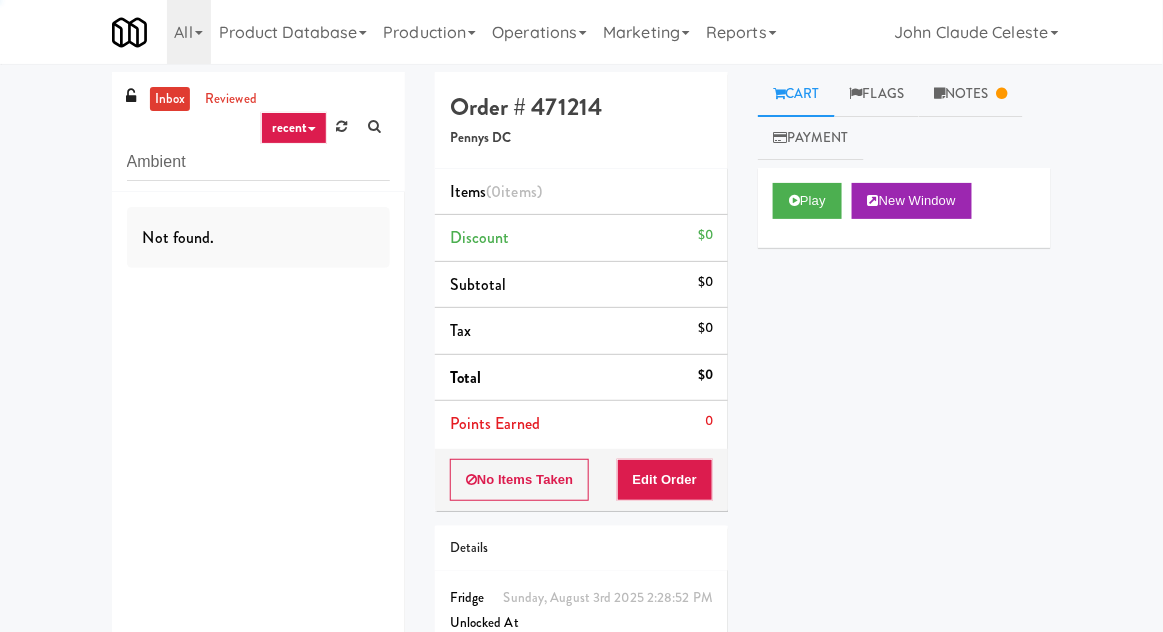 click on "inbox reviewed recent all unclear take inventory issue suspicious failed recent Ambient Not found. Order # 471214 Pennys DC Items (0 items ) Discount $0 Subtotal $0 Tax $0 Total $0 Points Earned 0 No Items Taken Edit Order Details Sunday, August 3rd 2025 2:28:52 PM Fridge Unlocked At not yet Reviewed At not yet Receipt Sent not yet Order Paid Cart Flags Notes Payment Play New Window Primary Flag Clear Flag if unable to determine what was taken or order not processable due to inventory issues Unclear Take - No Video Unclear Take - Short or Cut Off Unclear Take - Obstructed Inventory Issue - Product Not in Inventory Inventory Issue - Product prices as $0 Additional Concerns Clear Flag as Suspicious Returned Product Place a foreign product in Internal Notes Card View Transaction Details Card ×" at bounding box center (581, 405) 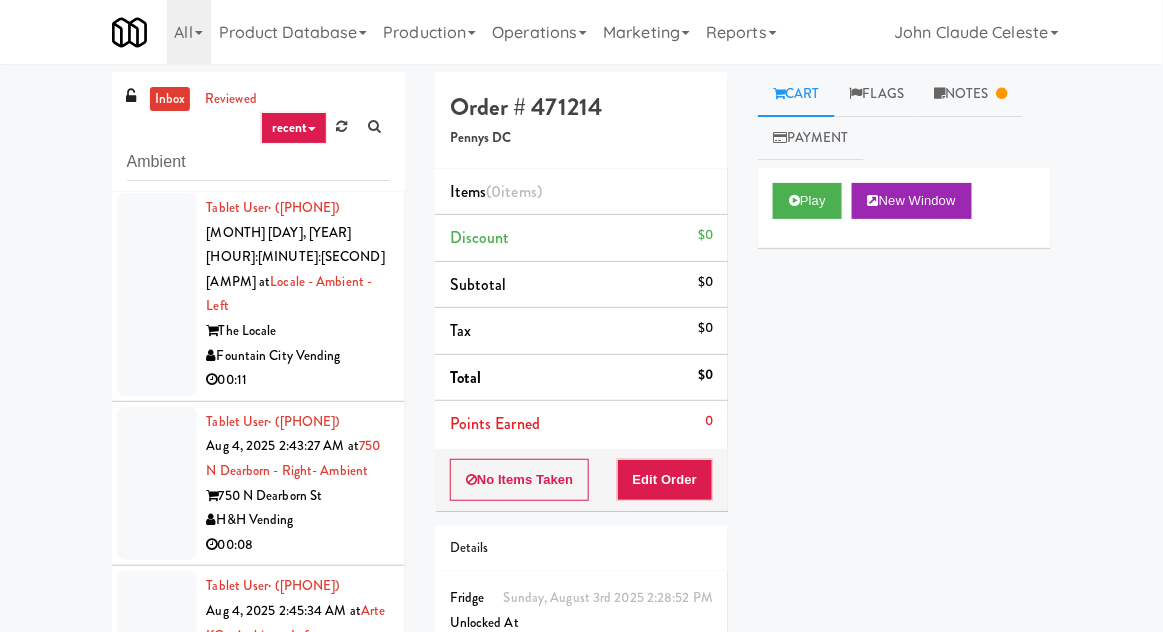 scroll, scrollTop: 385, scrollLeft: 0, axis: vertical 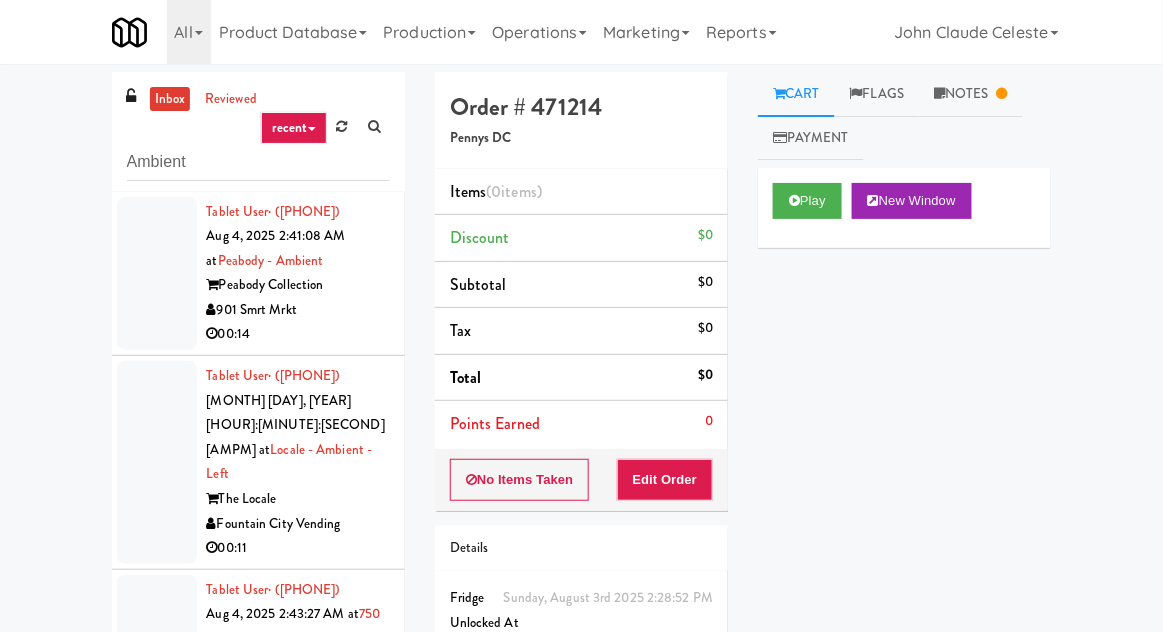 click at bounding box center [157, 274] 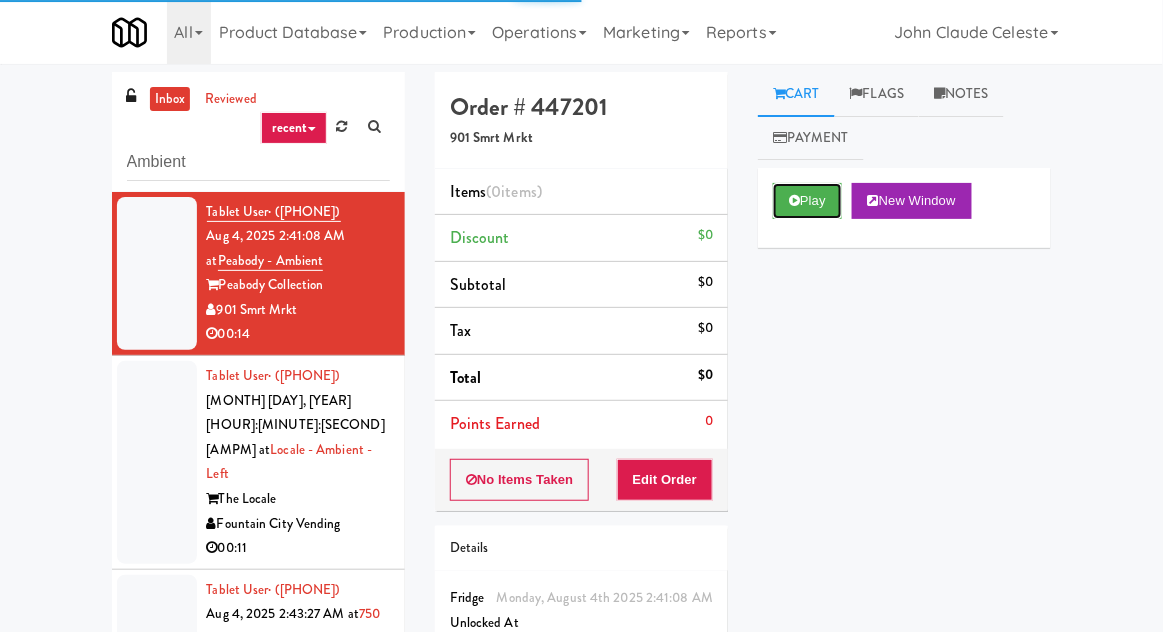 click at bounding box center [794, 200] 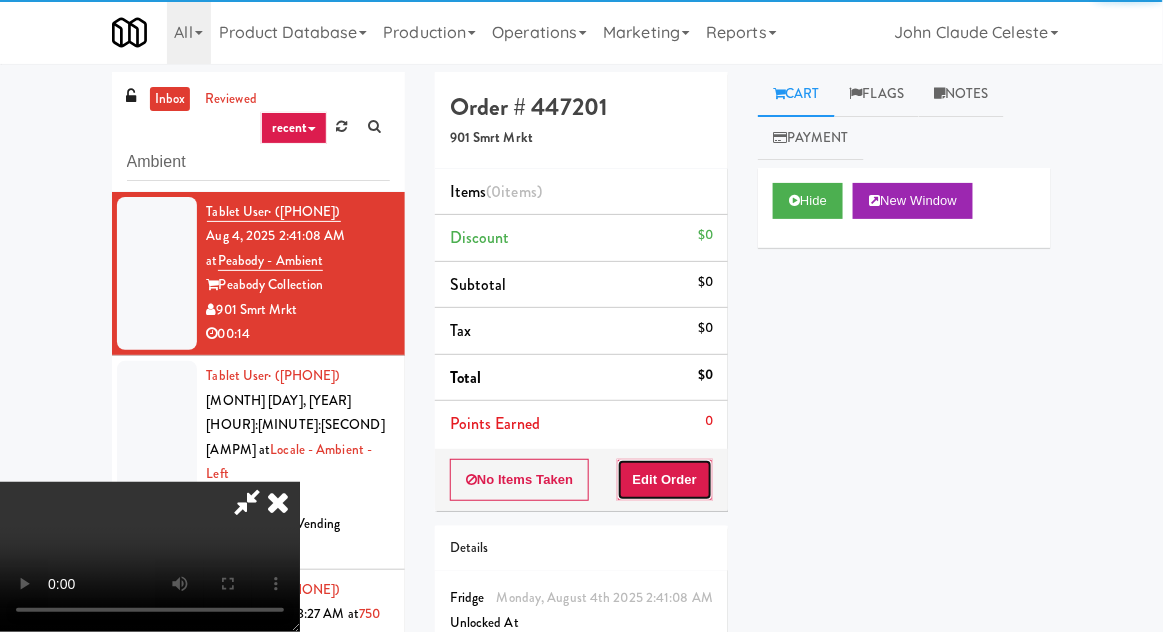 click on "Edit Order" at bounding box center (665, 480) 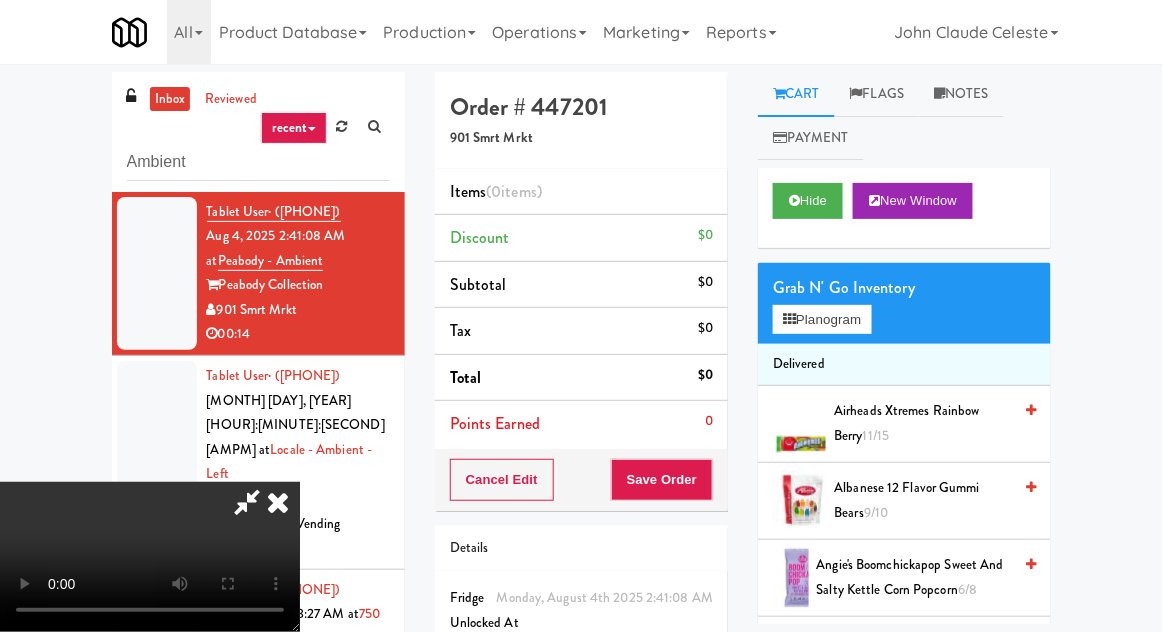 type 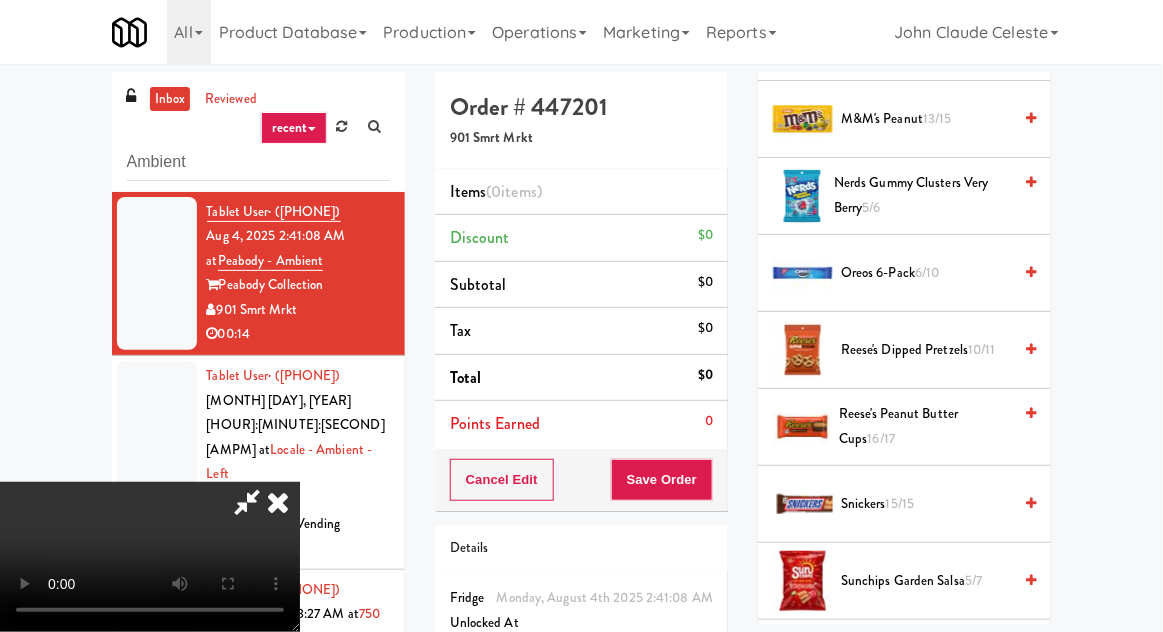 scroll, scrollTop: 2045, scrollLeft: 0, axis: vertical 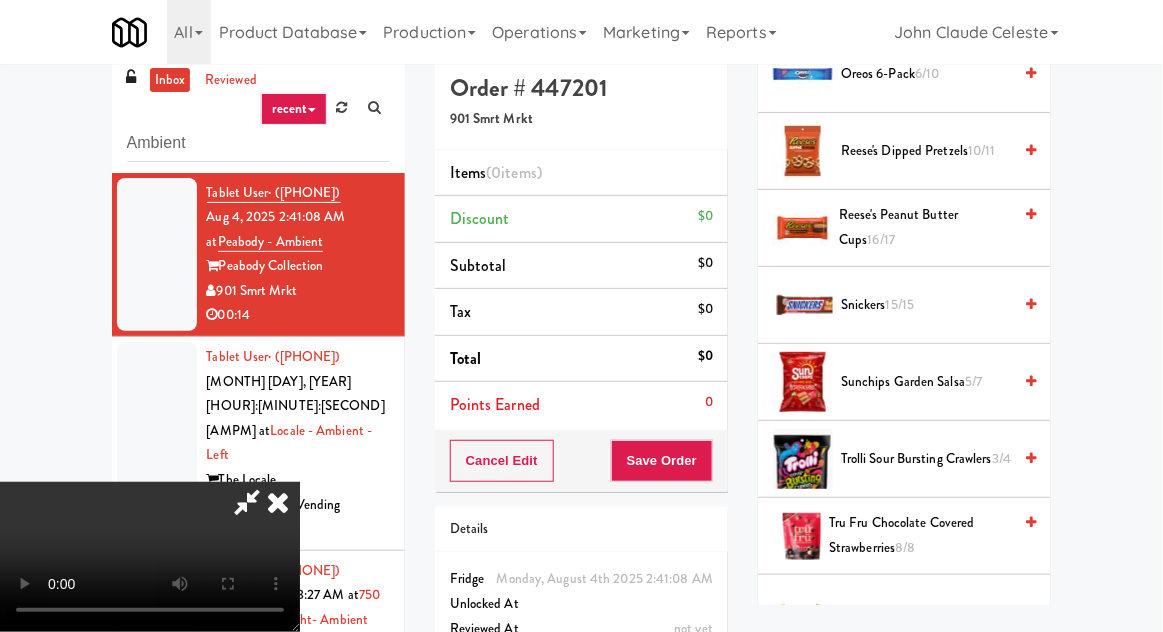 click on "5/7" at bounding box center [973, 381] 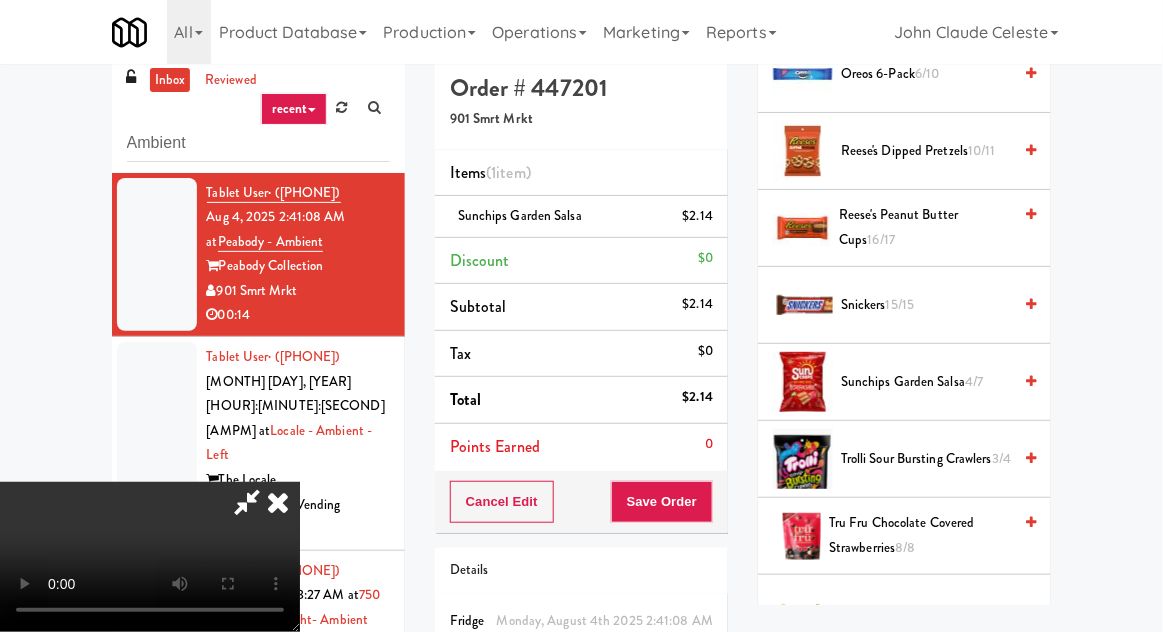 click on "[PRODUCT_NAME]  [QUANTITY]" at bounding box center [926, 382] 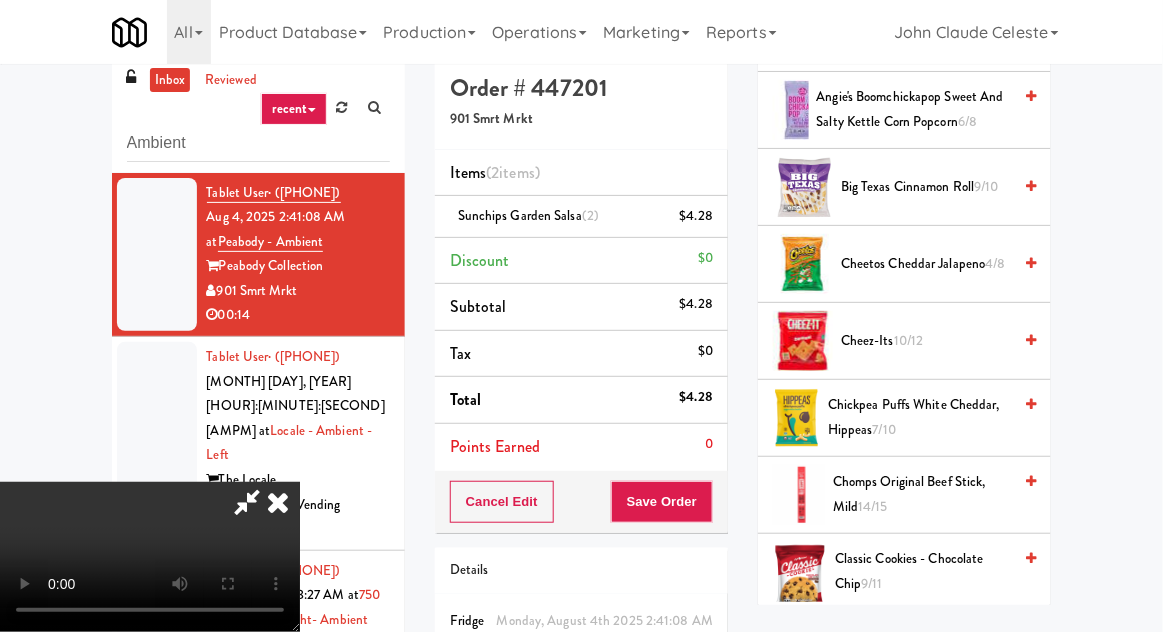 scroll, scrollTop: 451, scrollLeft: 0, axis: vertical 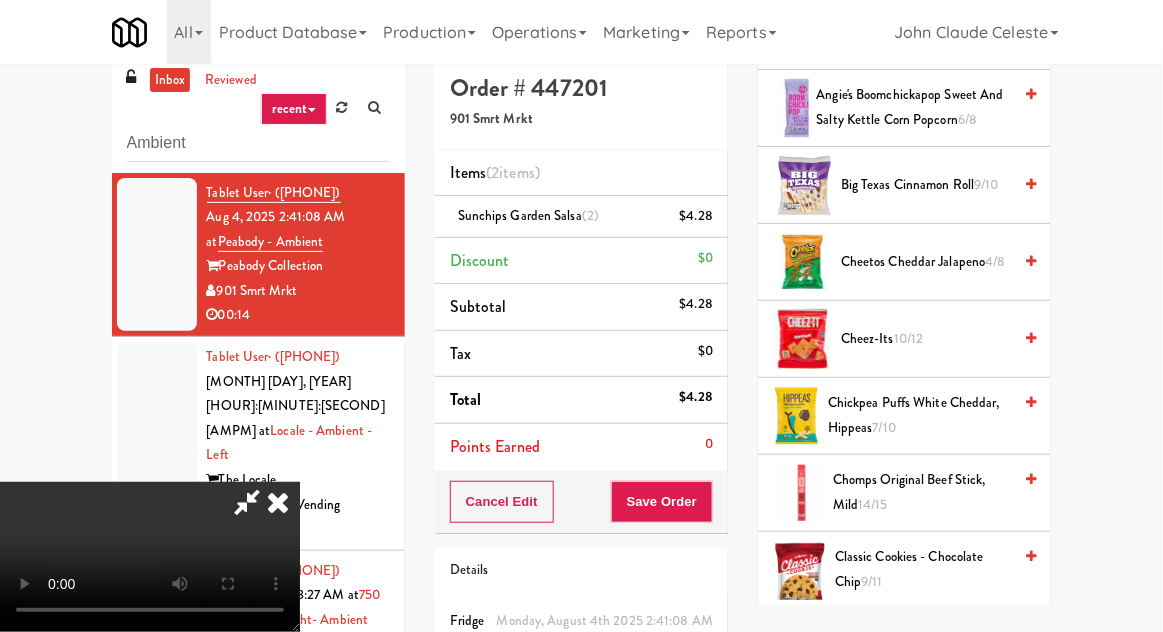 click on "[PRODUCT_NAME]  [QUANTITY]" at bounding box center [926, 339] 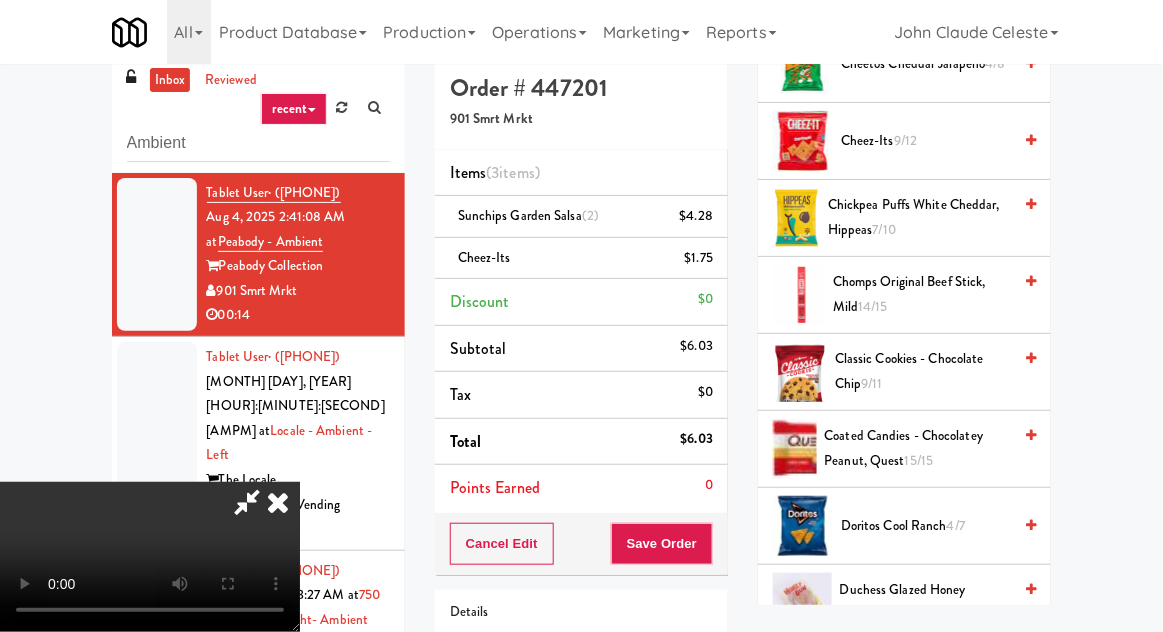 scroll, scrollTop: 677, scrollLeft: 0, axis: vertical 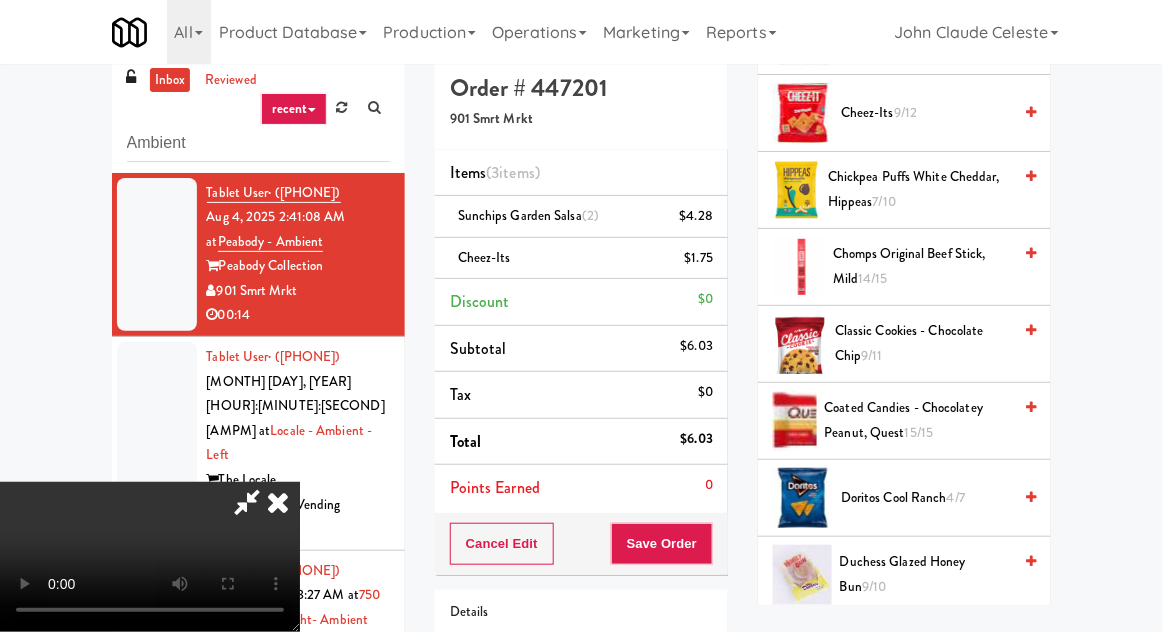 click on "Doritos Cool Ranch  4/7" at bounding box center [926, 498] 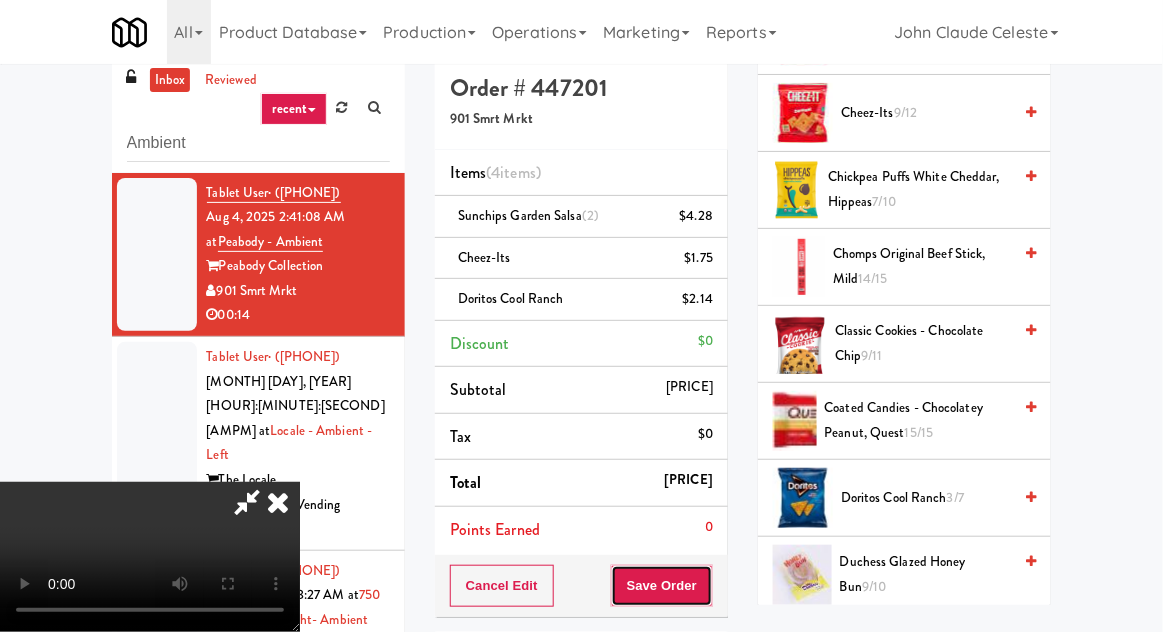 click on "Save Order" at bounding box center [662, 586] 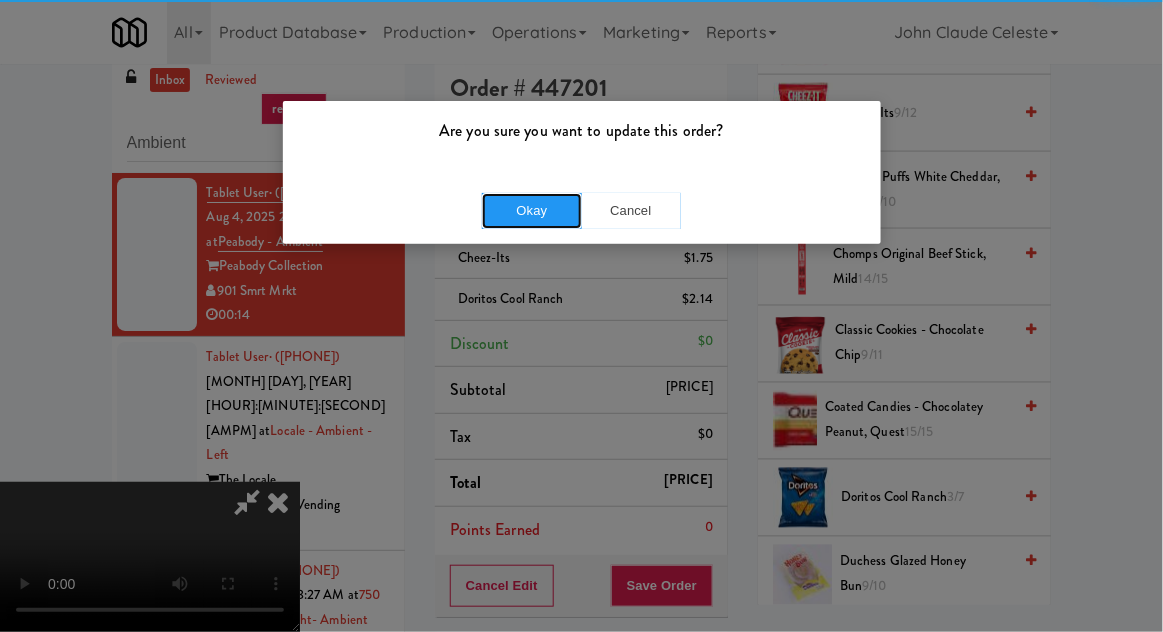 click on "Okay" at bounding box center [532, 211] 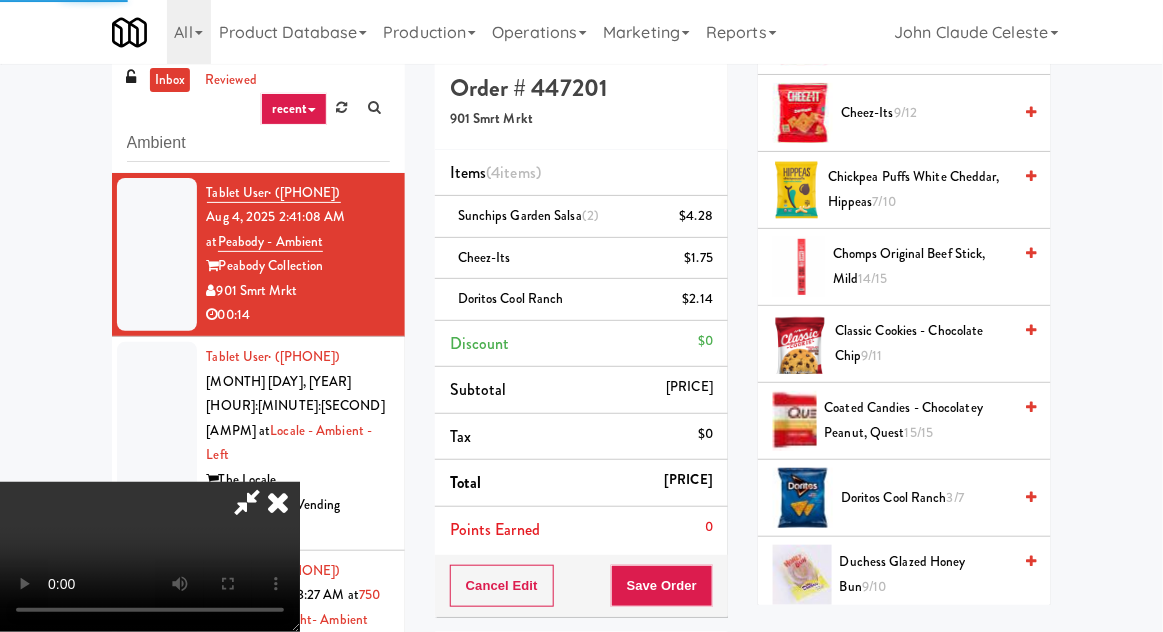 scroll, scrollTop: 197, scrollLeft: 0, axis: vertical 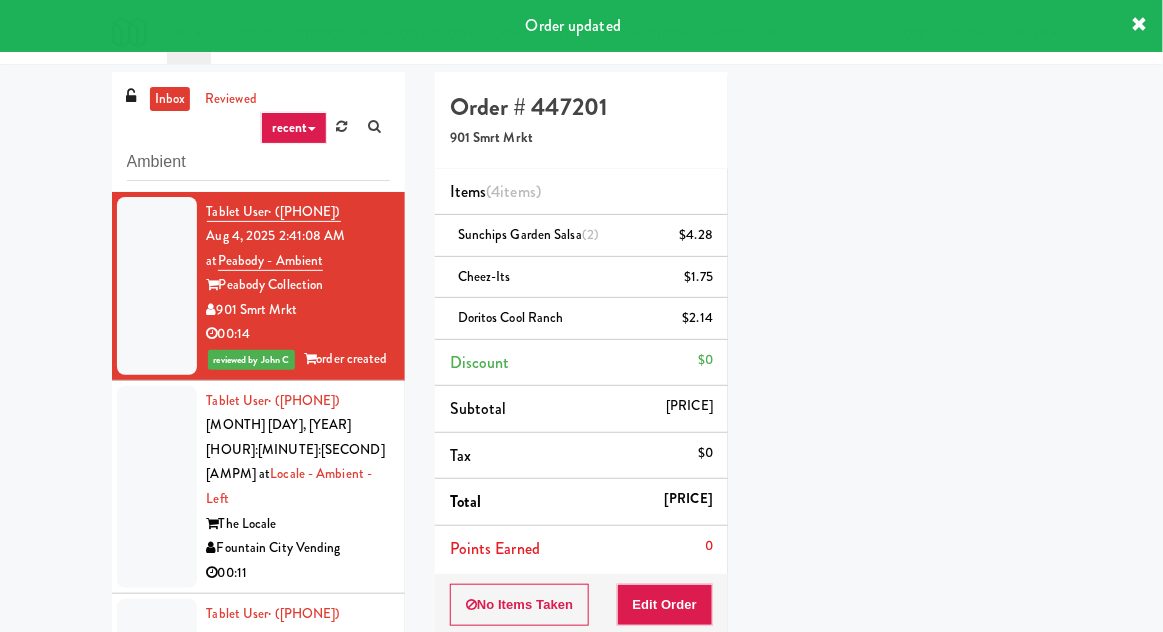 click at bounding box center (157, 487) 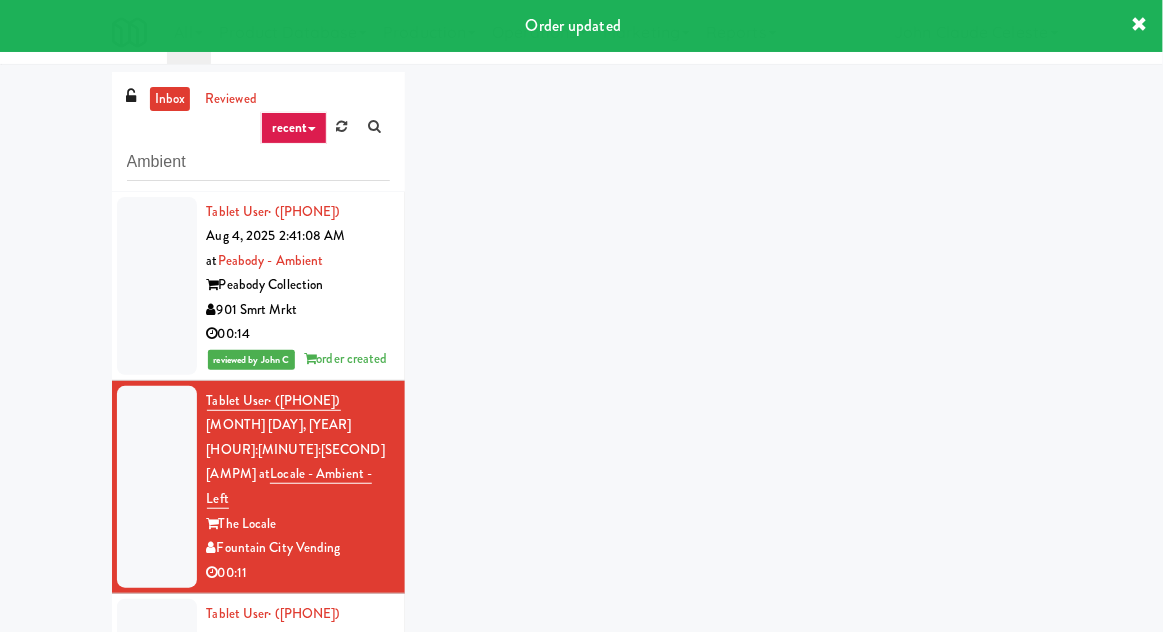 click at bounding box center [157, 286] 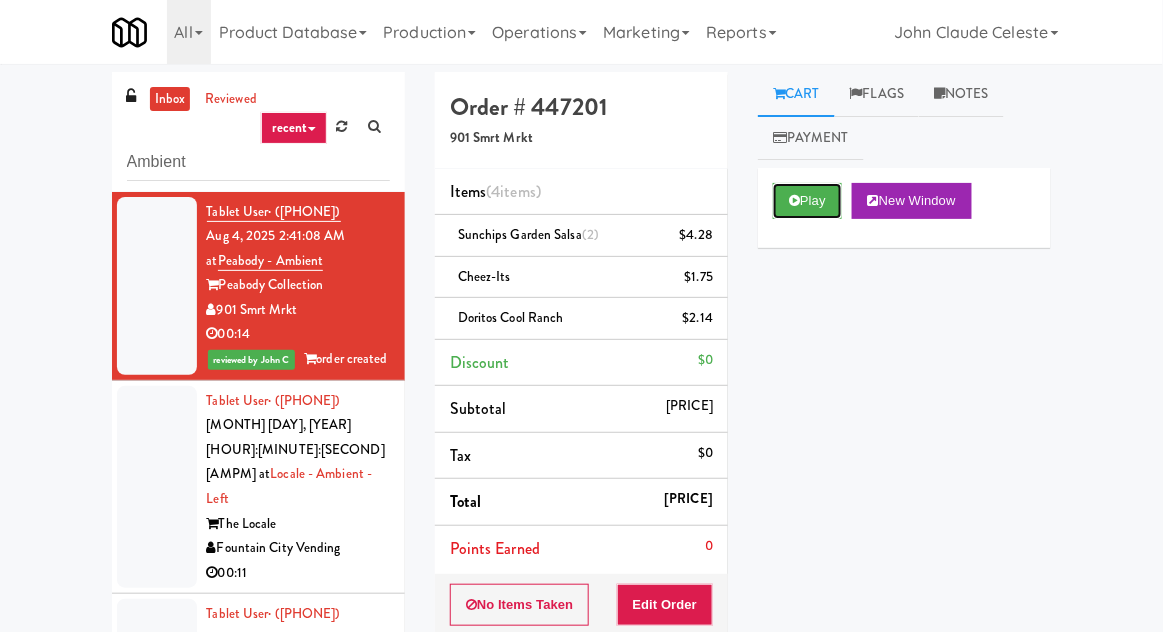 click on "Play" at bounding box center [807, 201] 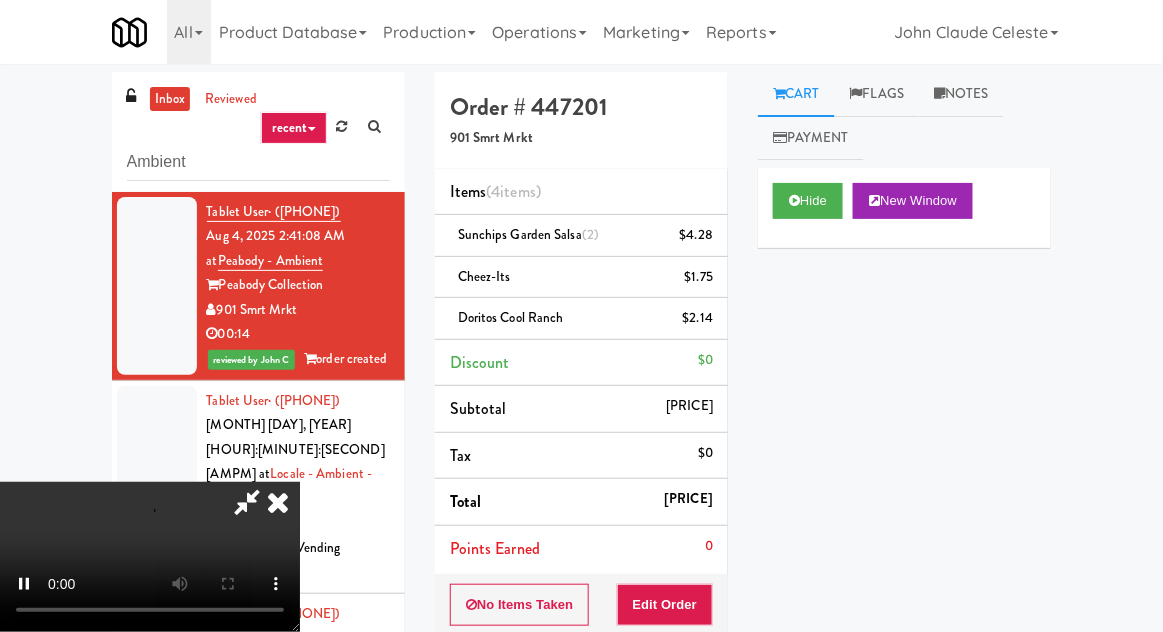 click on "Points Earned  0" at bounding box center [581, 549] 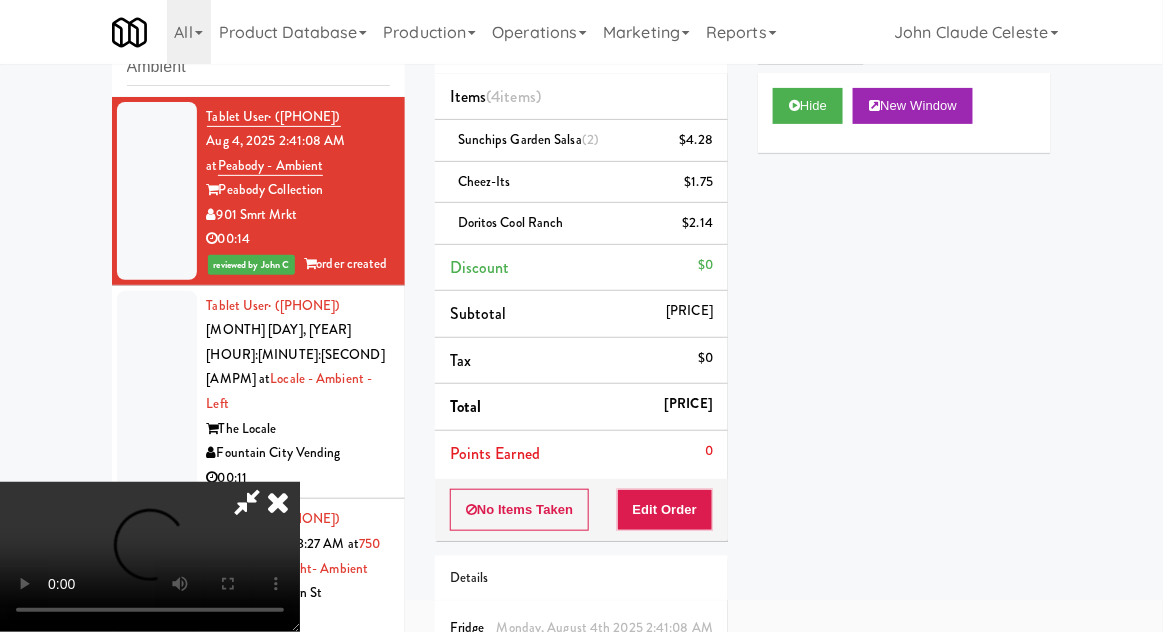 scroll, scrollTop: 133, scrollLeft: 0, axis: vertical 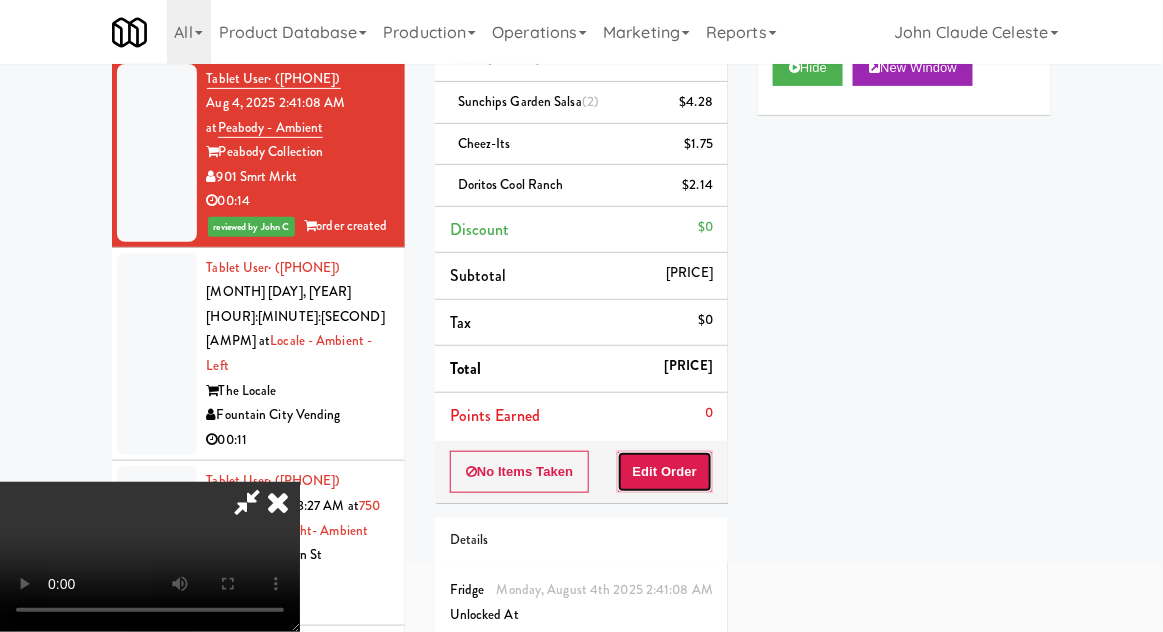click on "Edit Order" at bounding box center [665, 472] 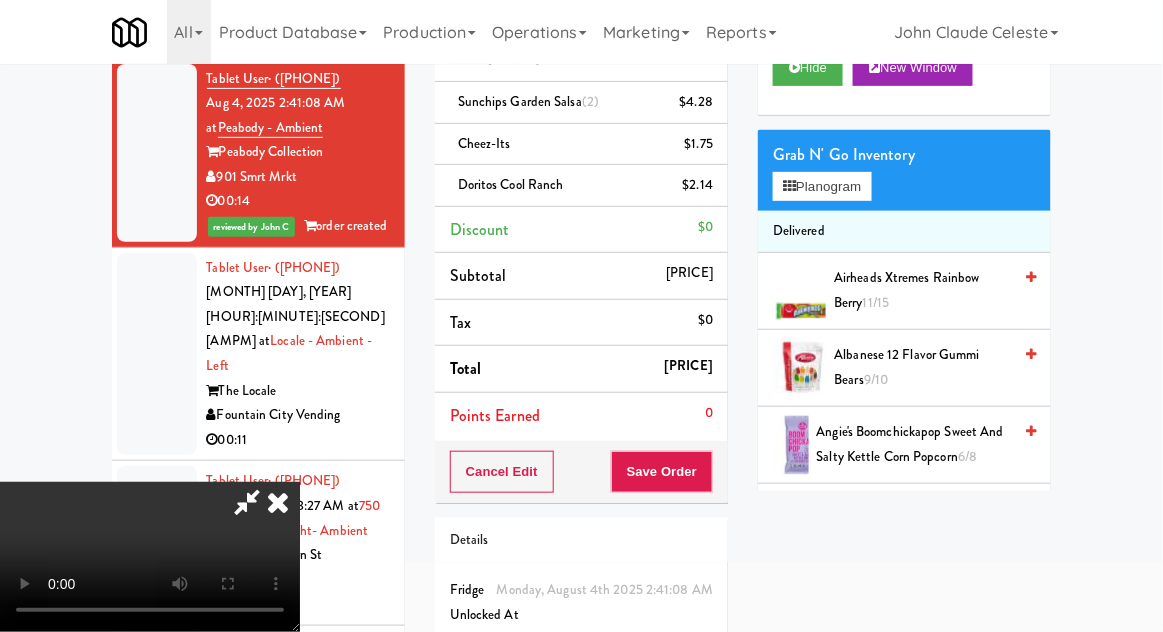 type 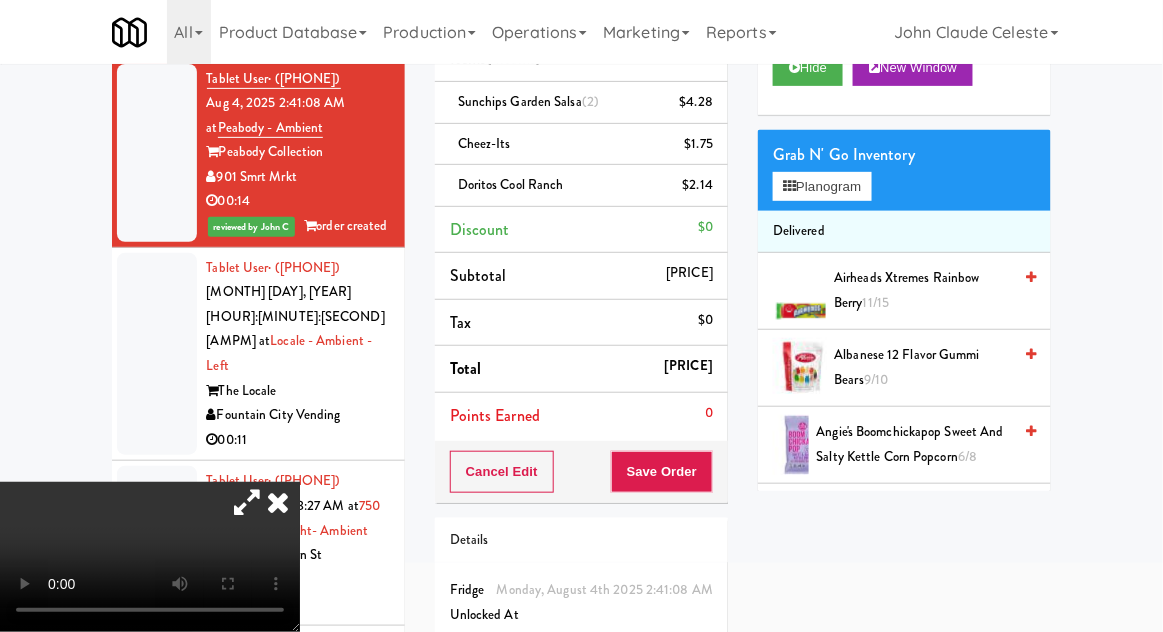click at bounding box center (157, 354) 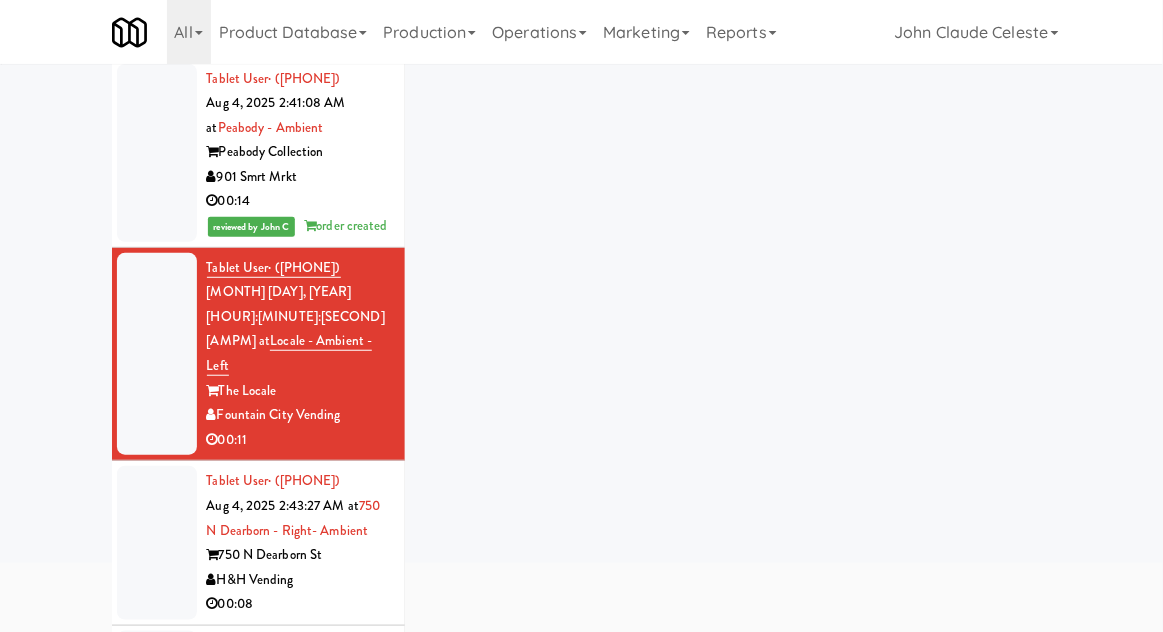 scroll, scrollTop: 77, scrollLeft: 0, axis: vertical 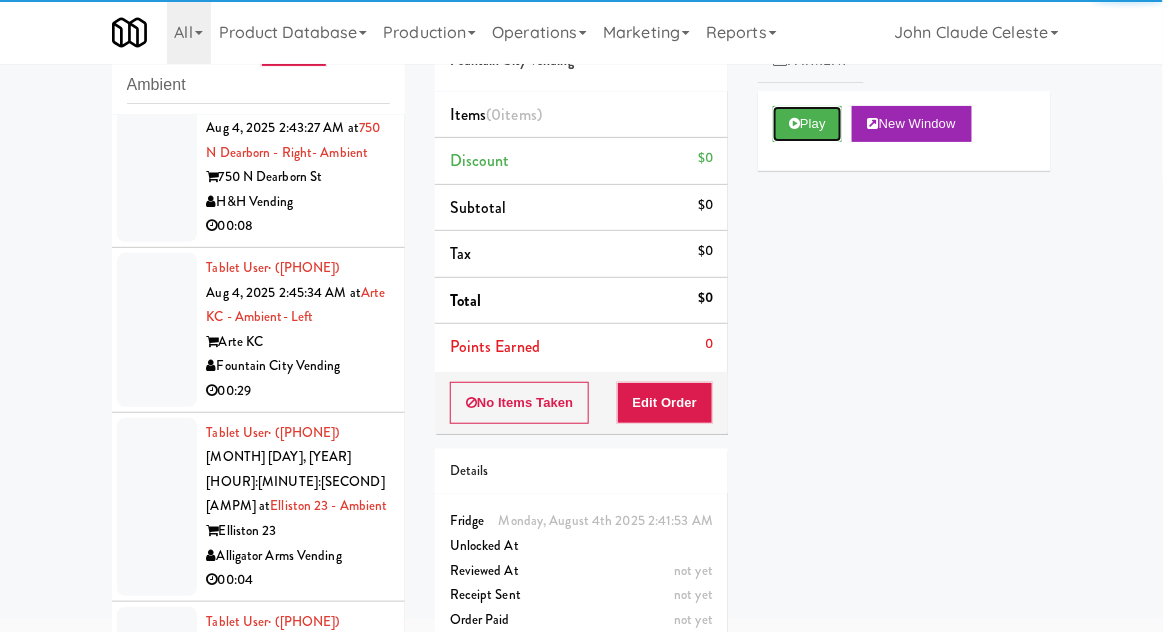 click on "Play" at bounding box center (807, 124) 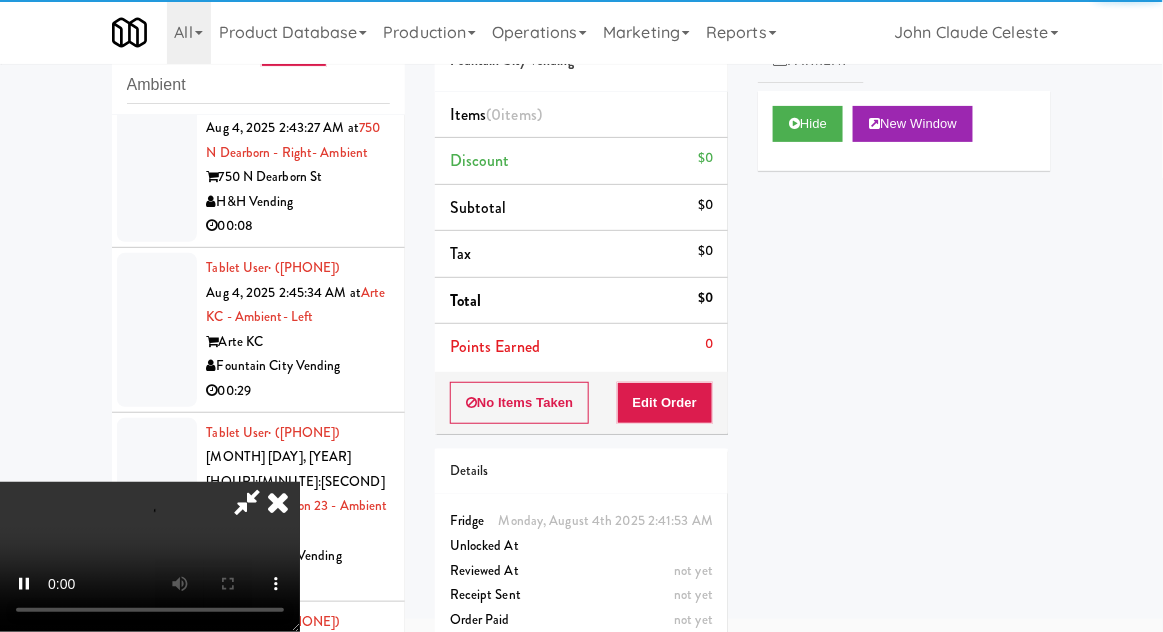 click on "Order # 594004 Fountain City Vending Items (0 items ) Discount $0 Subtotal $0 Tax $0 Total $0 Points Earned 0 No Items Taken Edit Order Details Monday, August 4th 2025 2:41:53 AM Fridge Unlocked At not yet Reviewed At not yet Receipt Sent not yet Order Paid" at bounding box center [581, 328] 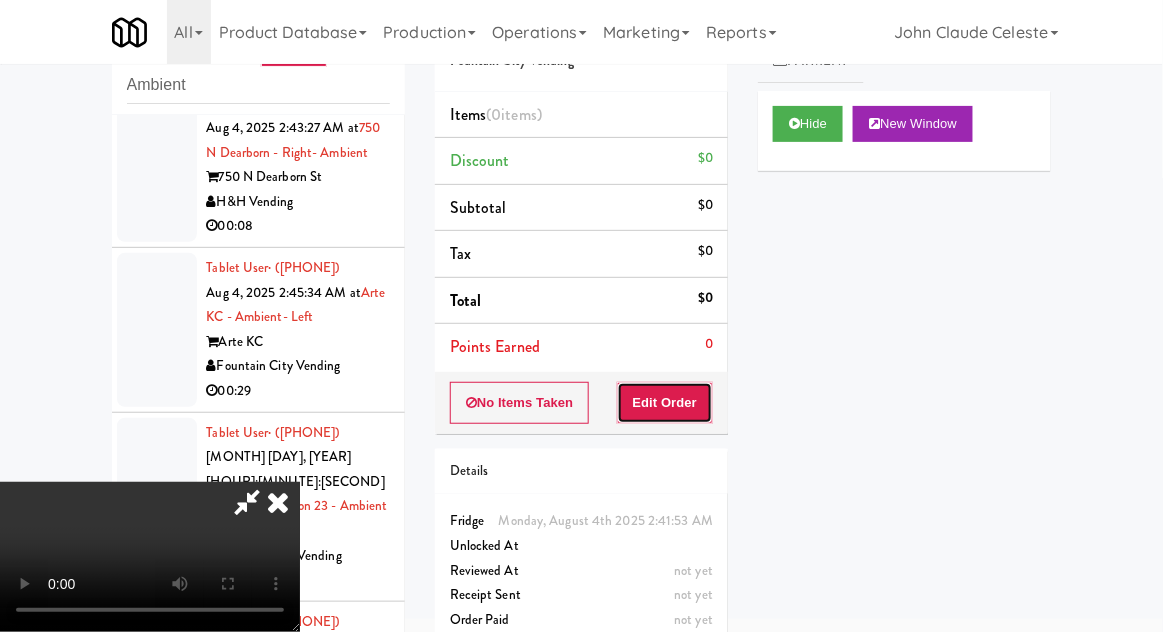 click on "Edit Order" at bounding box center (665, 403) 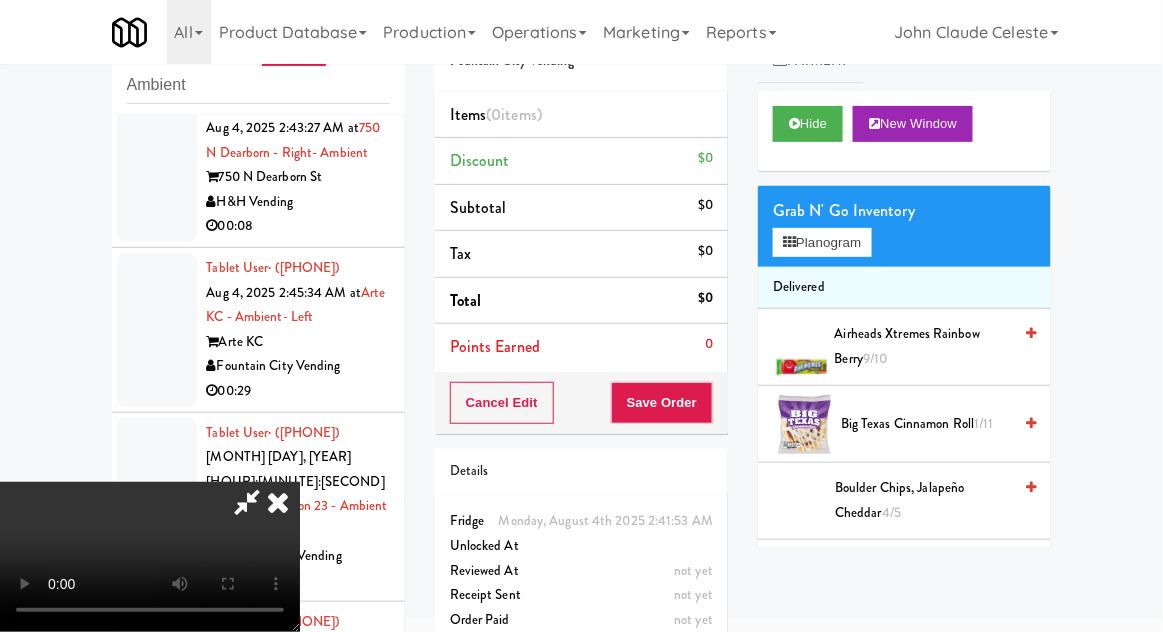 scroll, scrollTop: 73, scrollLeft: 0, axis: vertical 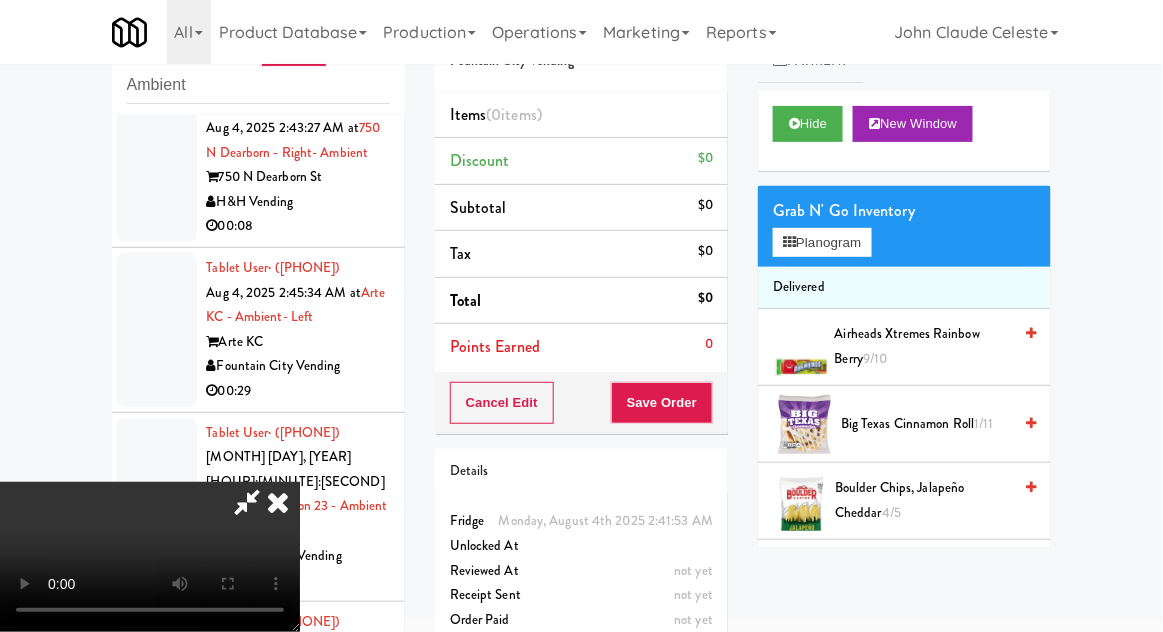 type 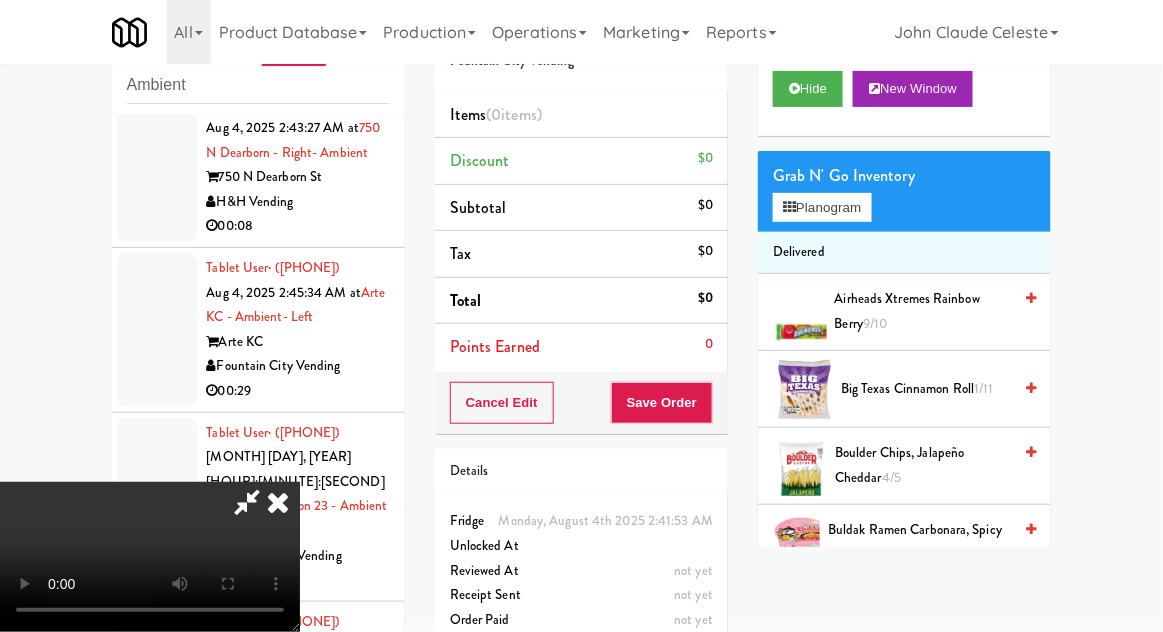 scroll, scrollTop: 50, scrollLeft: 0, axis: vertical 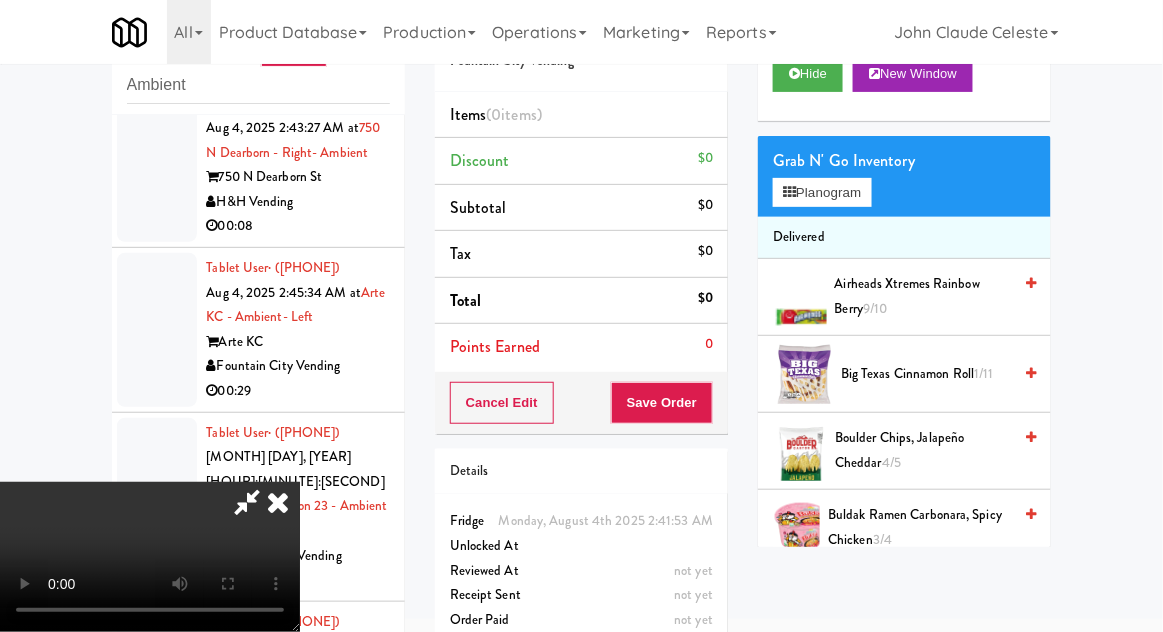 click on "1/11" at bounding box center (983, 373) 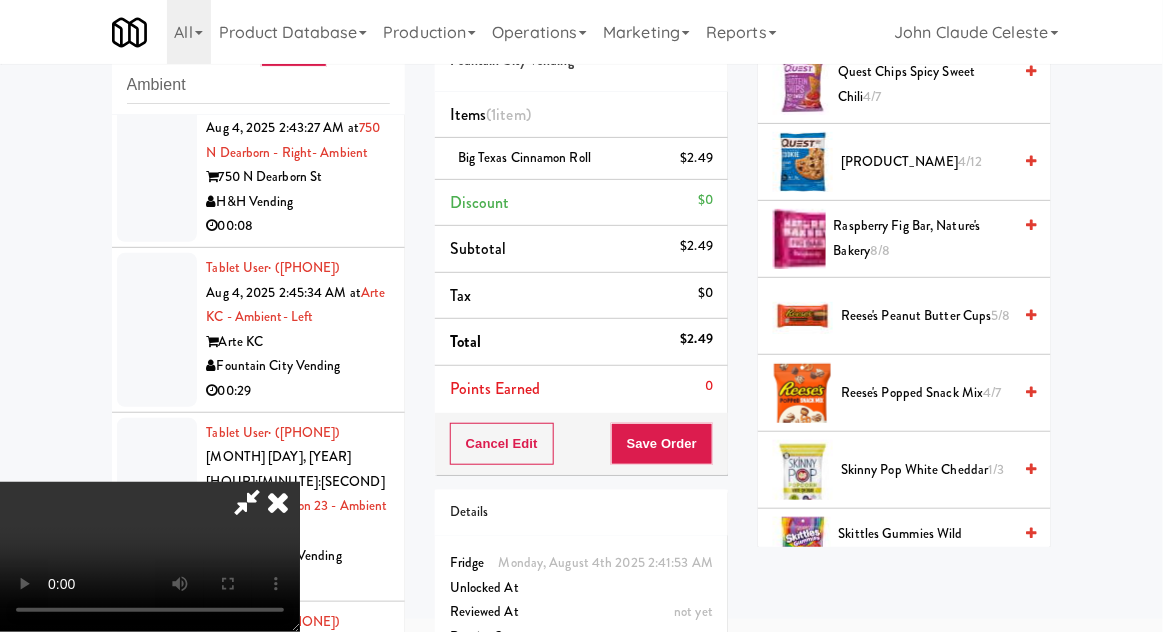 scroll, scrollTop: 1572, scrollLeft: 0, axis: vertical 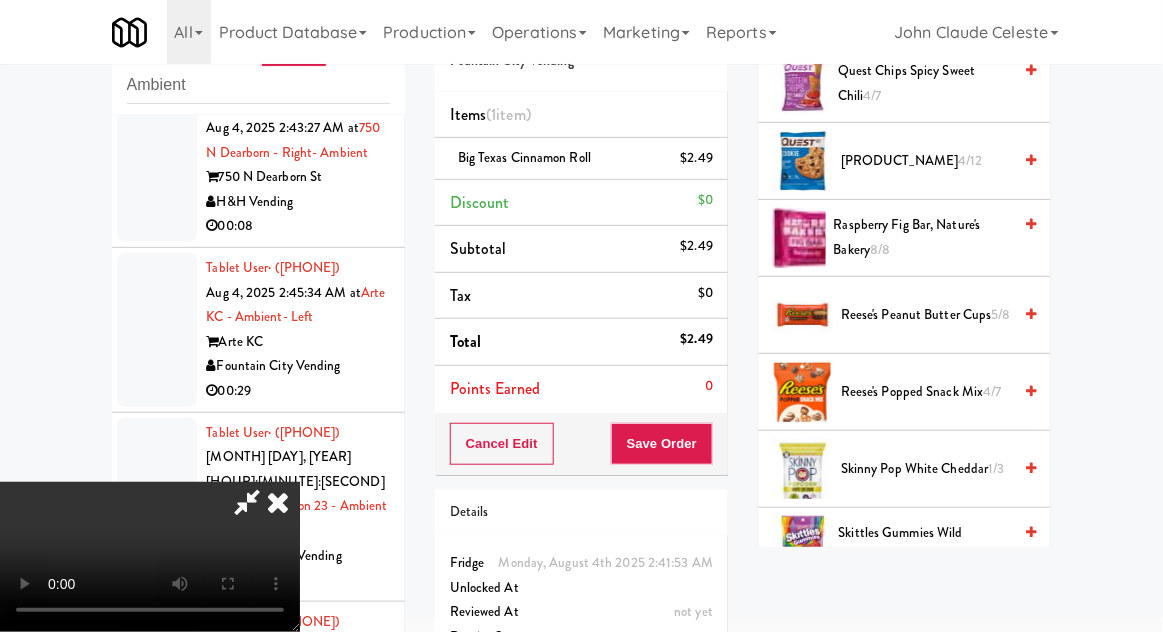 click on "Reese's Popped Snack Mix 4/7" at bounding box center [926, 392] 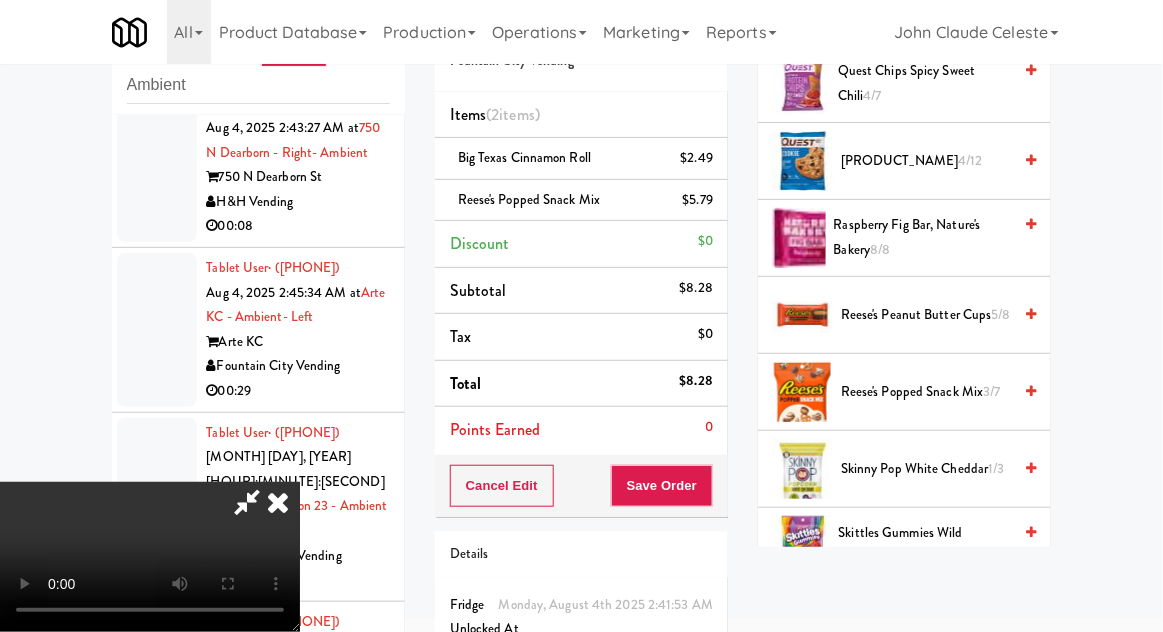 scroll, scrollTop: 73, scrollLeft: 0, axis: vertical 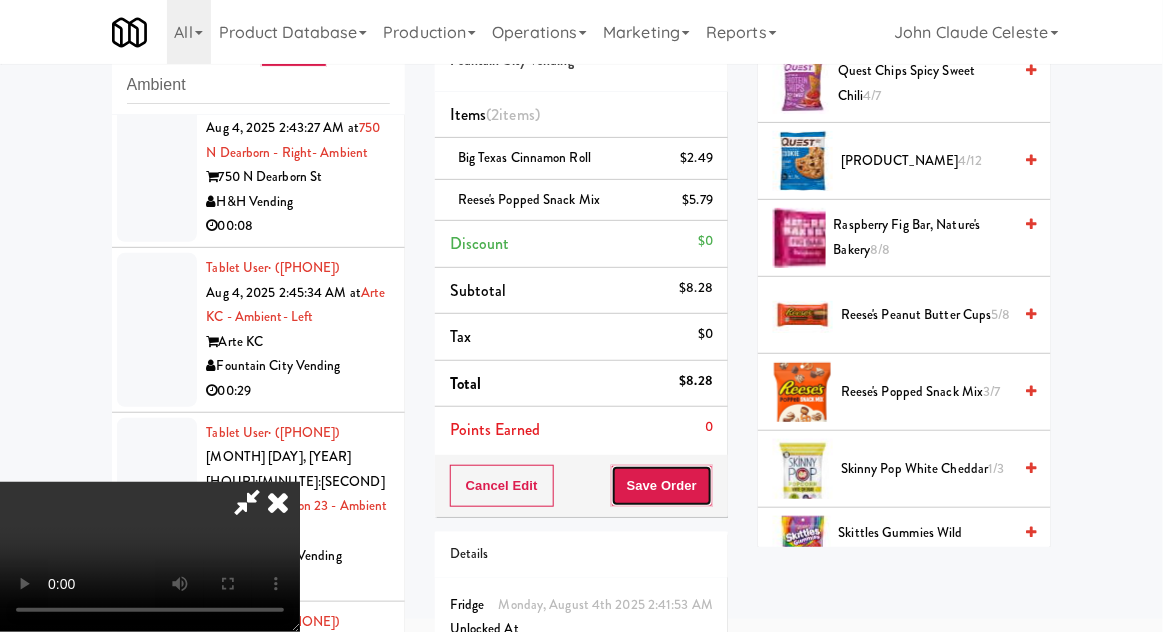 click on "Save Order" at bounding box center (662, 486) 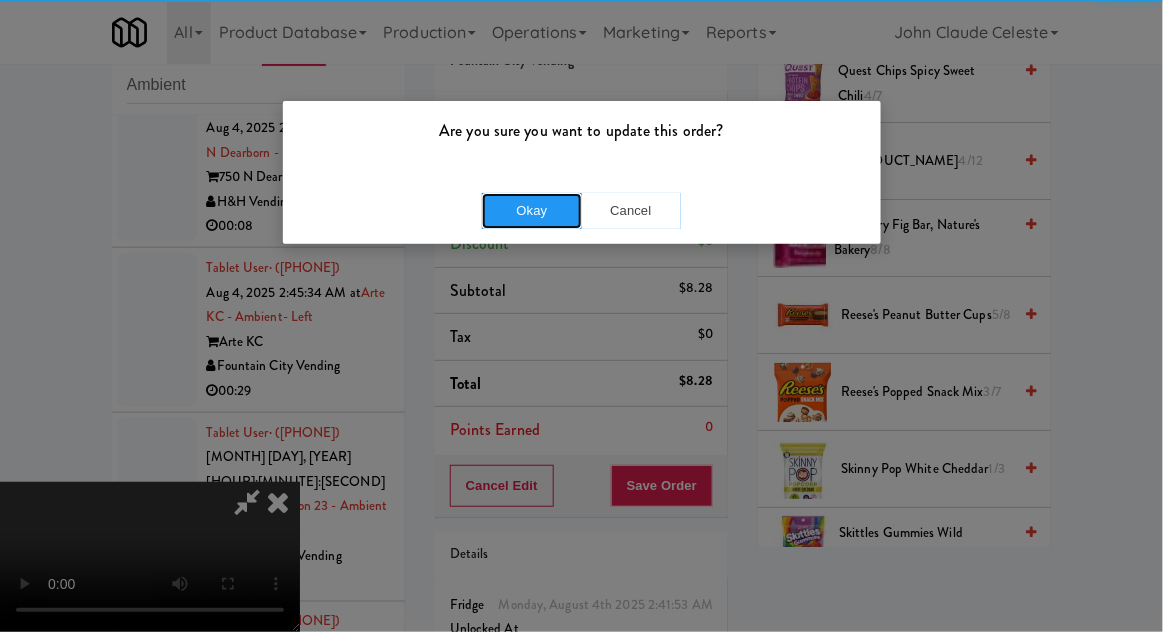 click on "Okay" at bounding box center [532, 211] 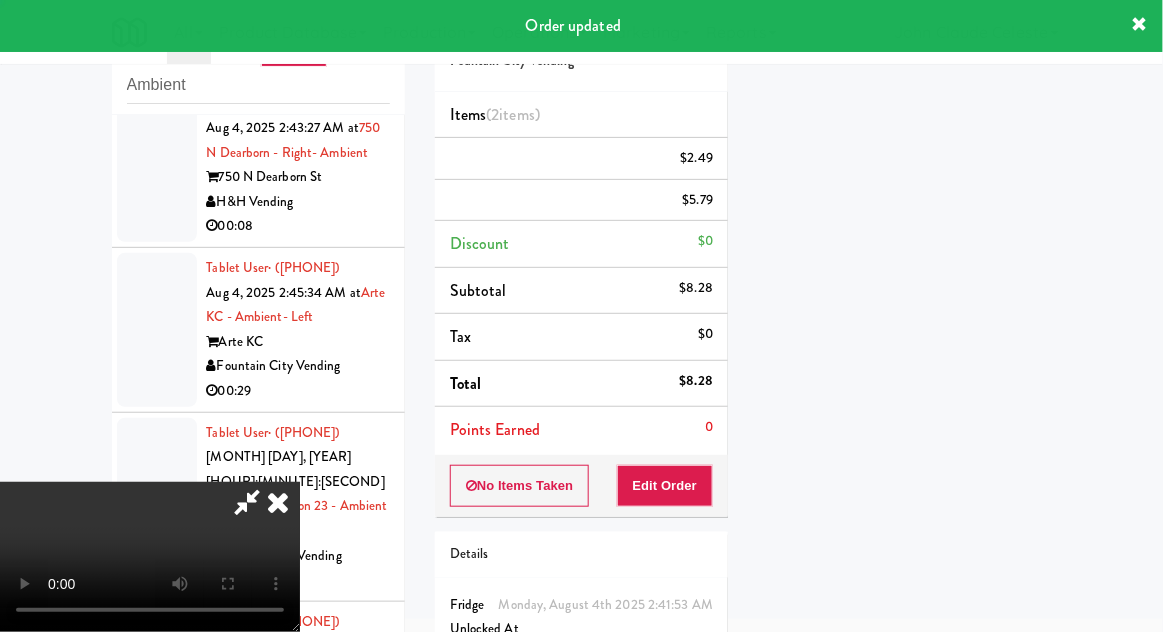scroll, scrollTop: 197, scrollLeft: 0, axis: vertical 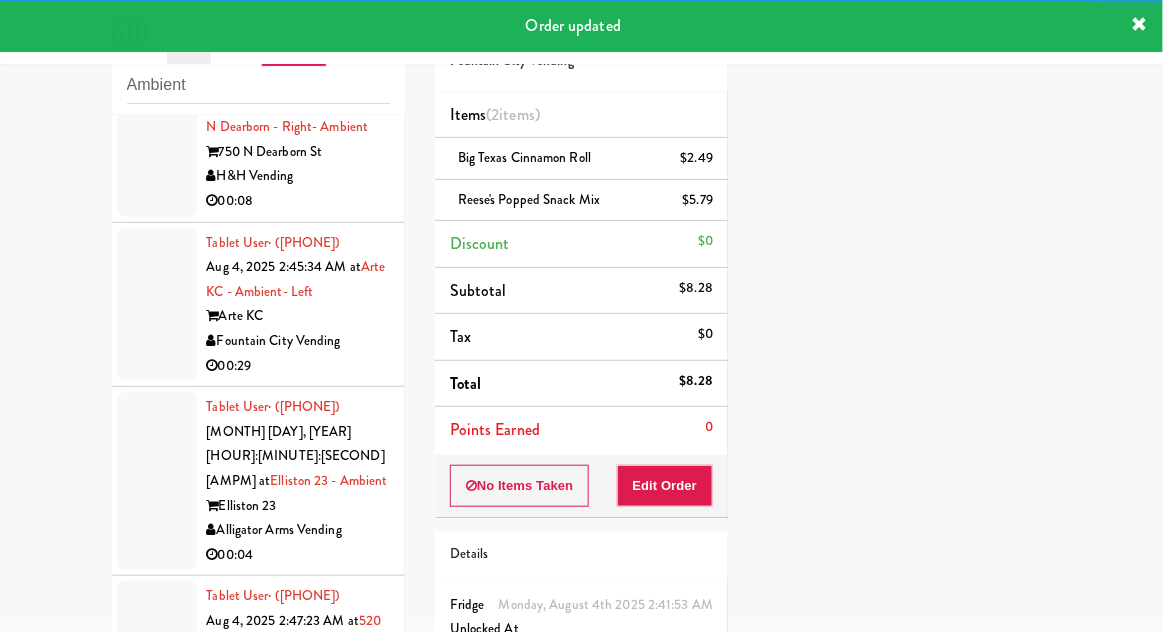 click at bounding box center [157, 140] 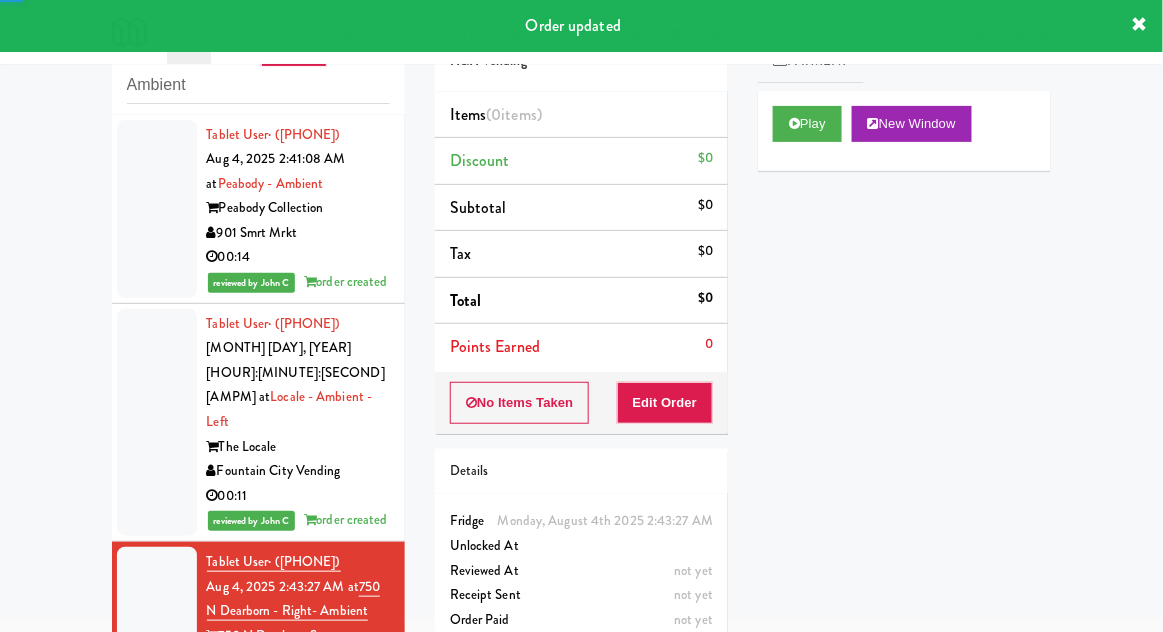 scroll, scrollTop: 484, scrollLeft: 0, axis: vertical 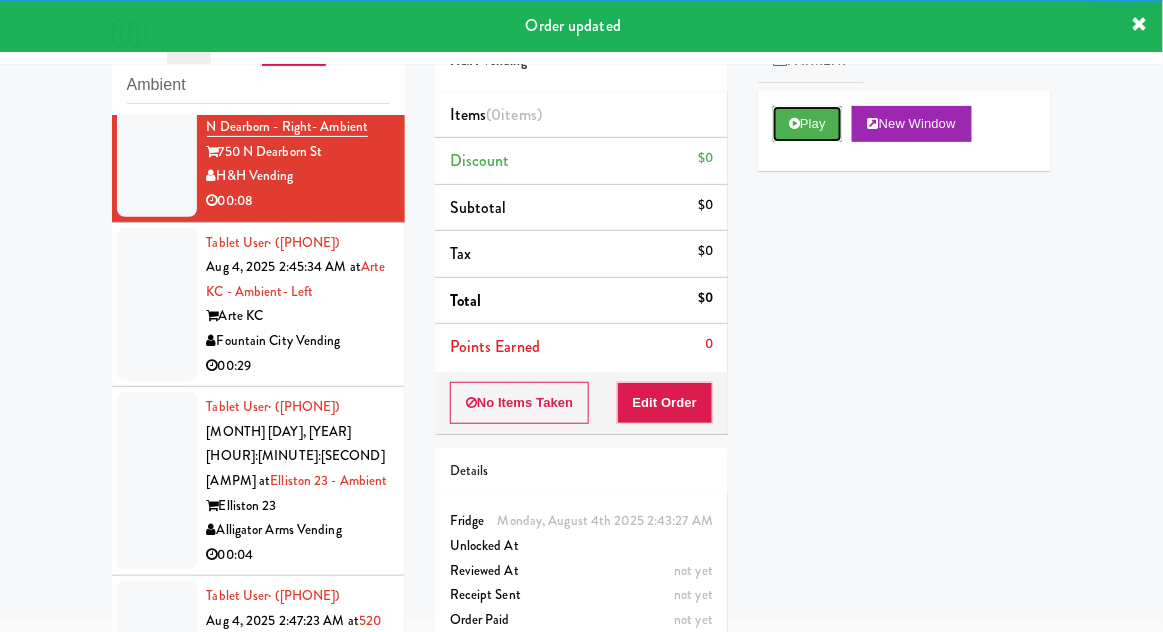 click on "Play" at bounding box center [807, 124] 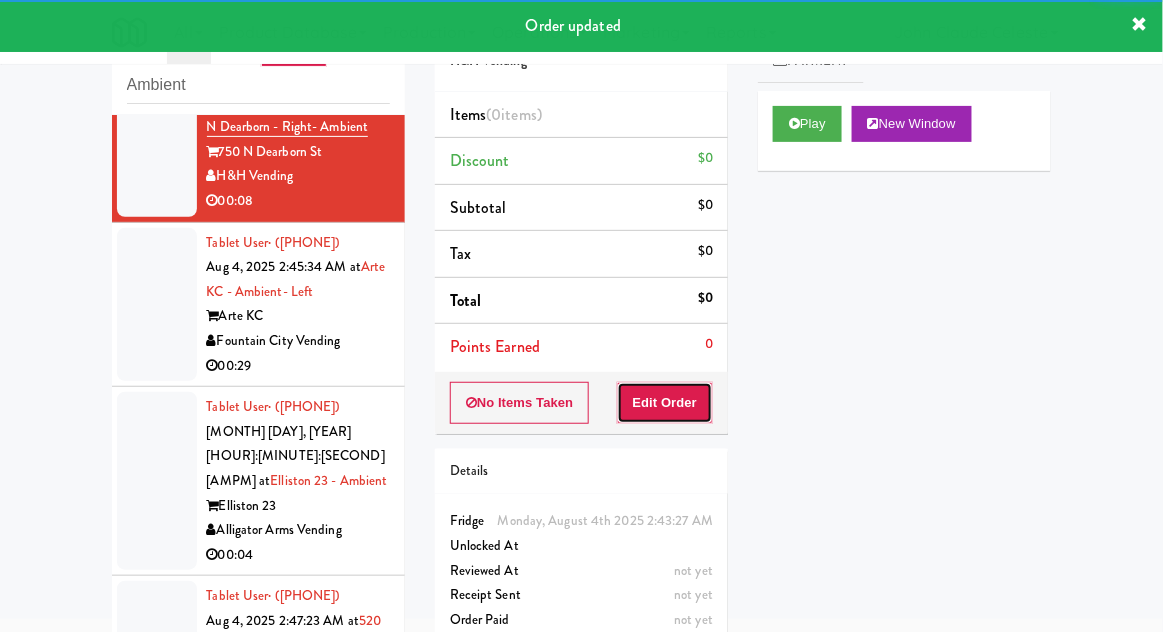 click on "Edit Order" at bounding box center [665, 403] 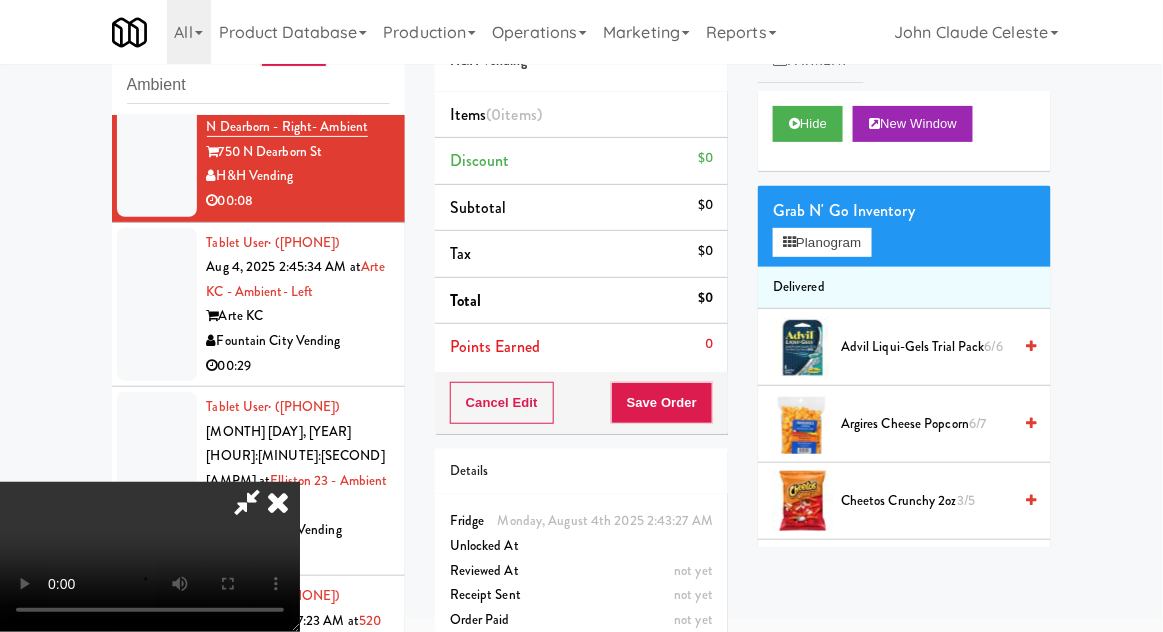 type 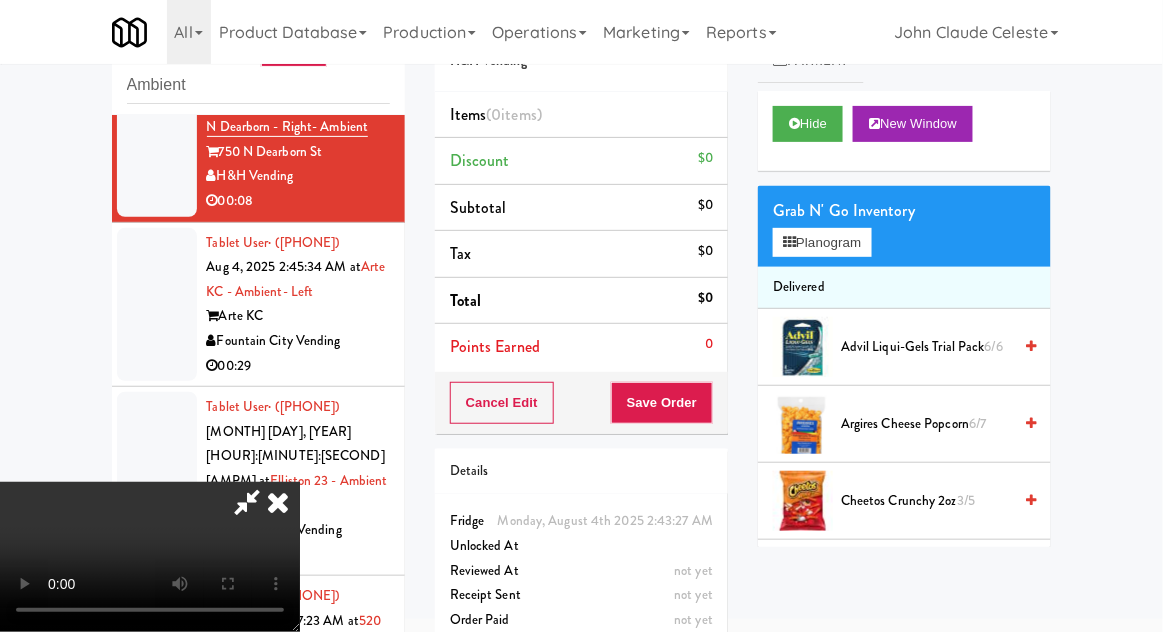 click on "Argires Cheese Popcorn  6/7" at bounding box center (926, 424) 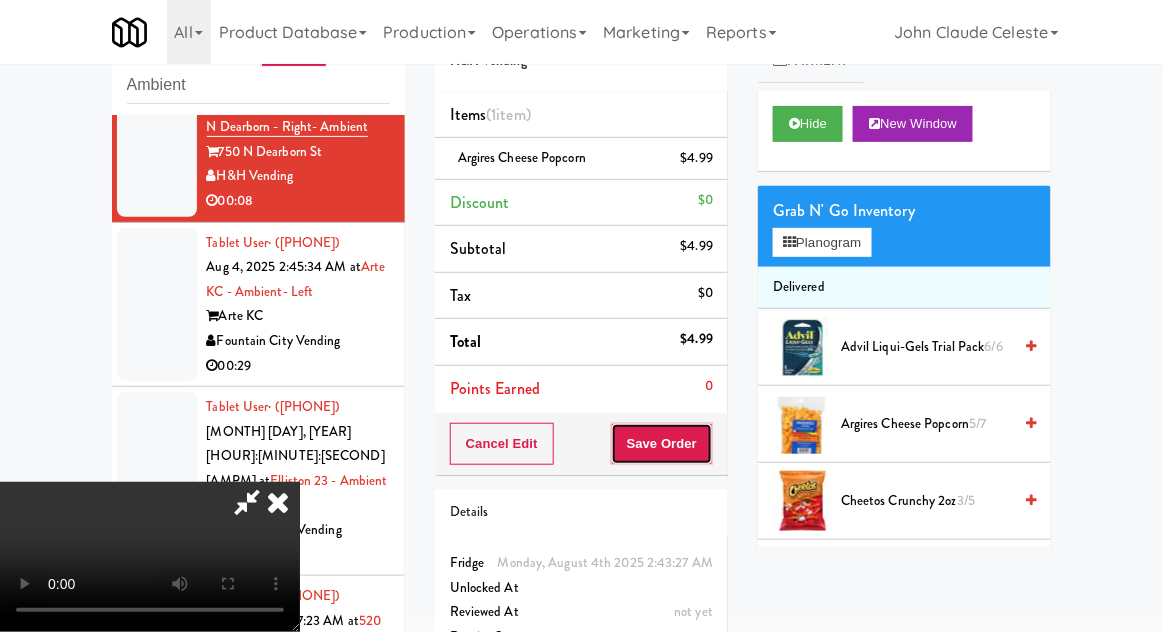 click on "Save Order" at bounding box center (662, 444) 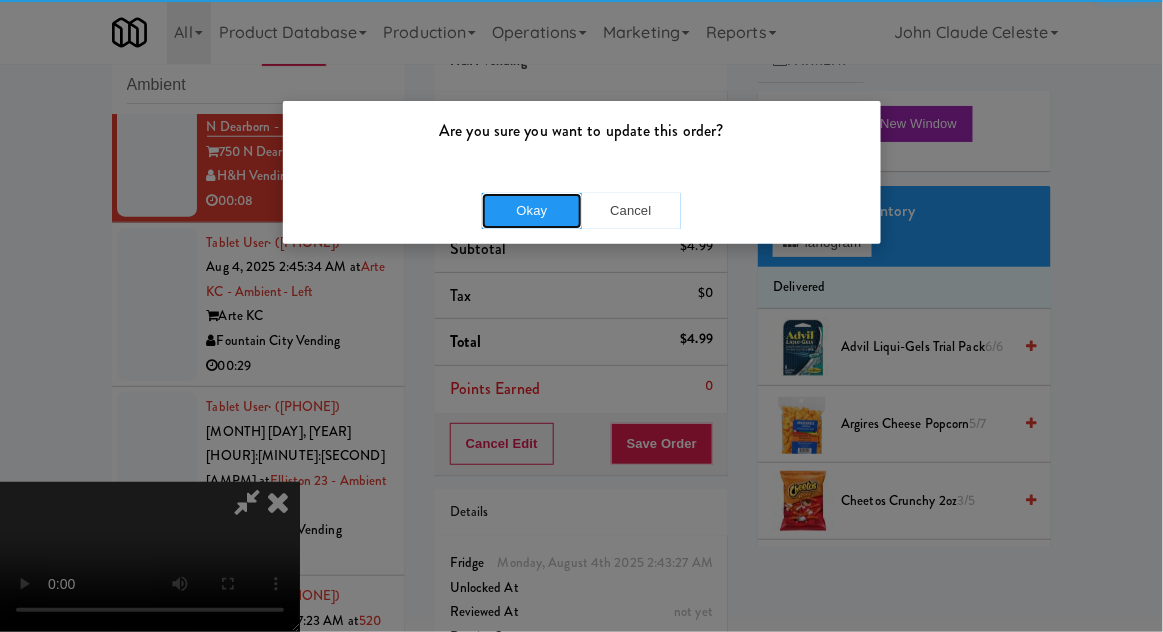 click on "Okay" at bounding box center (532, 211) 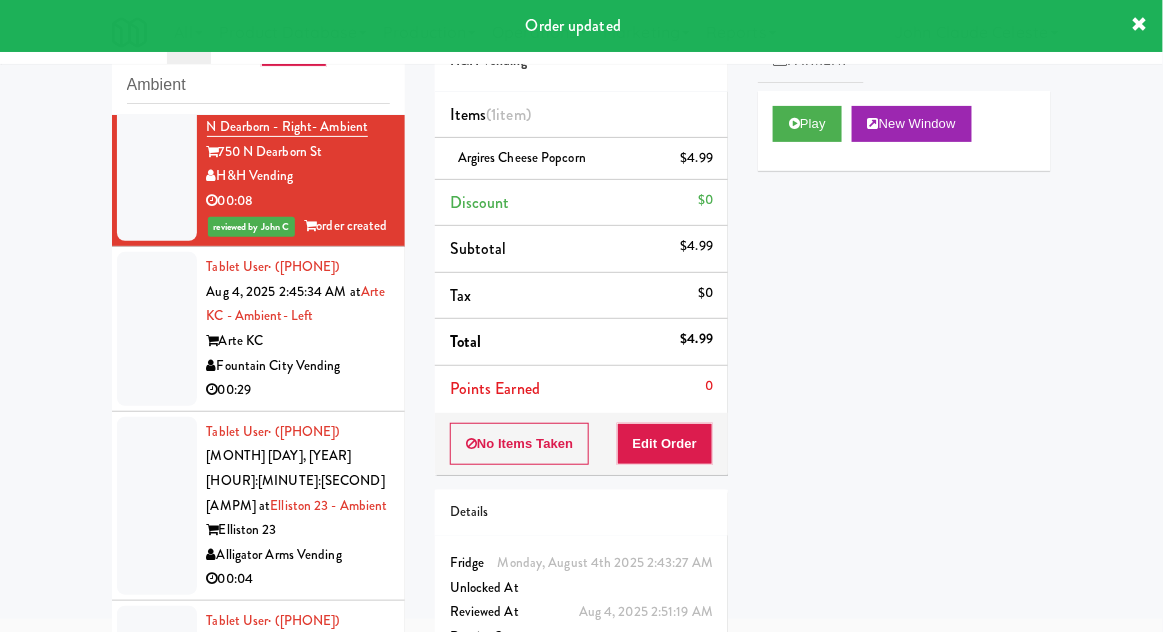 scroll, scrollTop: 533, scrollLeft: 0, axis: vertical 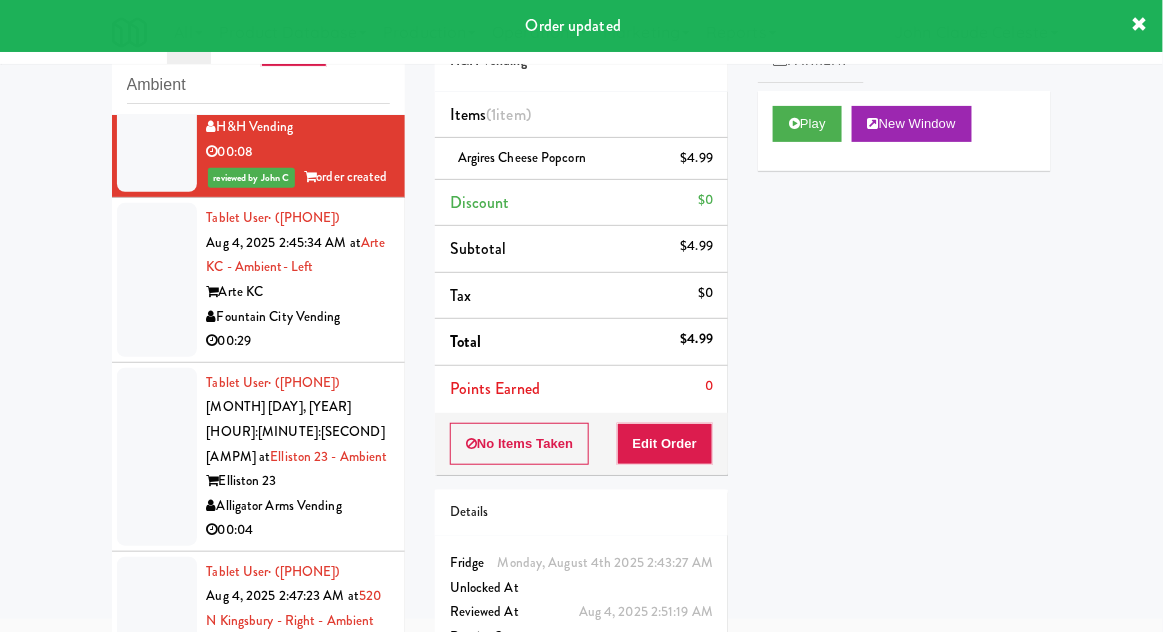 click at bounding box center (157, 280) 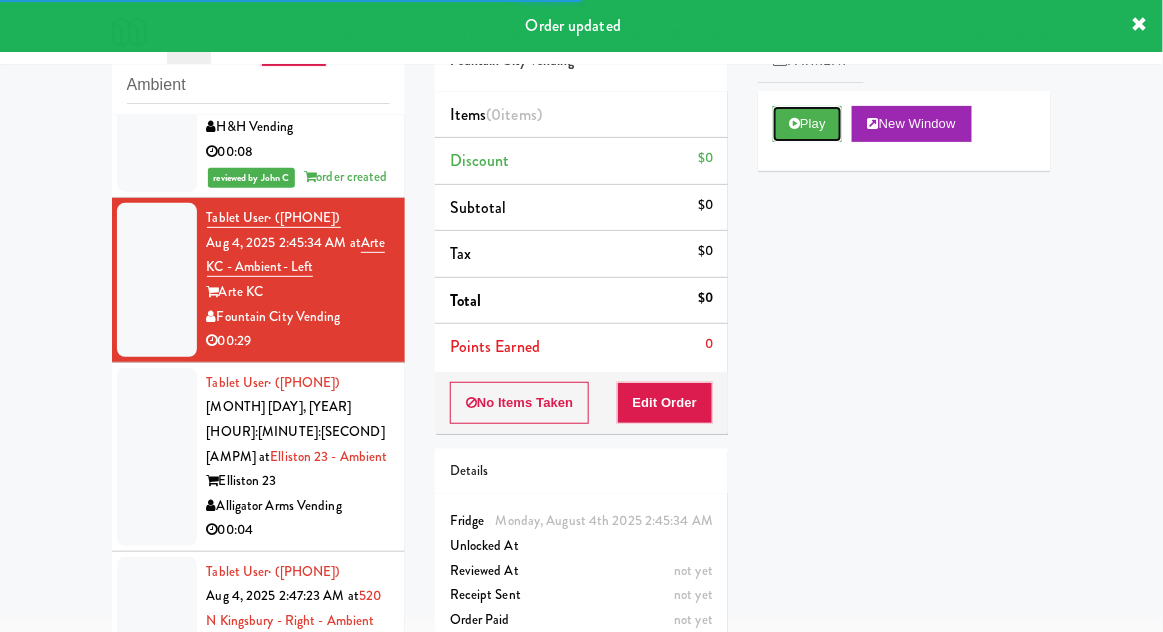 click on "Play" at bounding box center (807, 124) 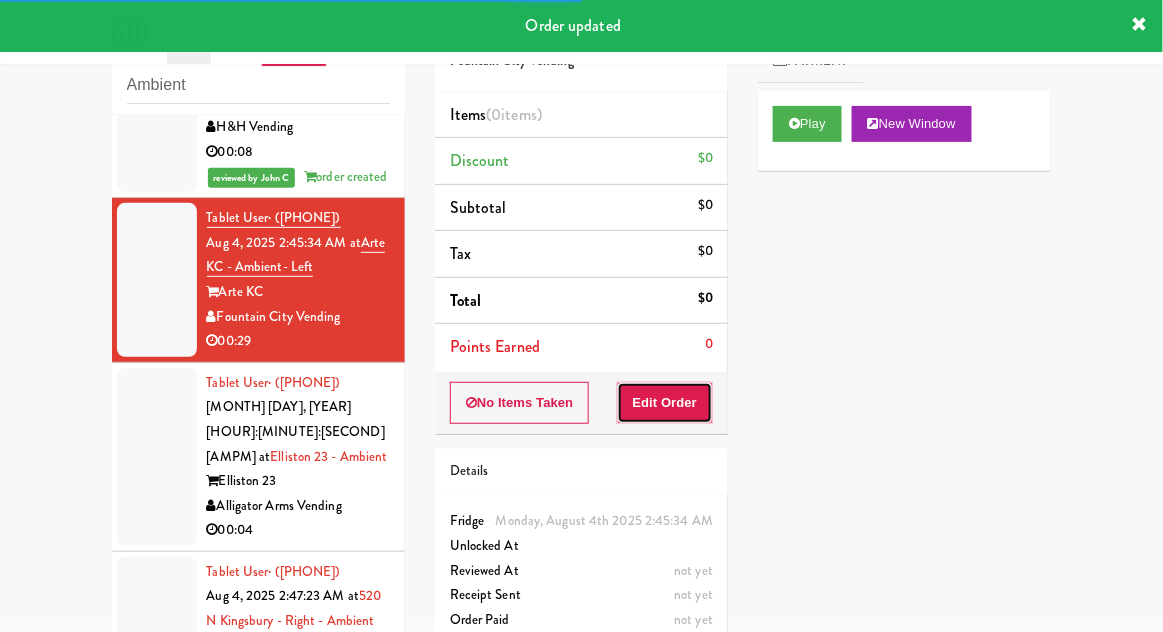 click on "Edit Order" at bounding box center [665, 403] 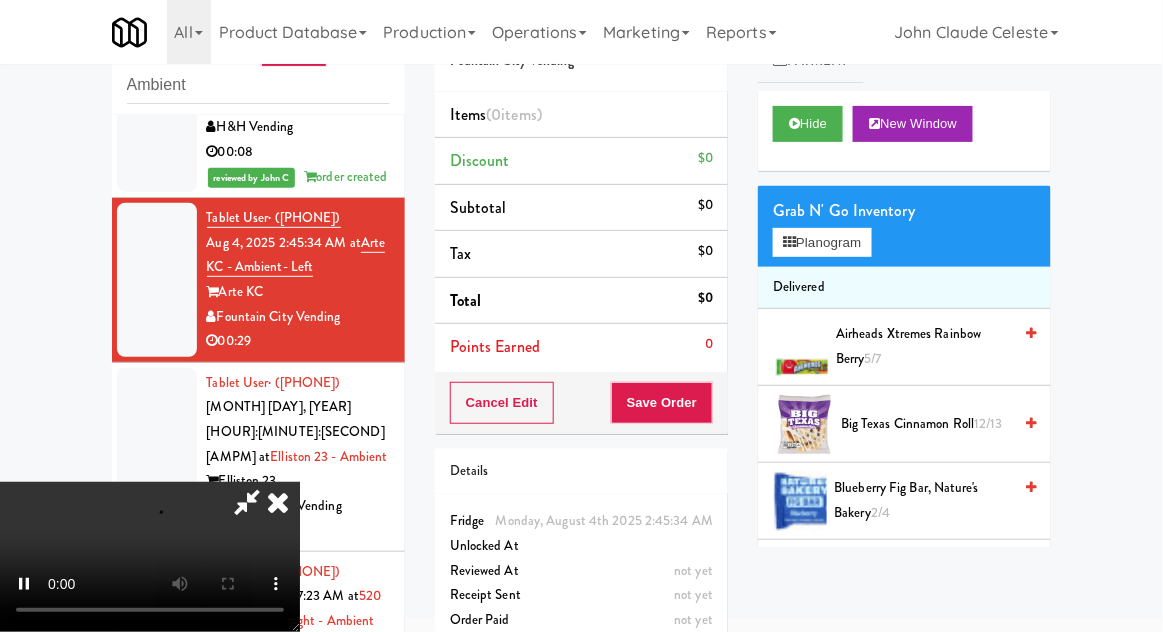 scroll, scrollTop: 73, scrollLeft: 0, axis: vertical 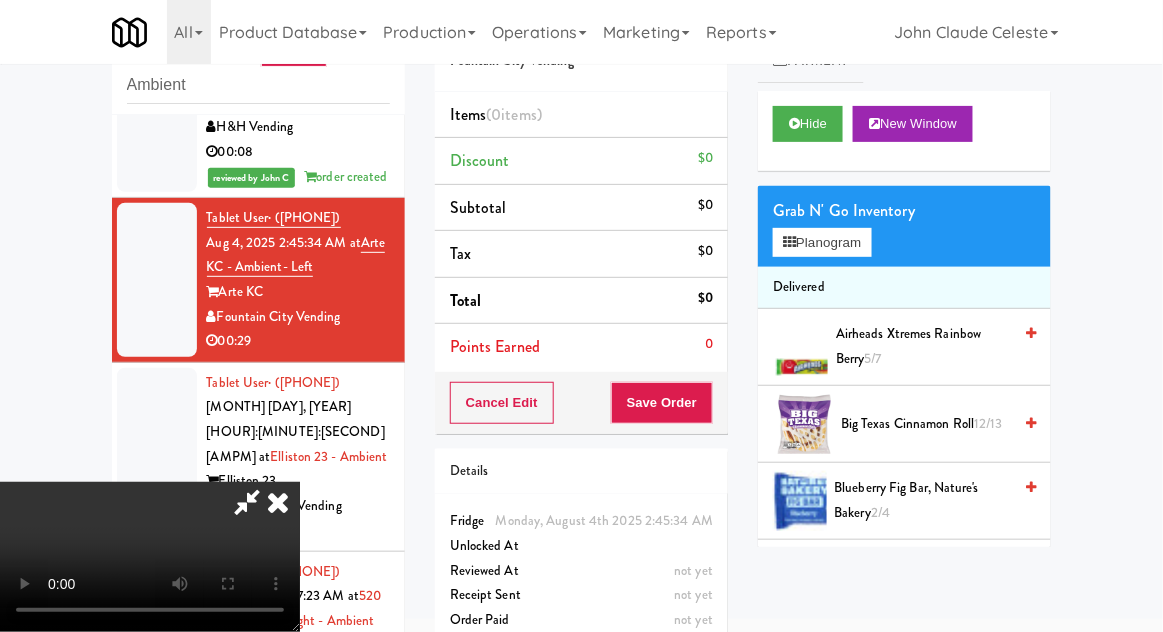 type 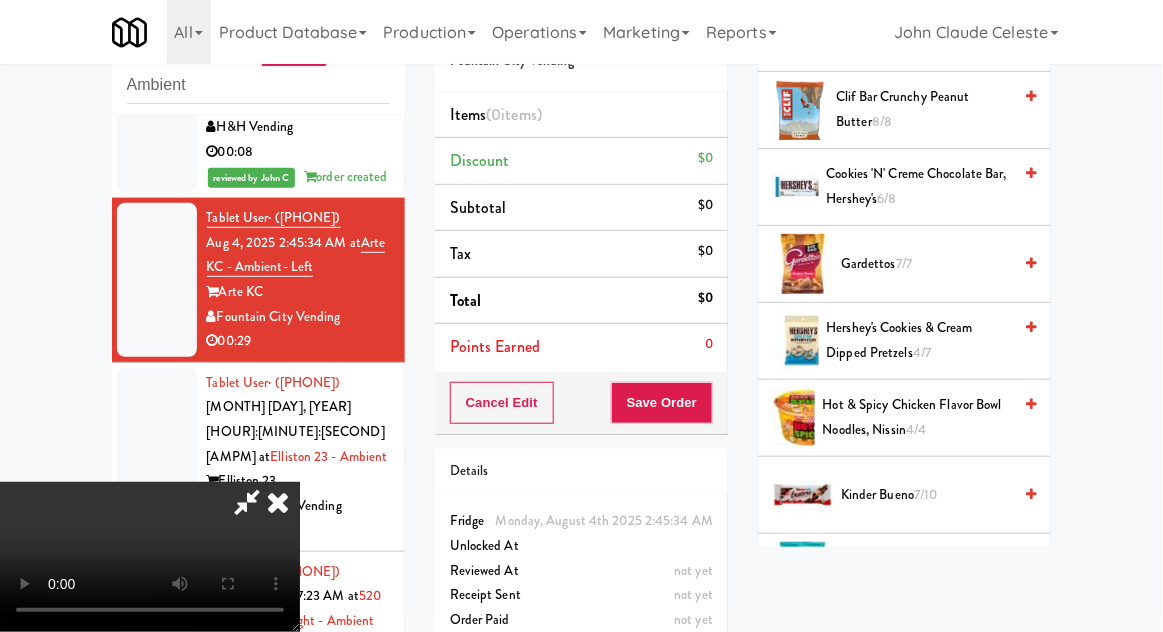 scroll, scrollTop: 928, scrollLeft: 0, axis: vertical 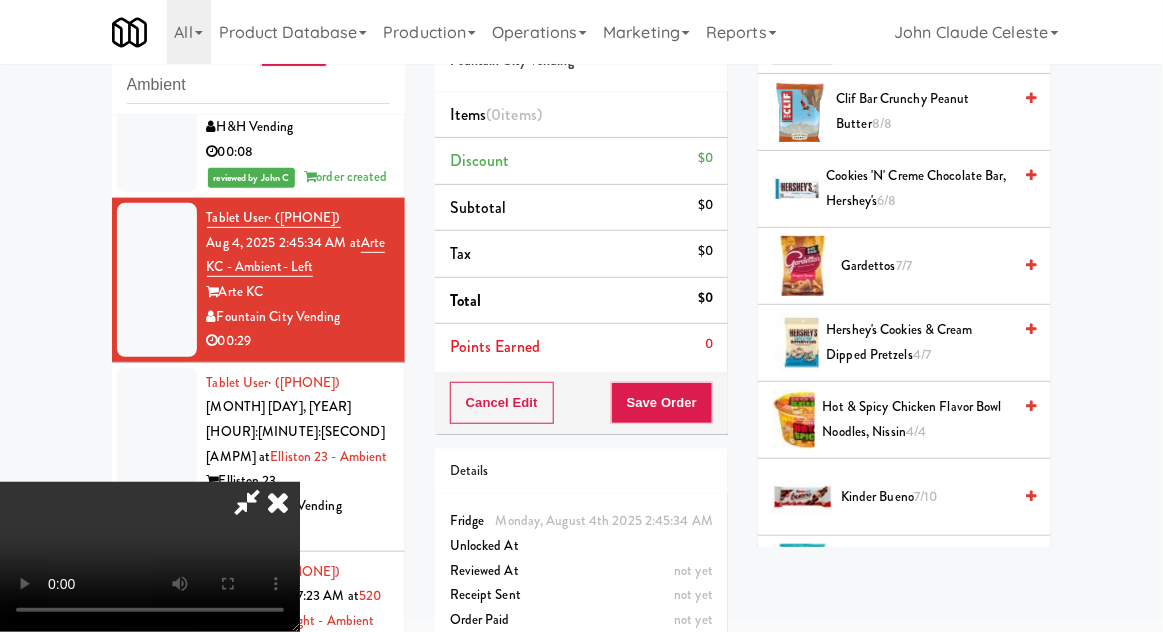 click on "Hot & Spicy Chicken Flavor Bowl Noodles, Nissin  4/4" at bounding box center [917, 419] 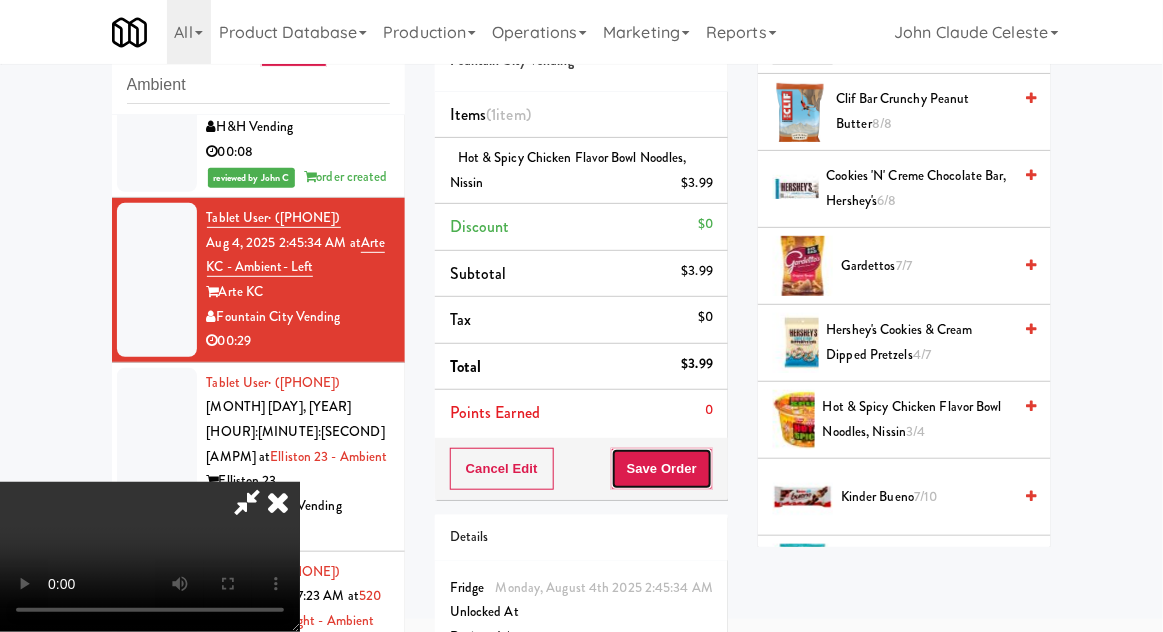 click on "Save Order" at bounding box center (662, 469) 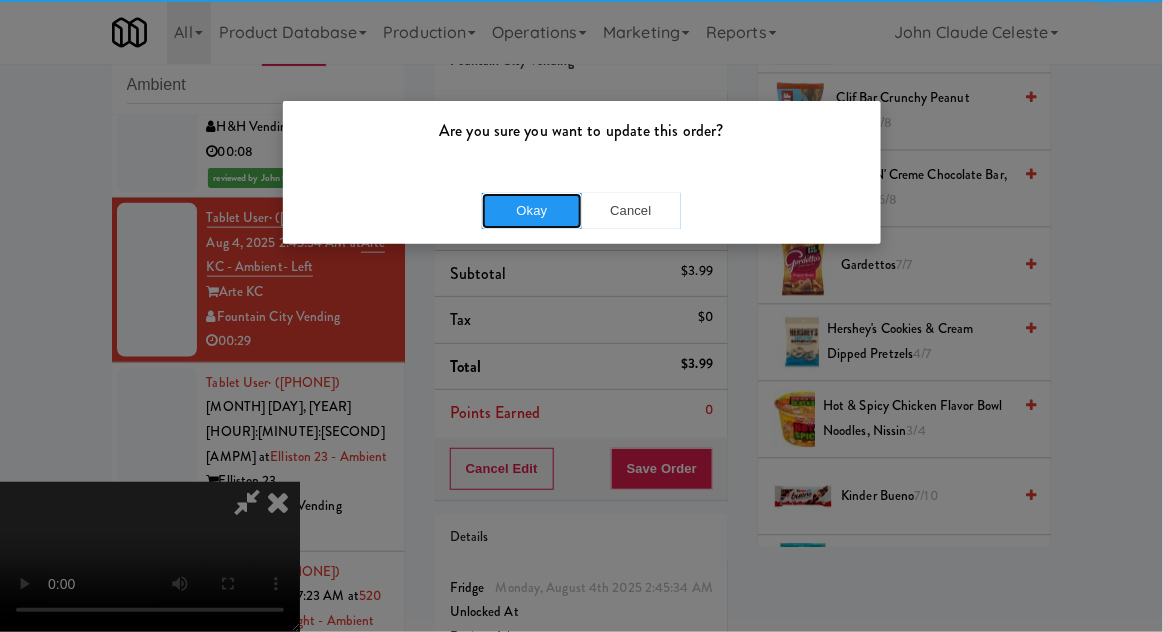 click on "Okay" at bounding box center (532, 211) 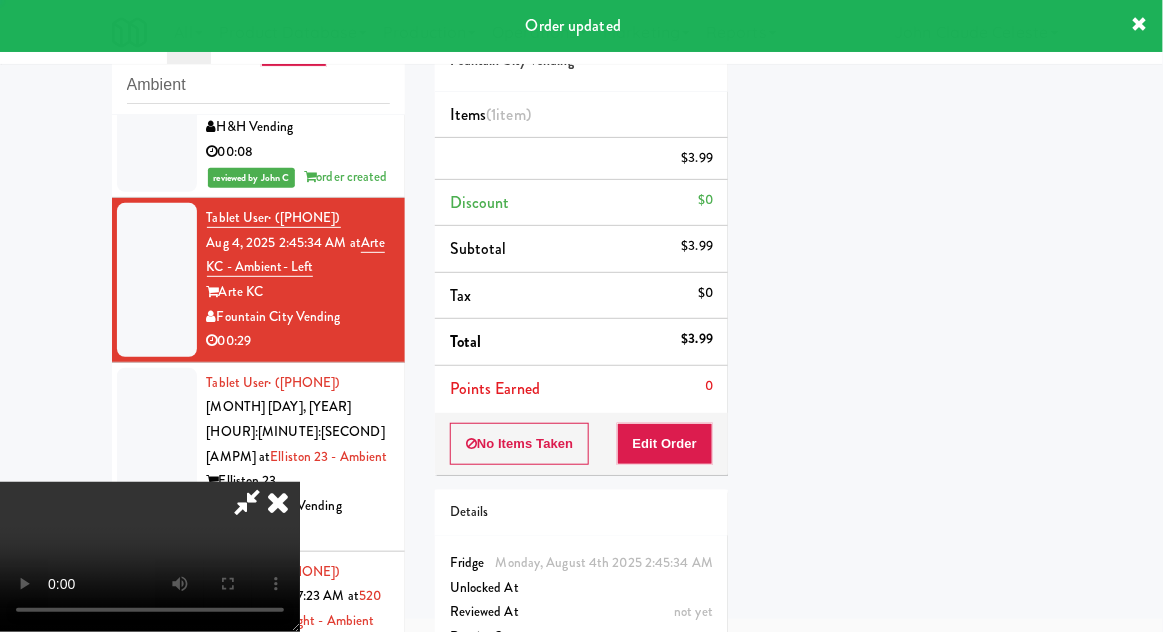 scroll, scrollTop: 197, scrollLeft: 0, axis: vertical 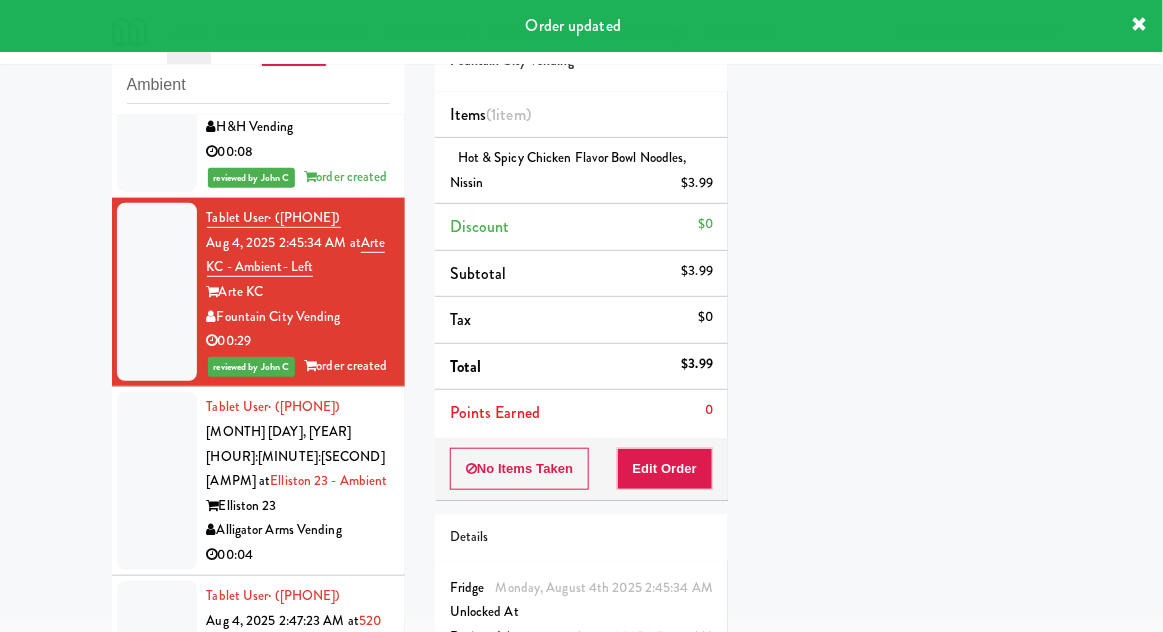 click at bounding box center [157, 481] 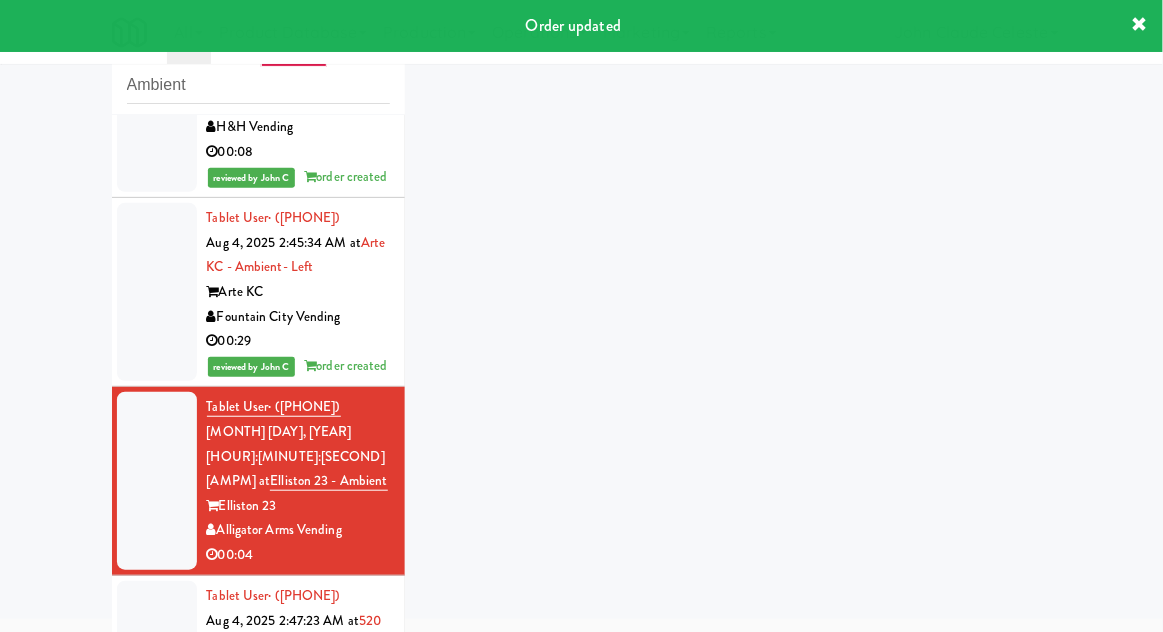 scroll, scrollTop: 582, scrollLeft: 0, axis: vertical 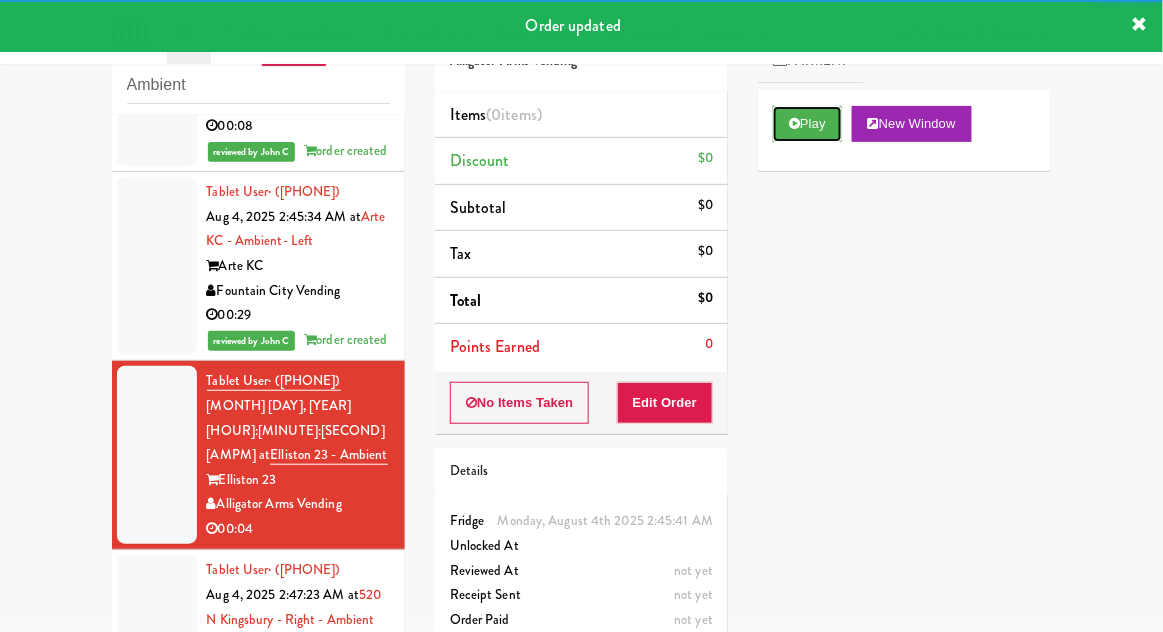 click on "Play" at bounding box center [807, 124] 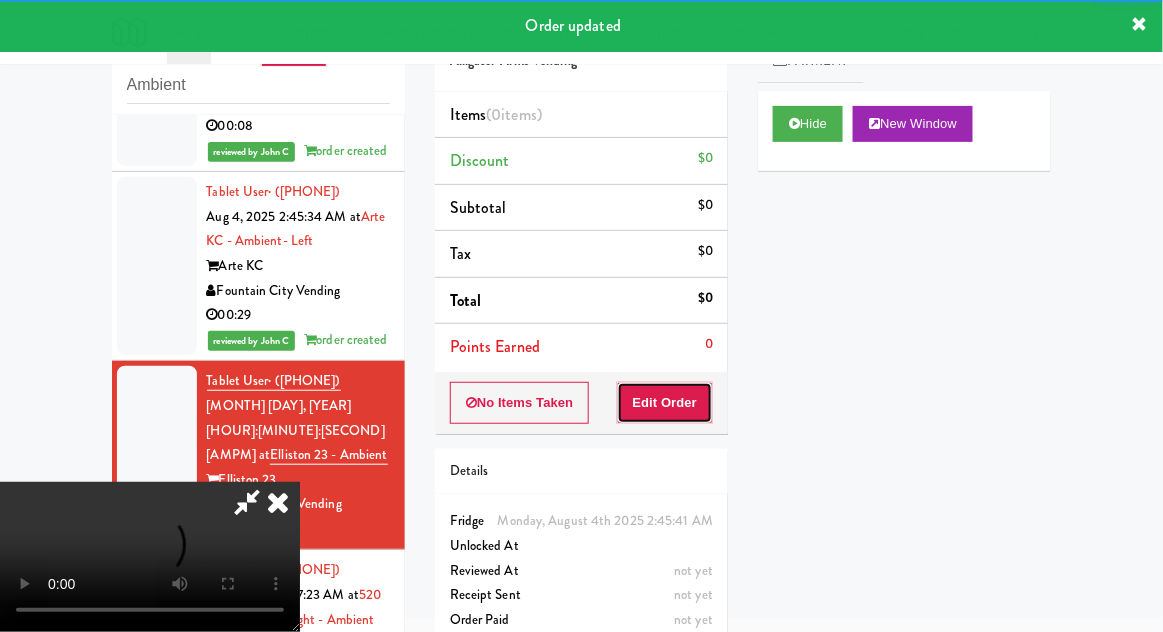 click on "Edit Order" at bounding box center (665, 403) 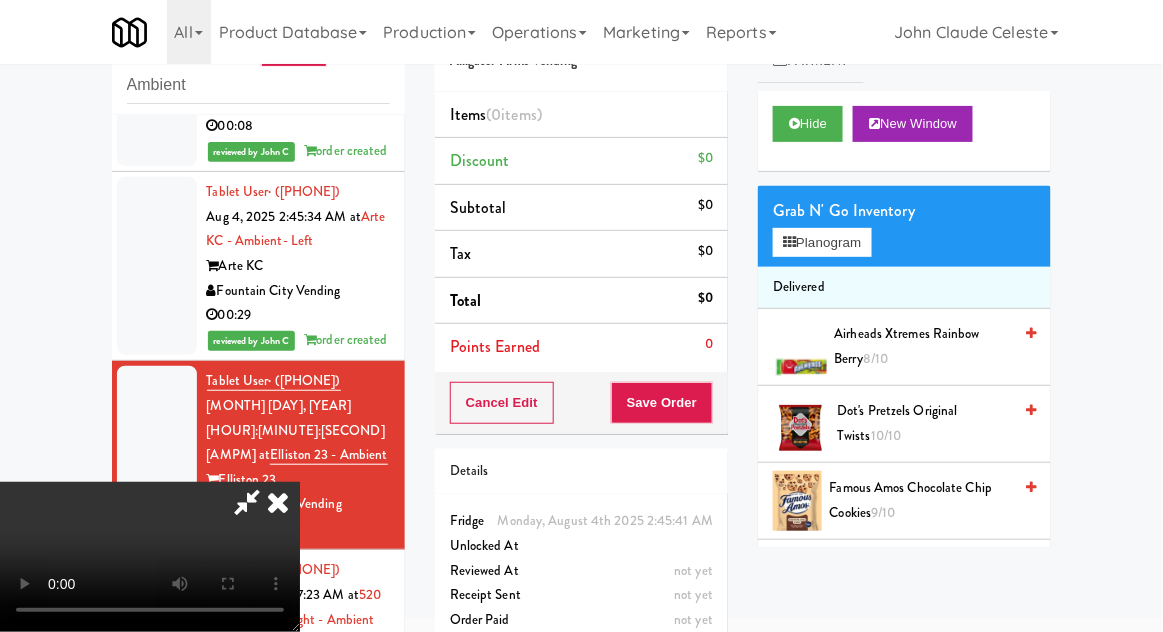 scroll, scrollTop: 73, scrollLeft: 0, axis: vertical 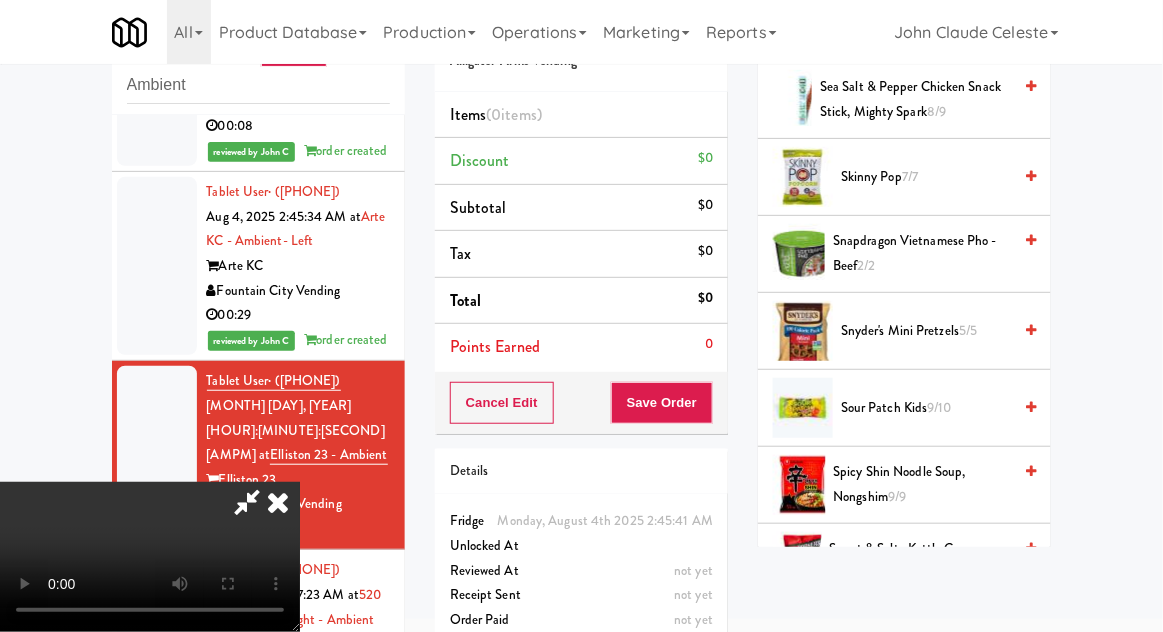 click on "Sour Patch Kids  9/10" at bounding box center [926, 408] 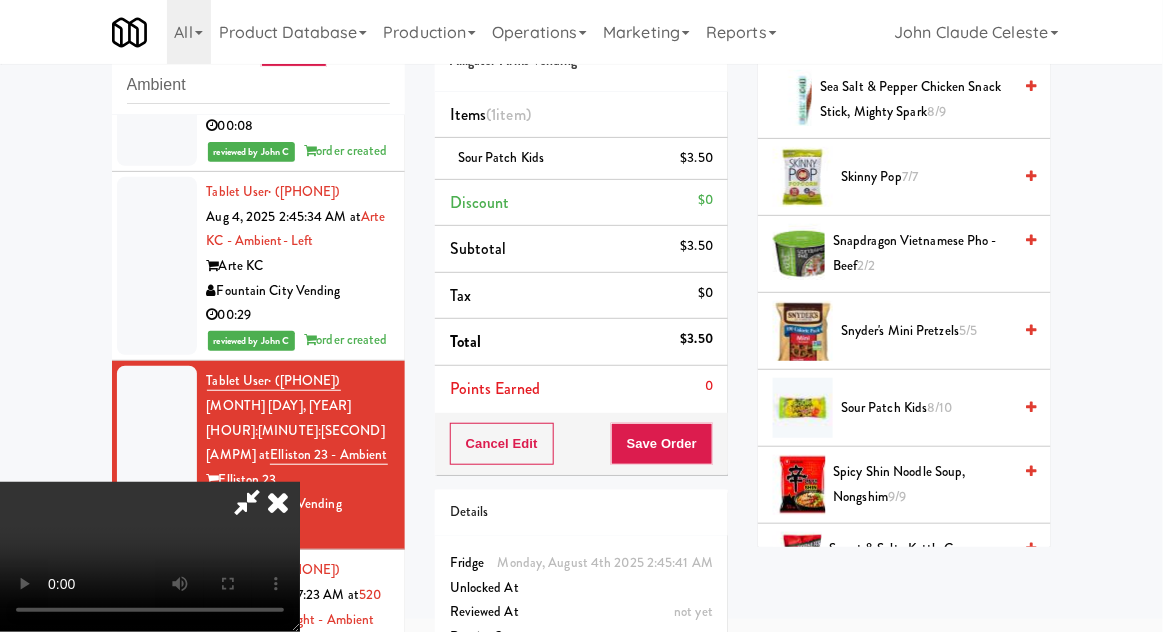 scroll, scrollTop: 0, scrollLeft: 0, axis: both 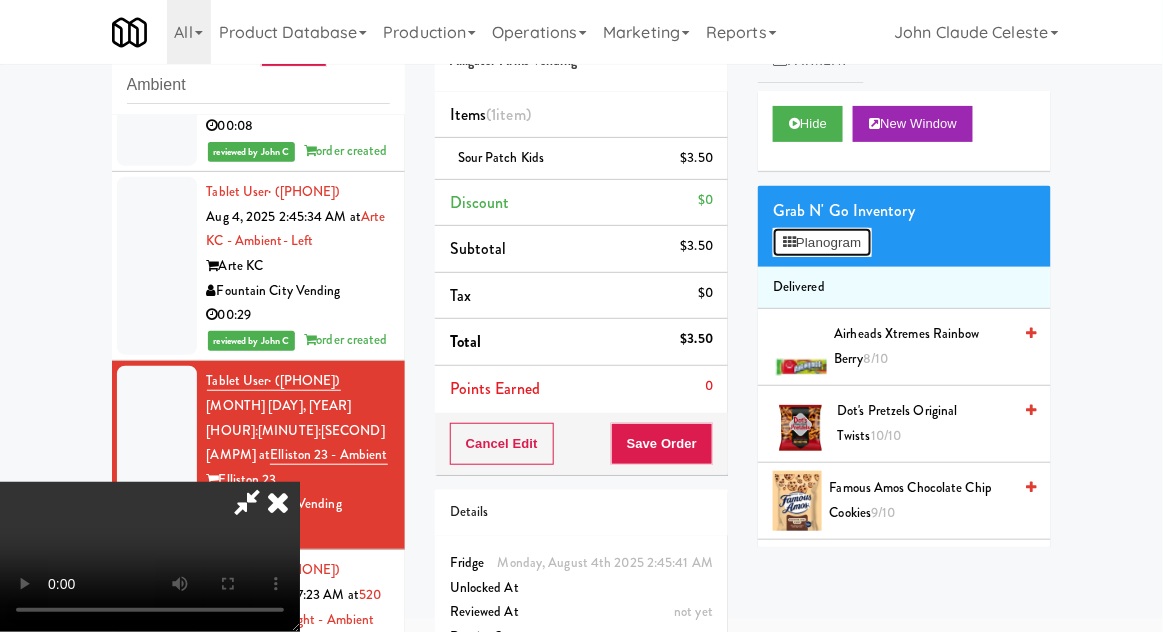 click on "Planogram" at bounding box center (822, 243) 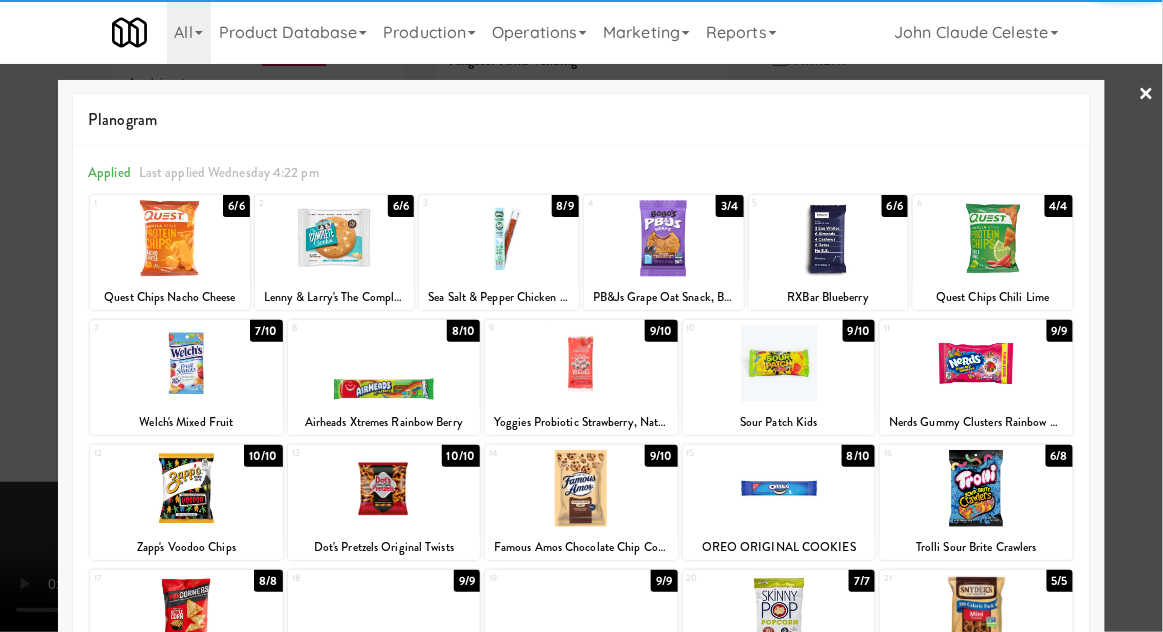 click at bounding box center [581, 363] 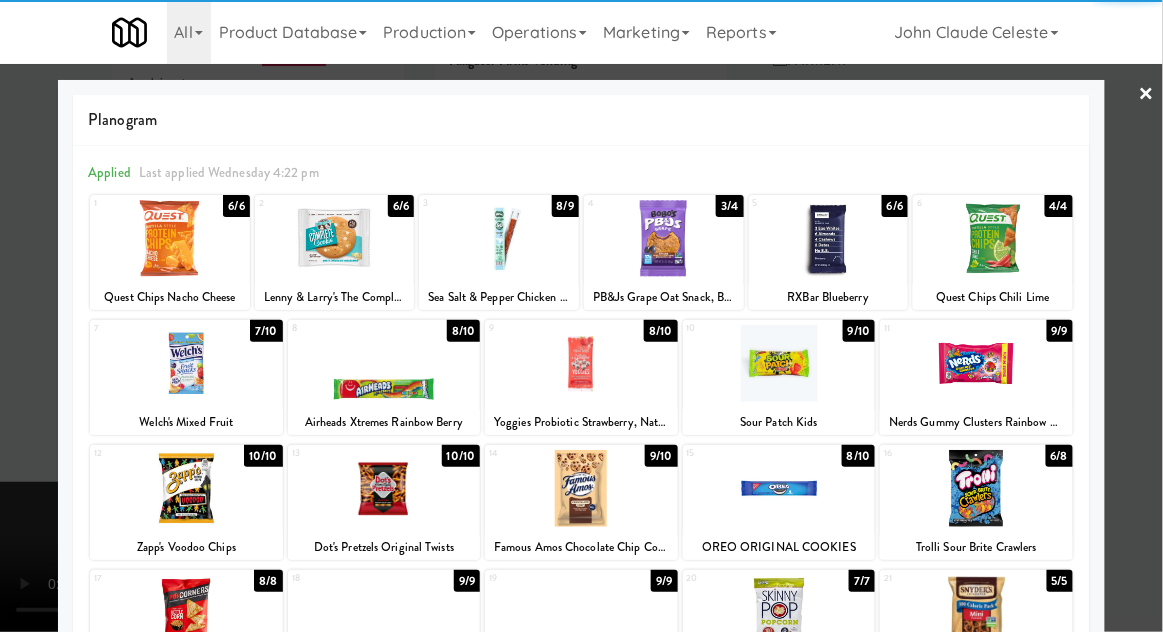 click at bounding box center [581, 316] 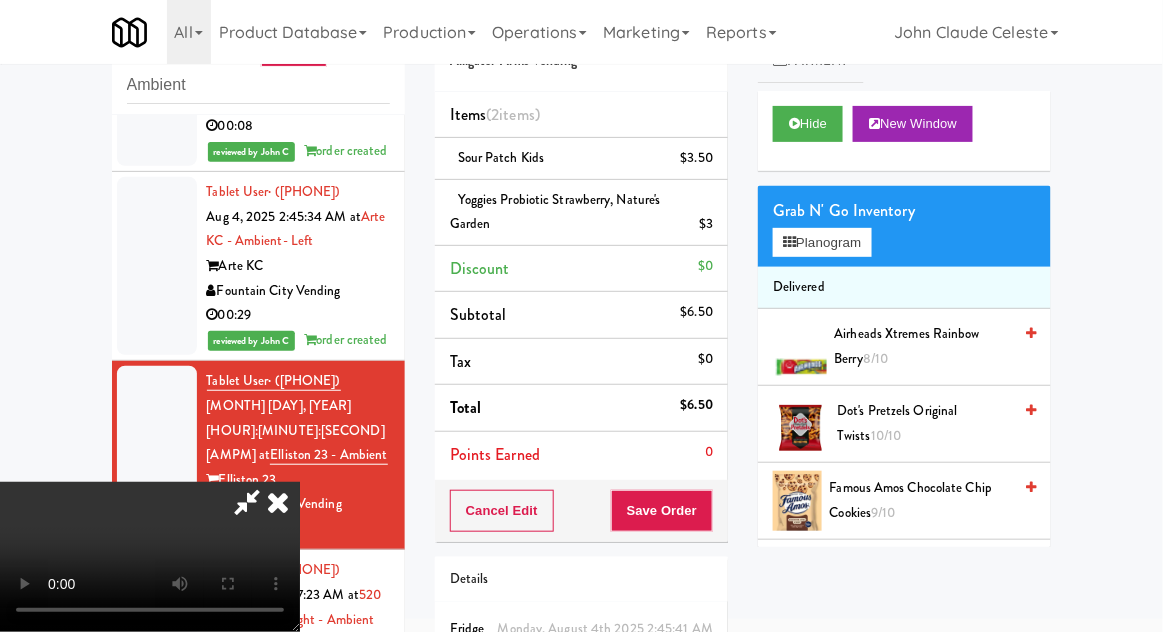 scroll, scrollTop: 73, scrollLeft: 0, axis: vertical 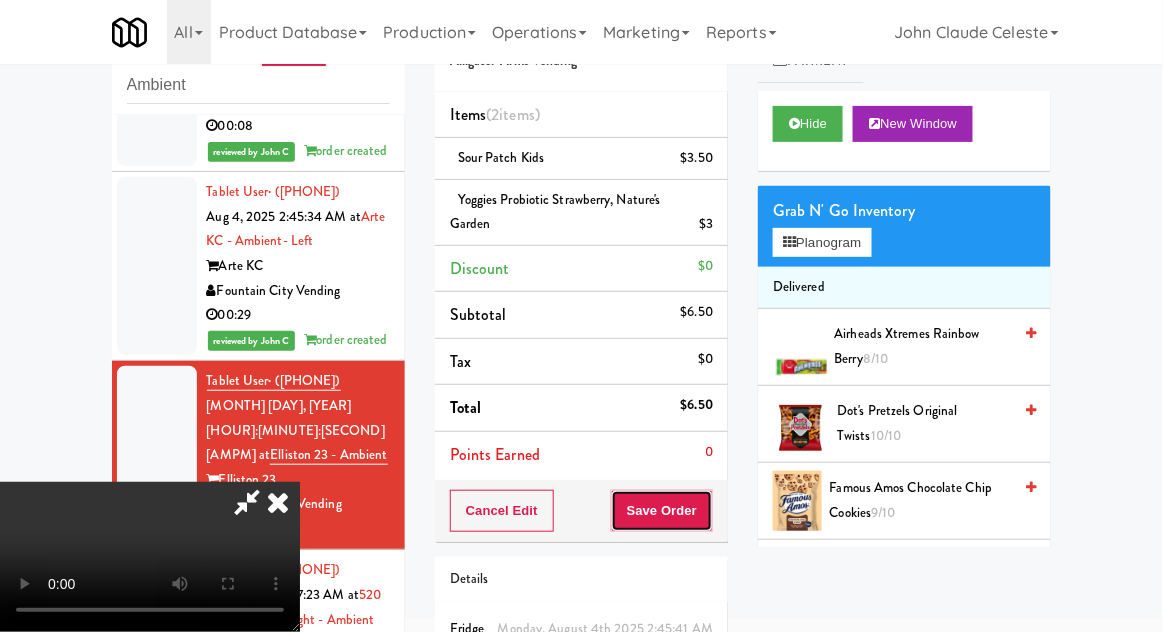 click on "Save Order" at bounding box center (662, 511) 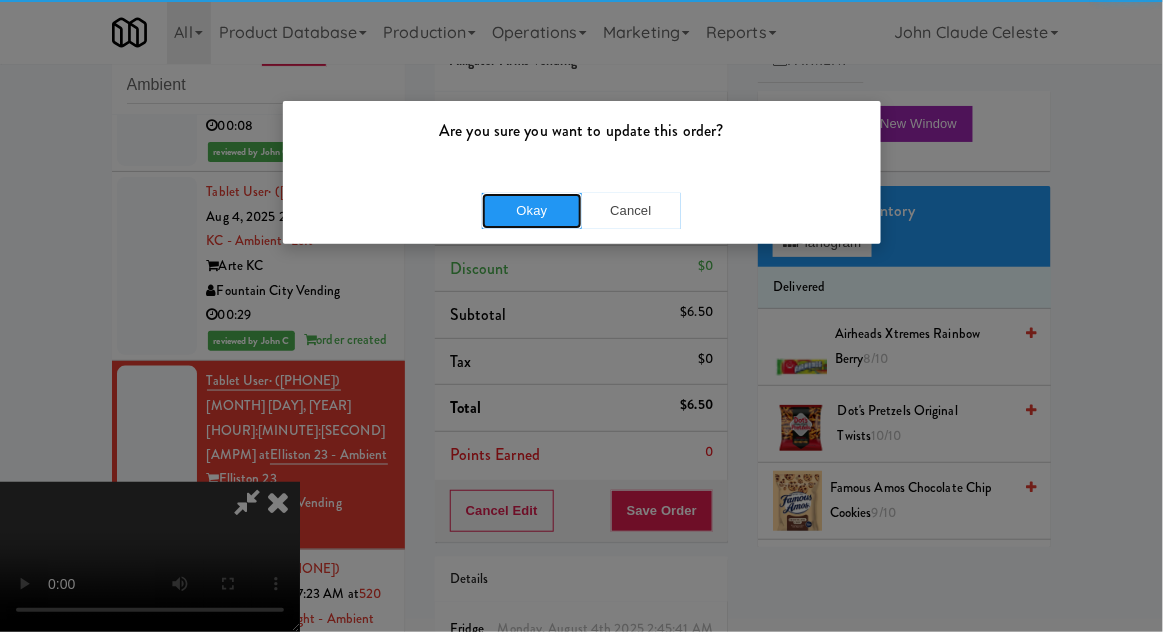 click on "Okay" at bounding box center [532, 211] 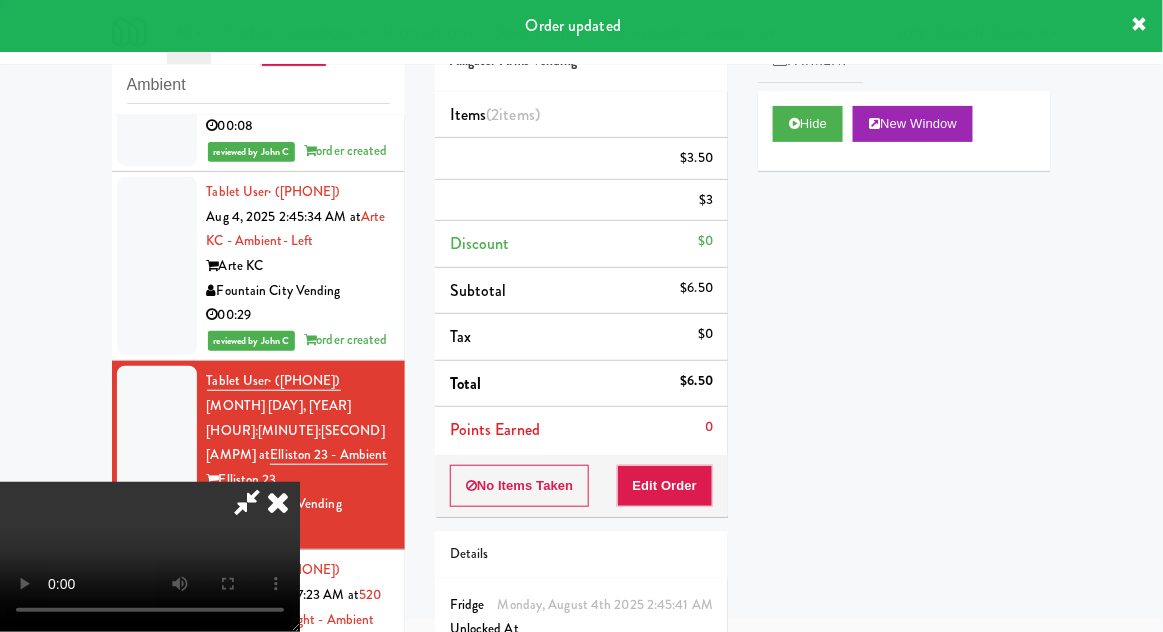 scroll, scrollTop: 0, scrollLeft: 0, axis: both 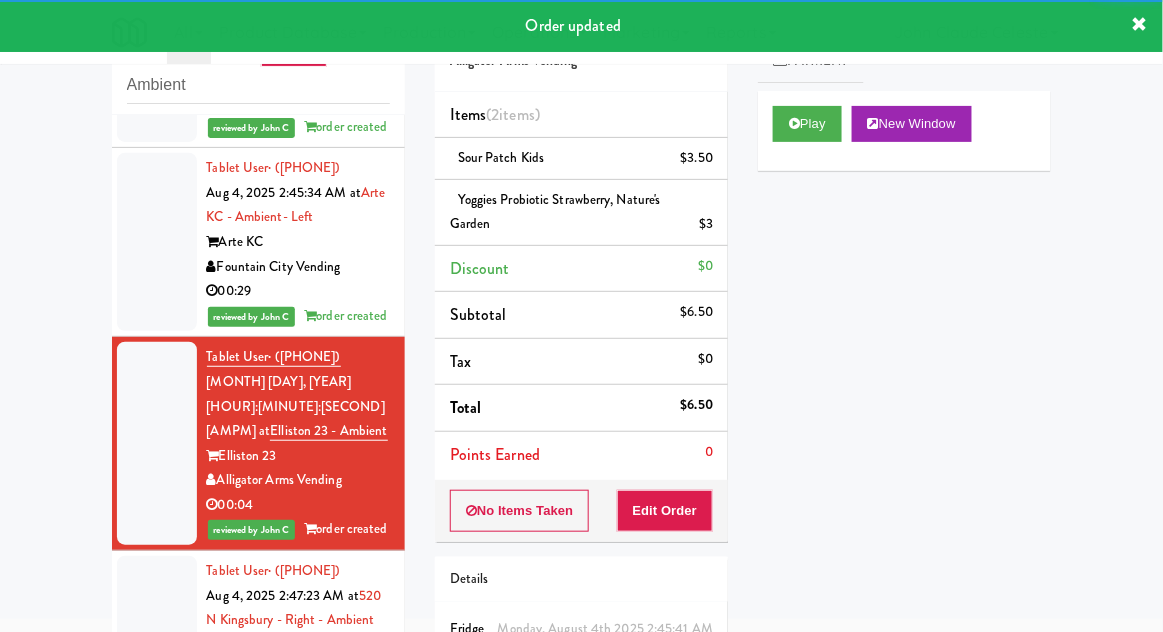 click at bounding box center (157, 633) 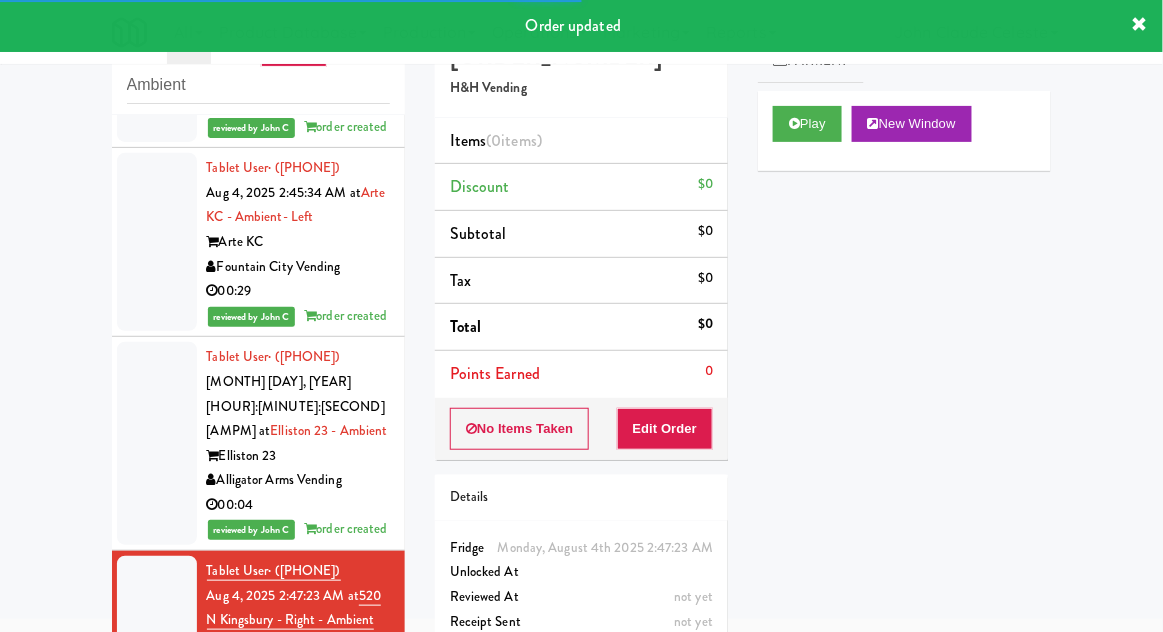 click on "Play  New Window" at bounding box center [904, 131] 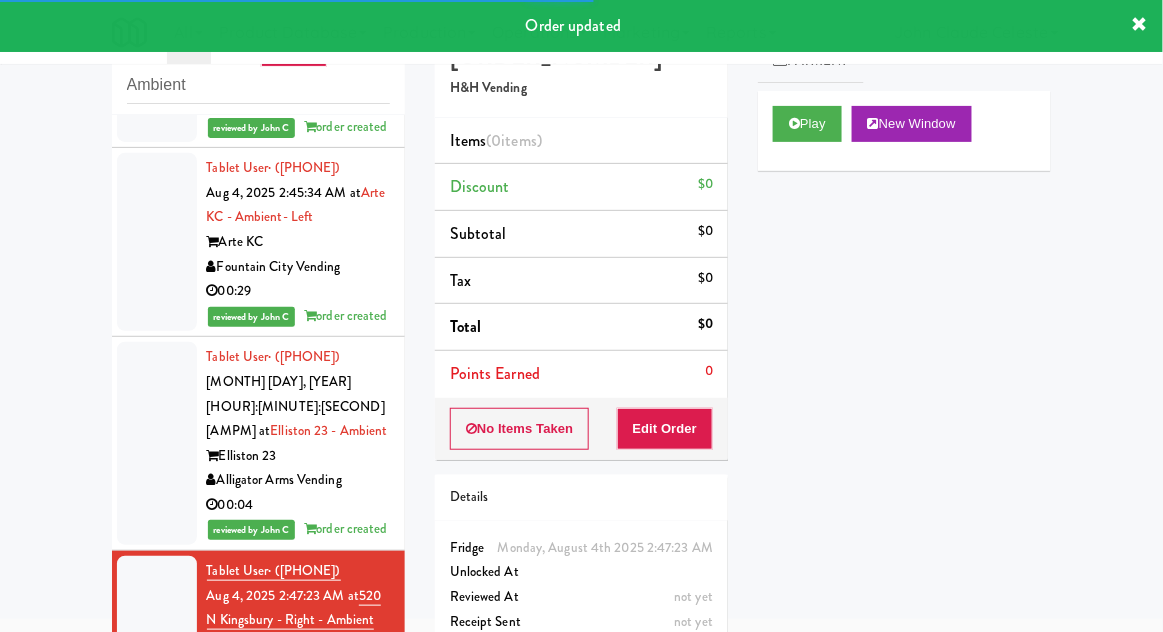 click on "Order # 795829 H&H Vending Items (0 items ) Discount $0 Subtotal $0 Tax $0 Total $0 Points Earned 0 No Items Taken Edit Order Details Monday, August 4th 2025 2:47:23 AM Fridge Unlocked At not yet Reviewed At not yet Receipt Sent not yet Order Paid" at bounding box center [581, 342] 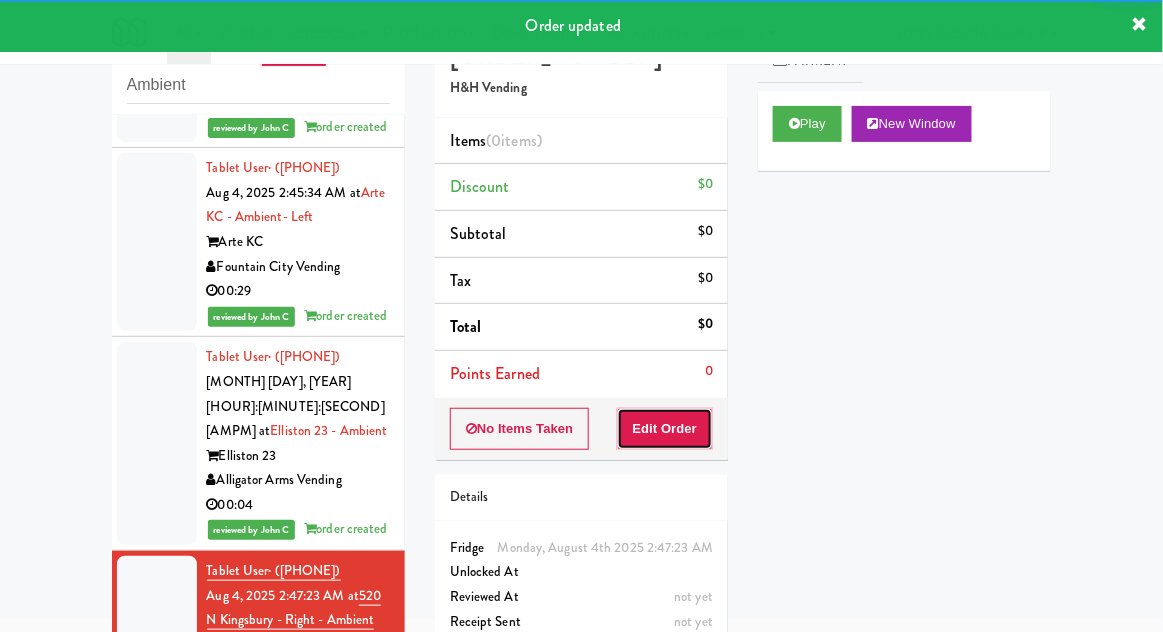 click on "Edit Order" at bounding box center [665, 429] 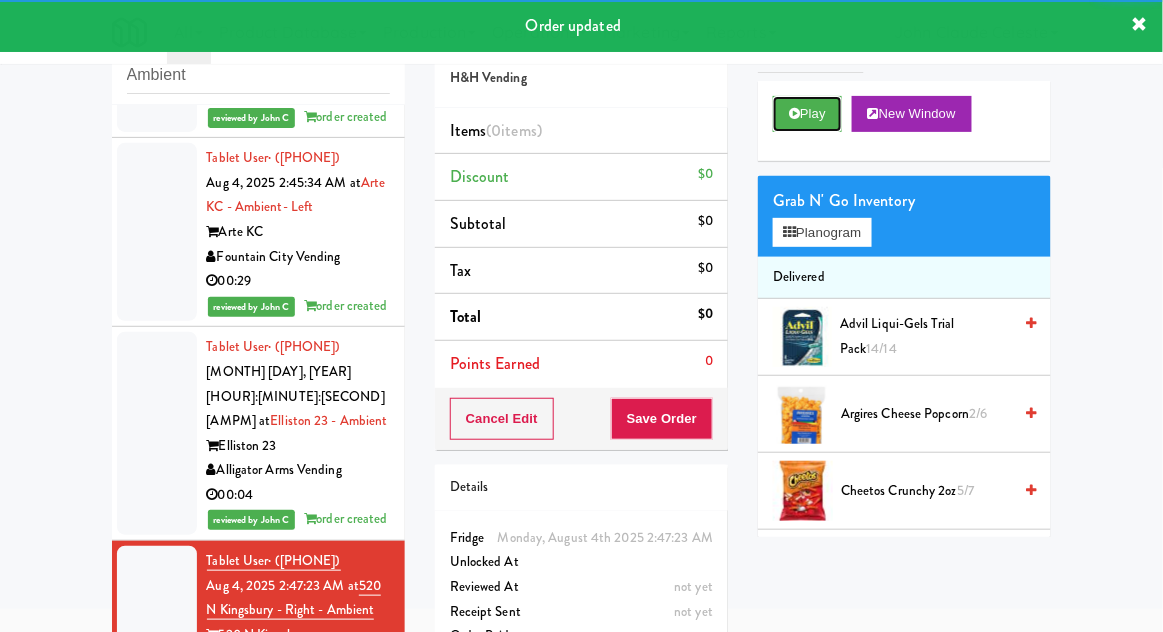 click on "Play" at bounding box center [807, 114] 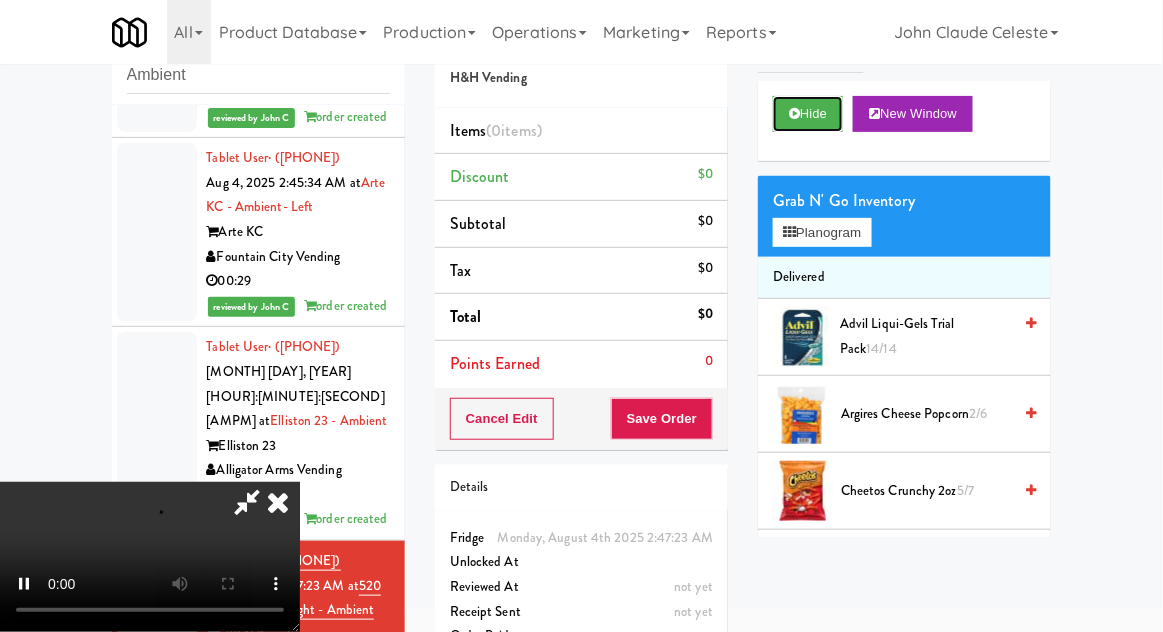 scroll, scrollTop: 77, scrollLeft: 0, axis: vertical 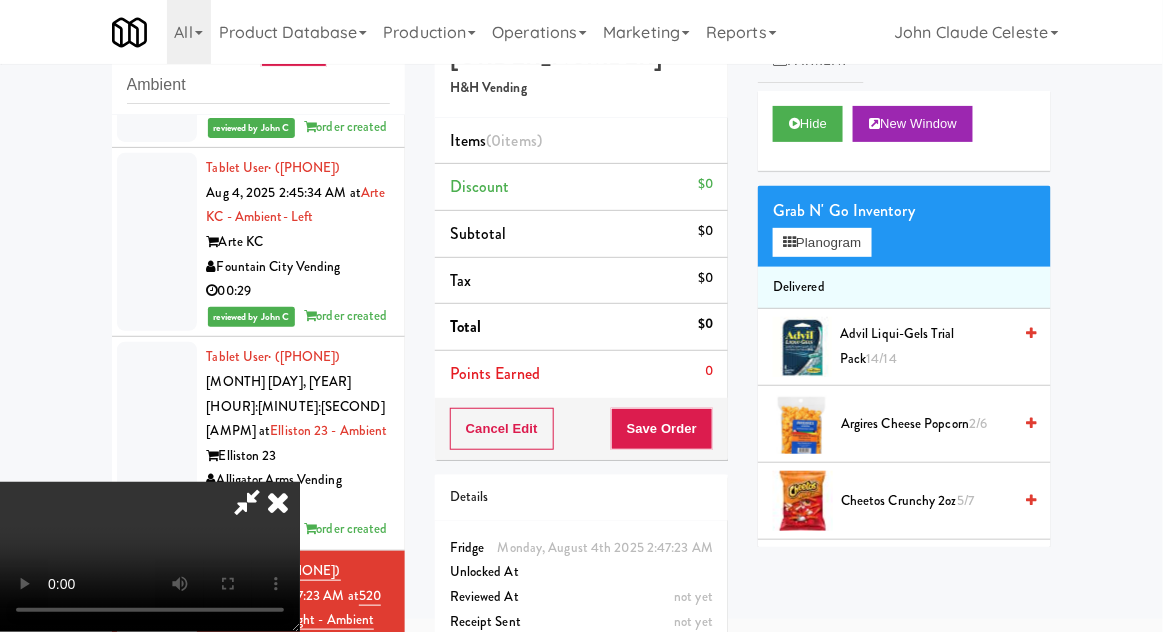 type 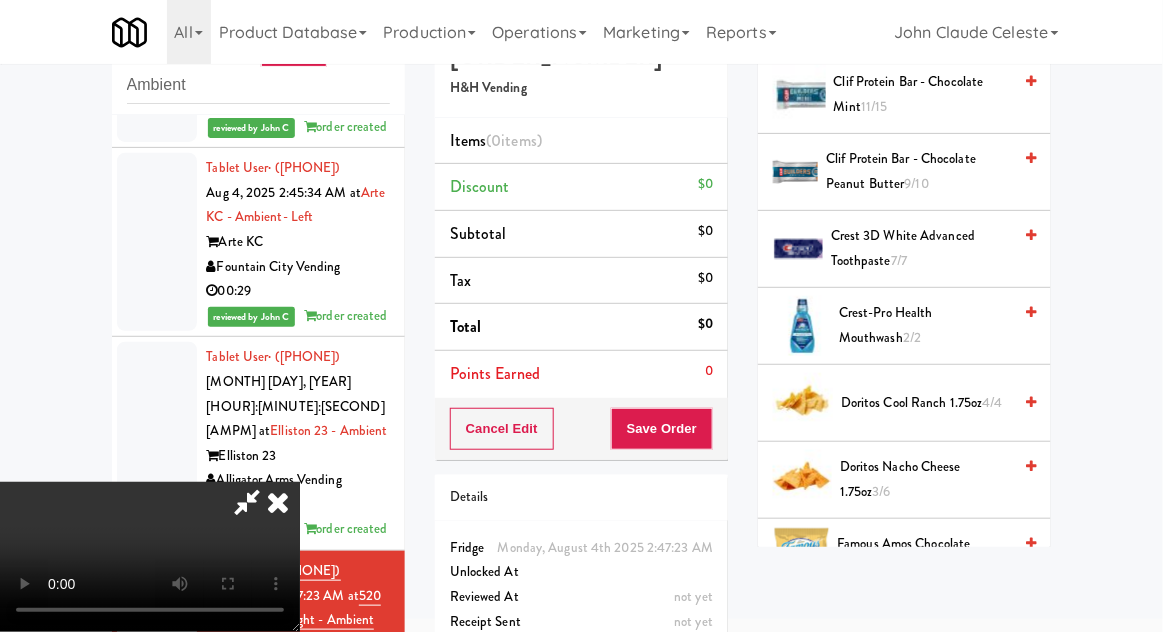 scroll, scrollTop: 506, scrollLeft: 0, axis: vertical 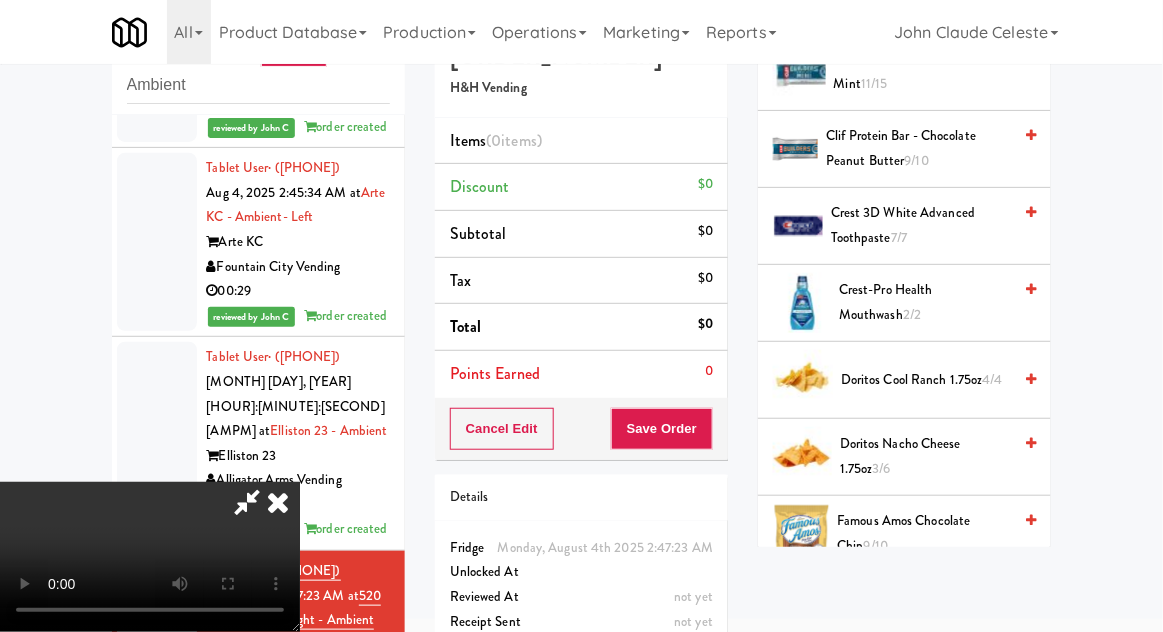 click on "Doritos Nacho Cheese 1.75oz  3/6" at bounding box center [925, 456] 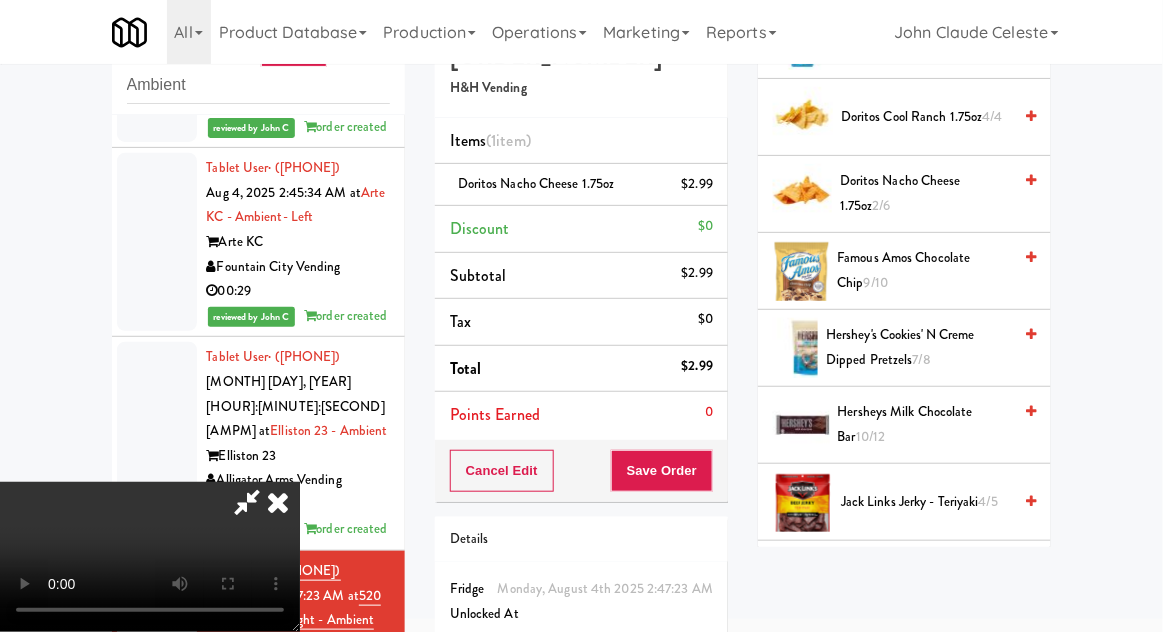scroll, scrollTop: 745, scrollLeft: 0, axis: vertical 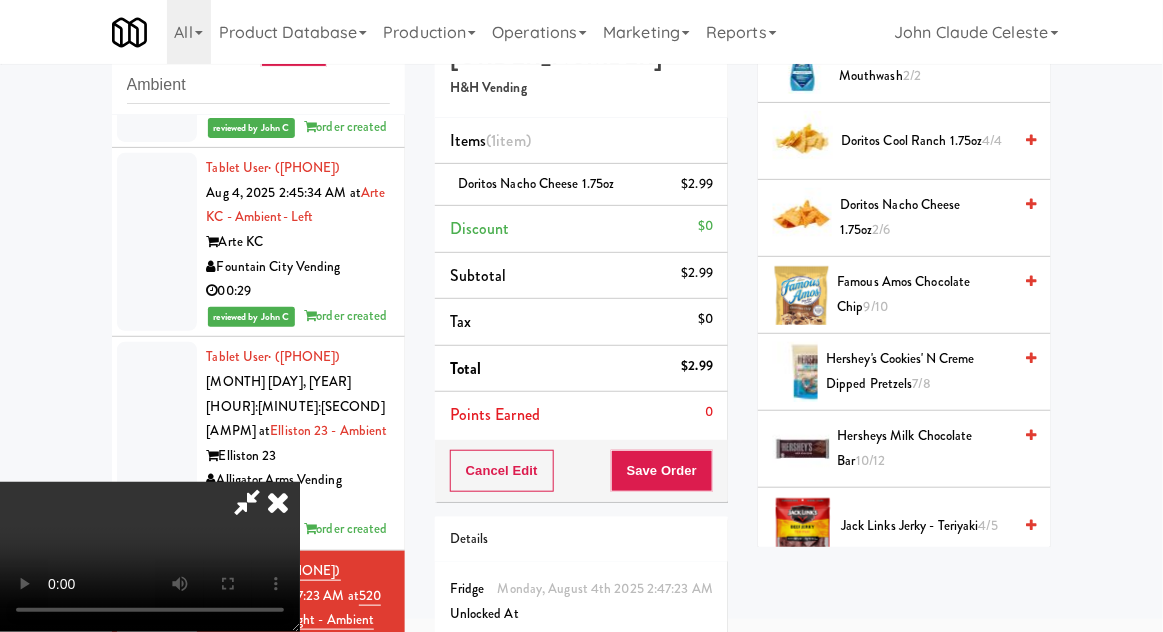 click on "[PRODUCT_NAME]  [QUANTITY]" at bounding box center (918, 371) 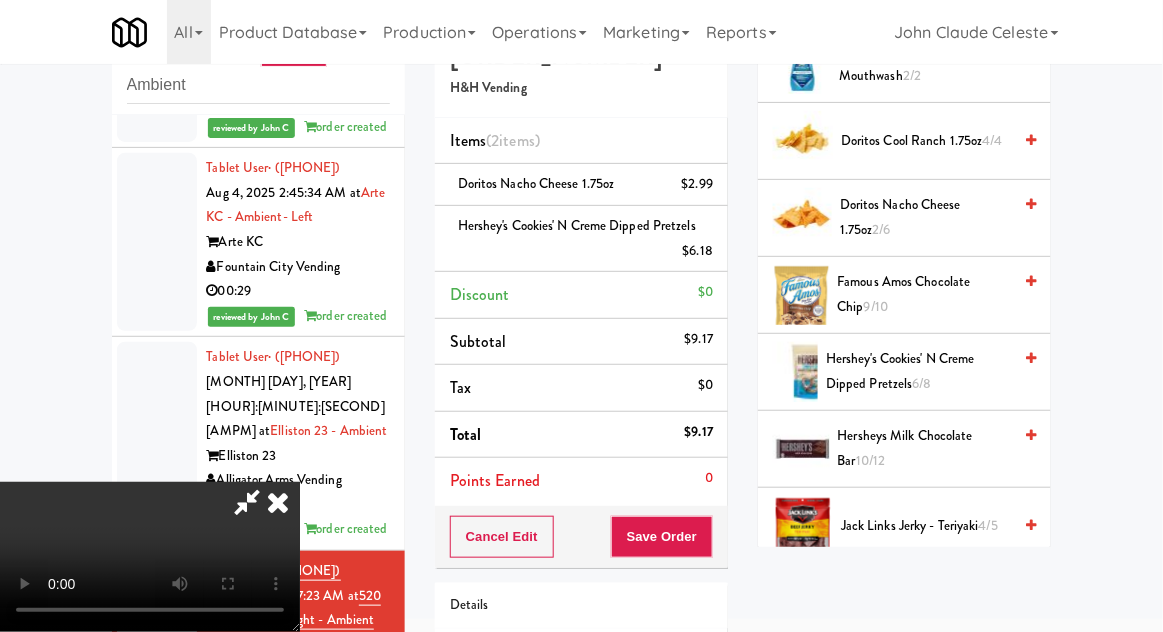 click on "[PRODUCT_NAME]  [PRICE]" at bounding box center [581, 239] 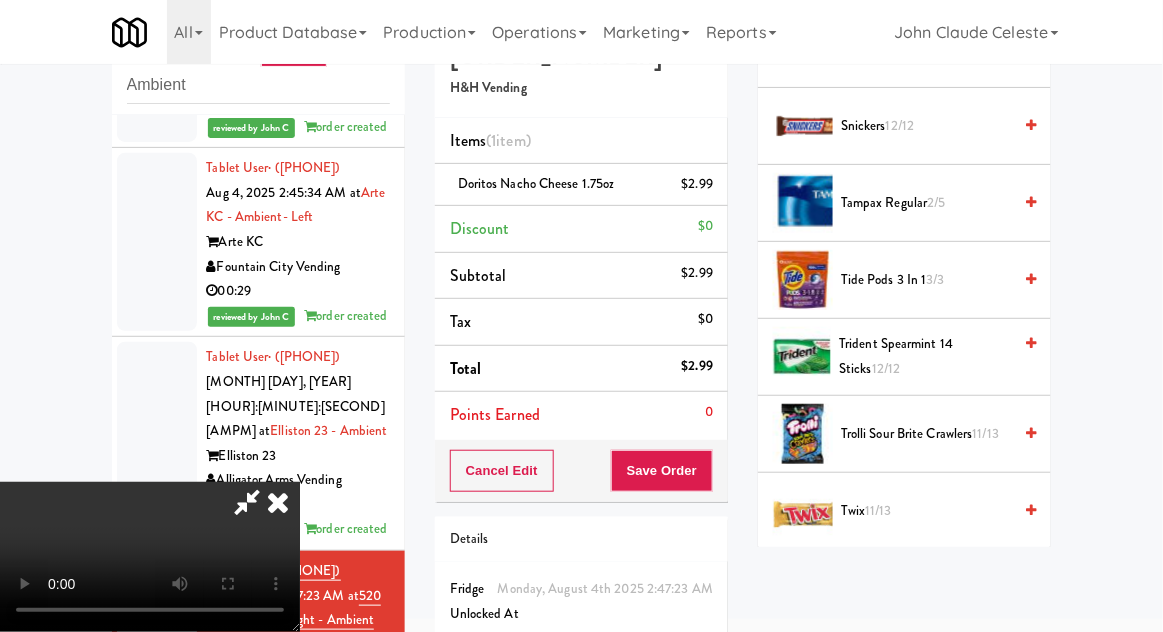 scroll, scrollTop: 2090, scrollLeft: 0, axis: vertical 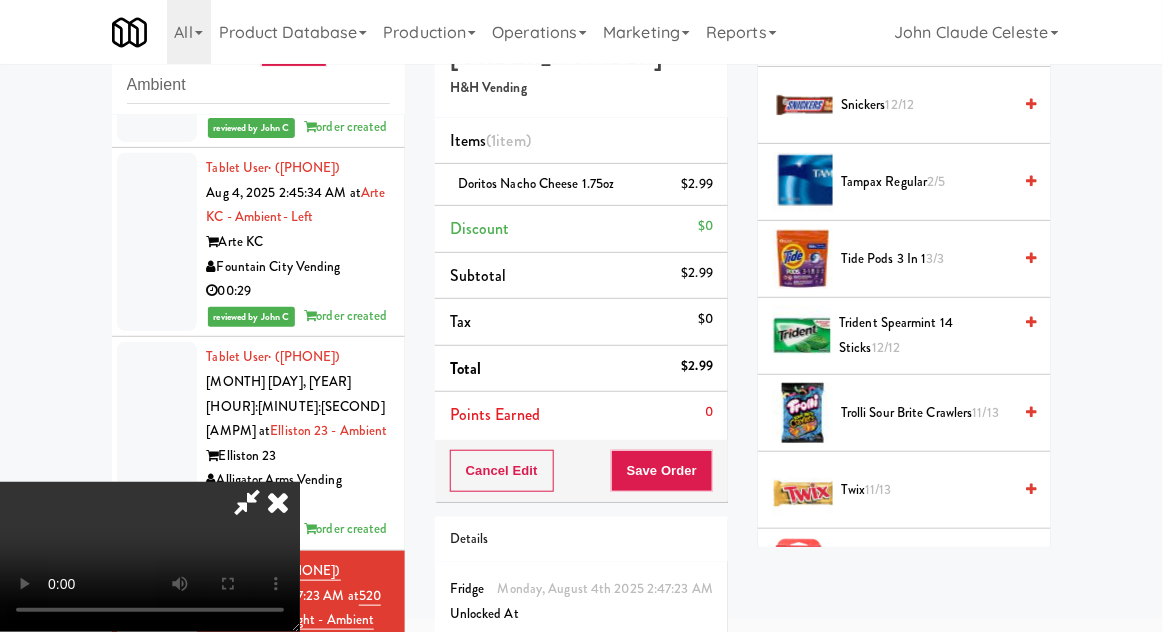 click on "Trolli Sour Brite Crawlers  11/13" at bounding box center (926, 413) 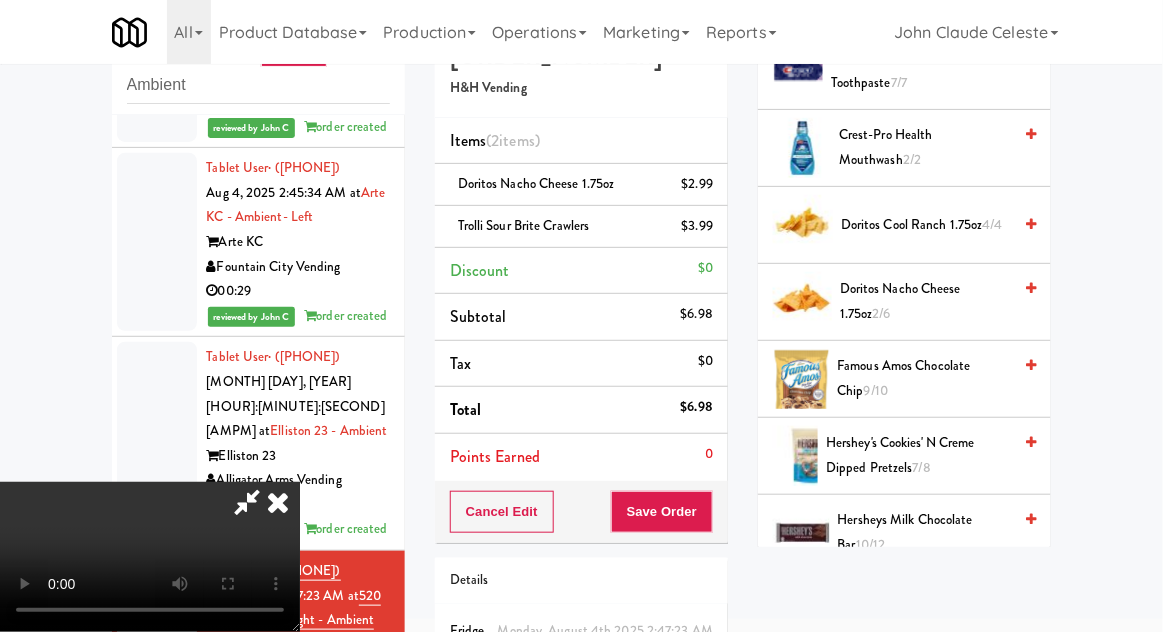scroll, scrollTop: 660, scrollLeft: 0, axis: vertical 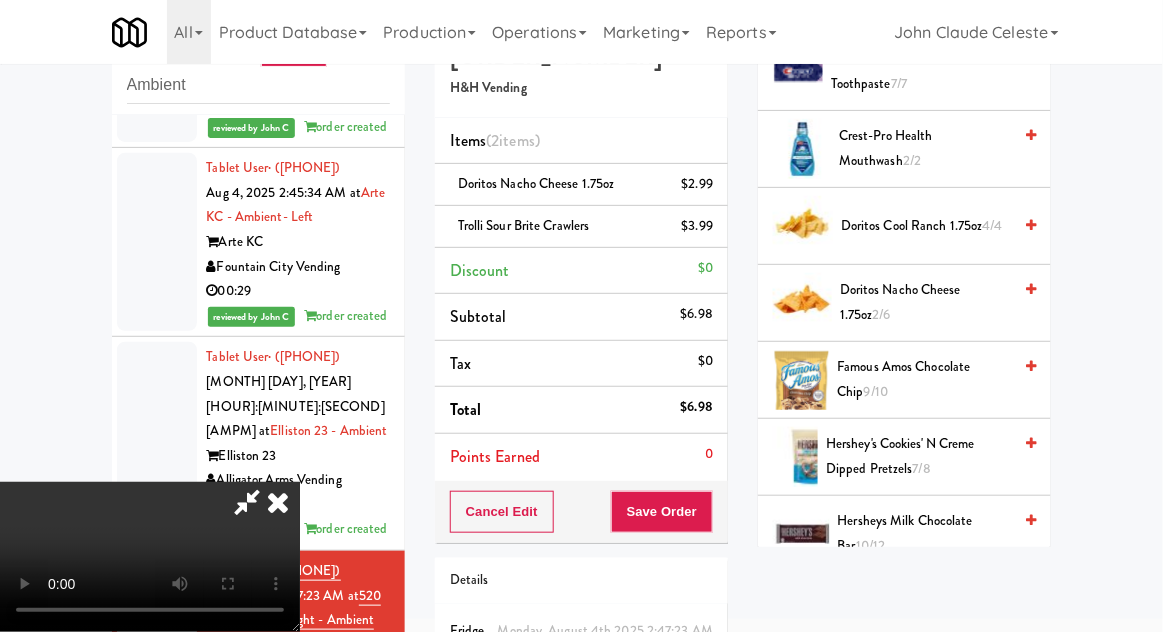 click on "[PRODUCT_NAME]  [QUANTITY]" at bounding box center [925, 379] 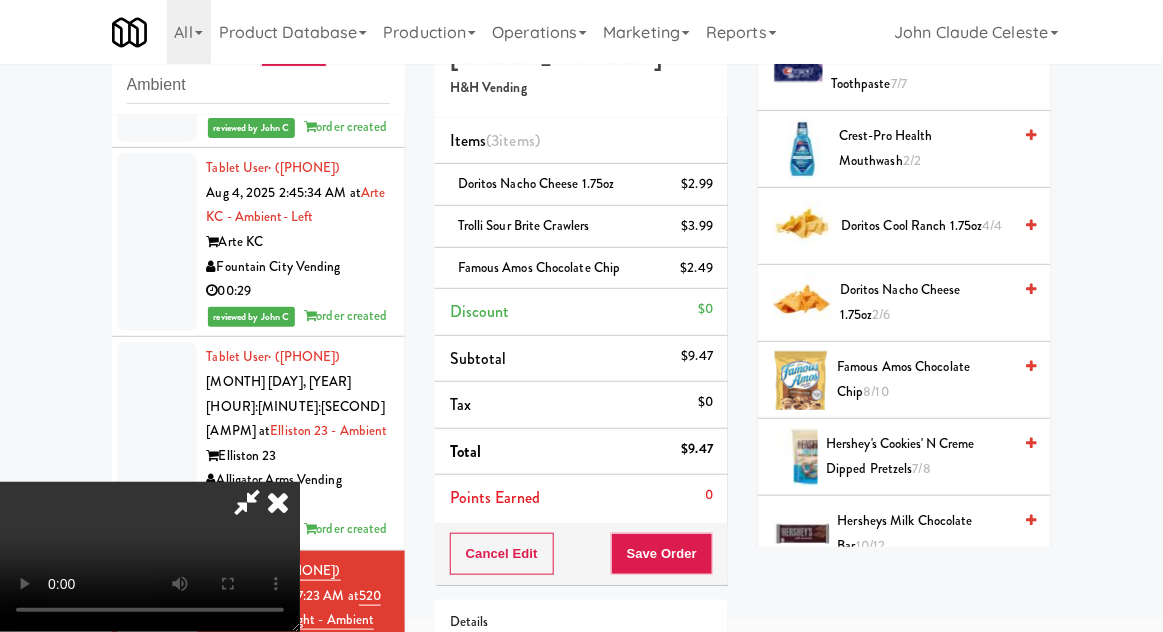 click on "Famous Amos Chocolate Chip $2.49" at bounding box center (581, 268) 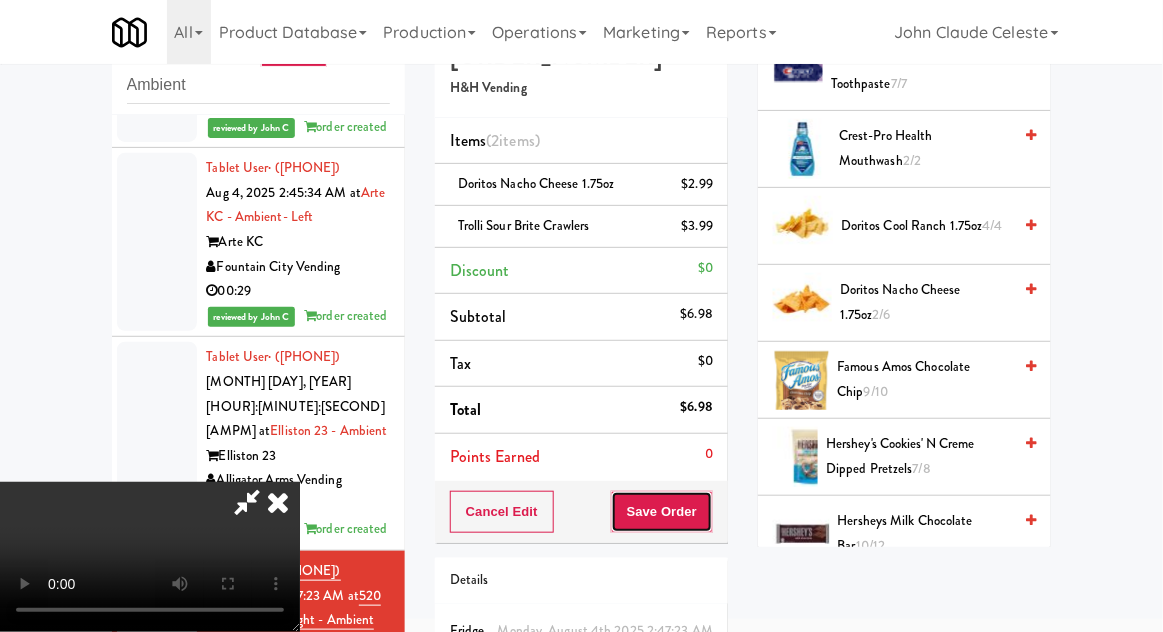 click on "Save Order" at bounding box center [662, 512] 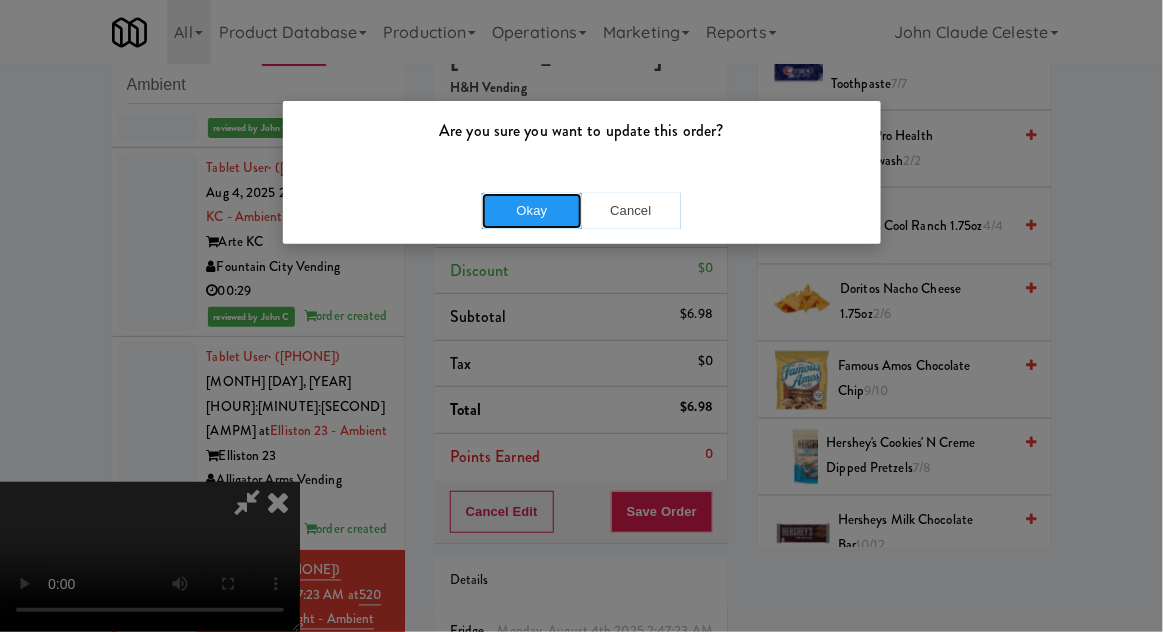click on "Okay" at bounding box center [532, 211] 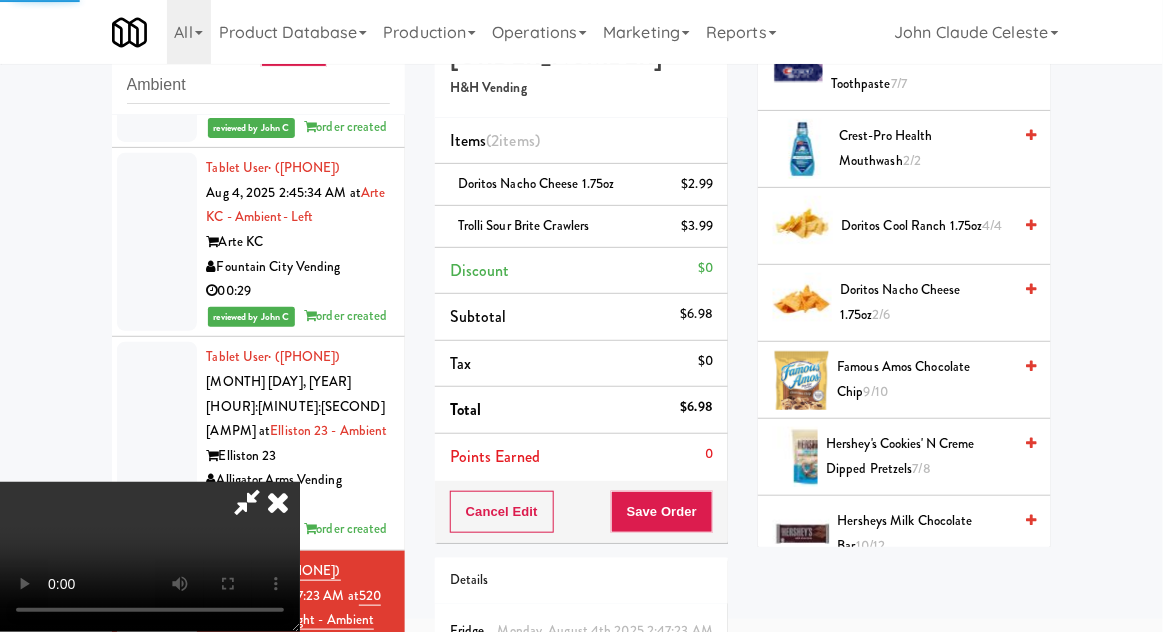 scroll, scrollTop: 197, scrollLeft: 0, axis: vertical 